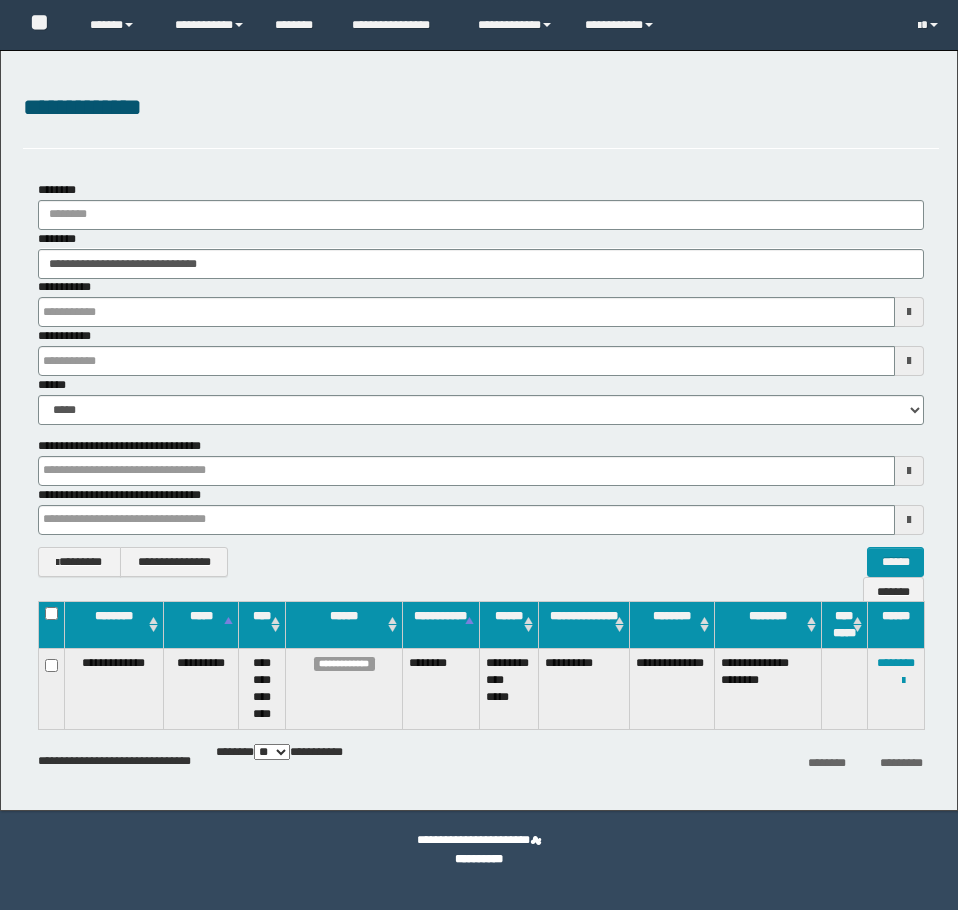 scroll, scrollTop: 0, scrollLeft: 0, axis: both 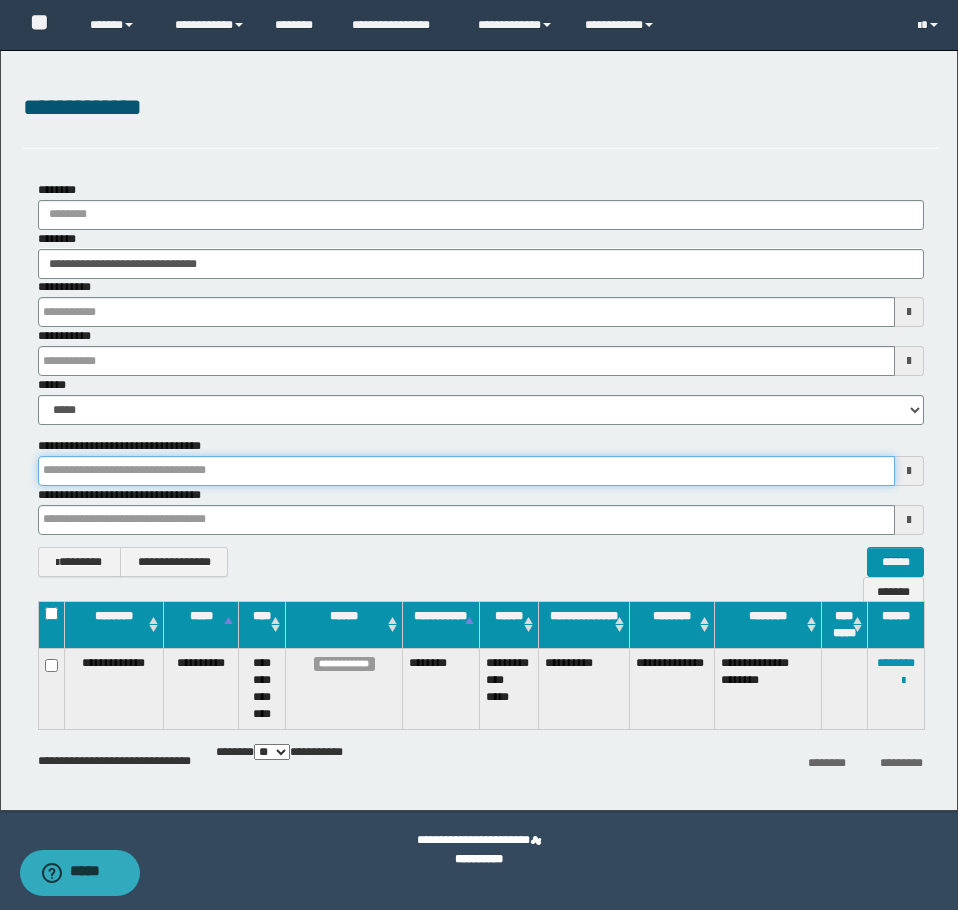 click at bounding box center [466, 471] 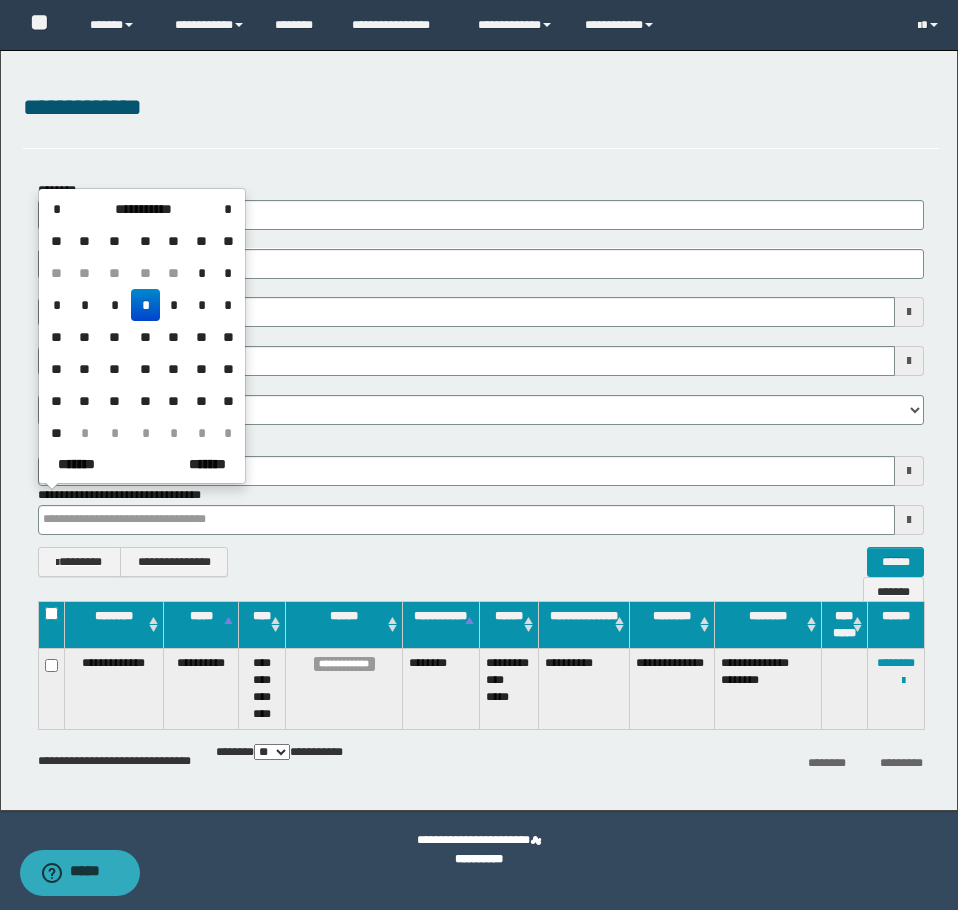 click on "**********" at bounding box center (481, 302) 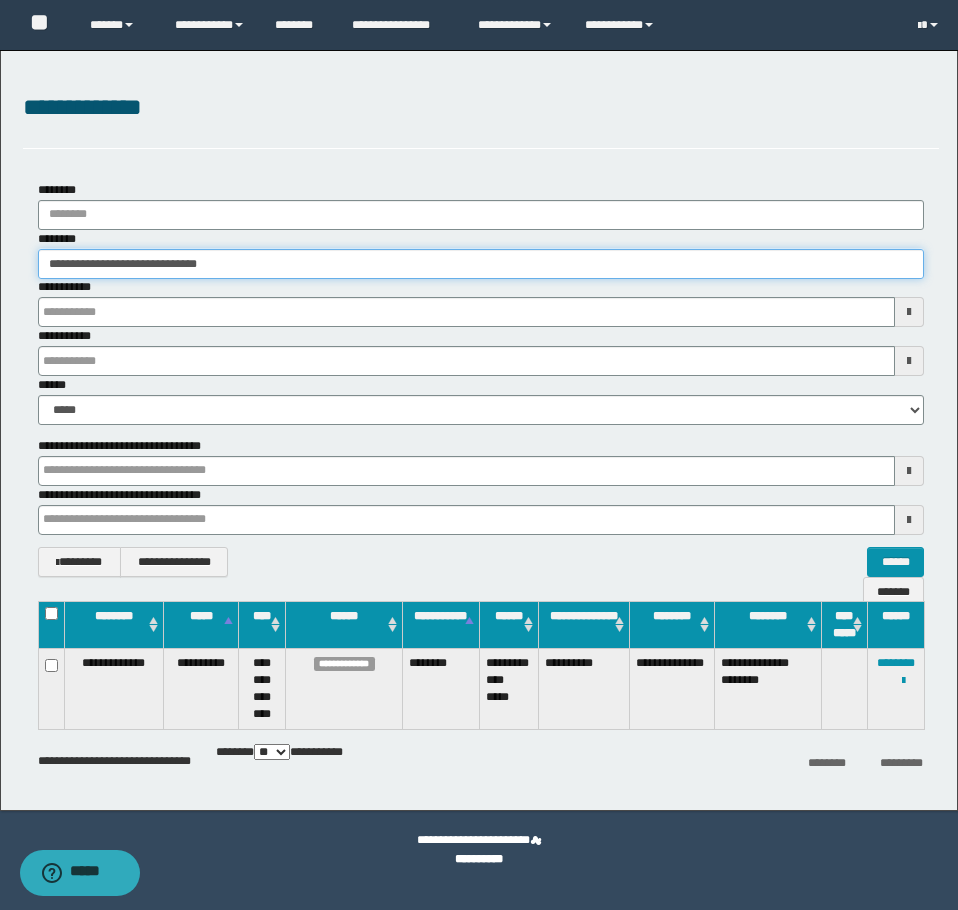 click on "**********" at bounding box center [481, 264] 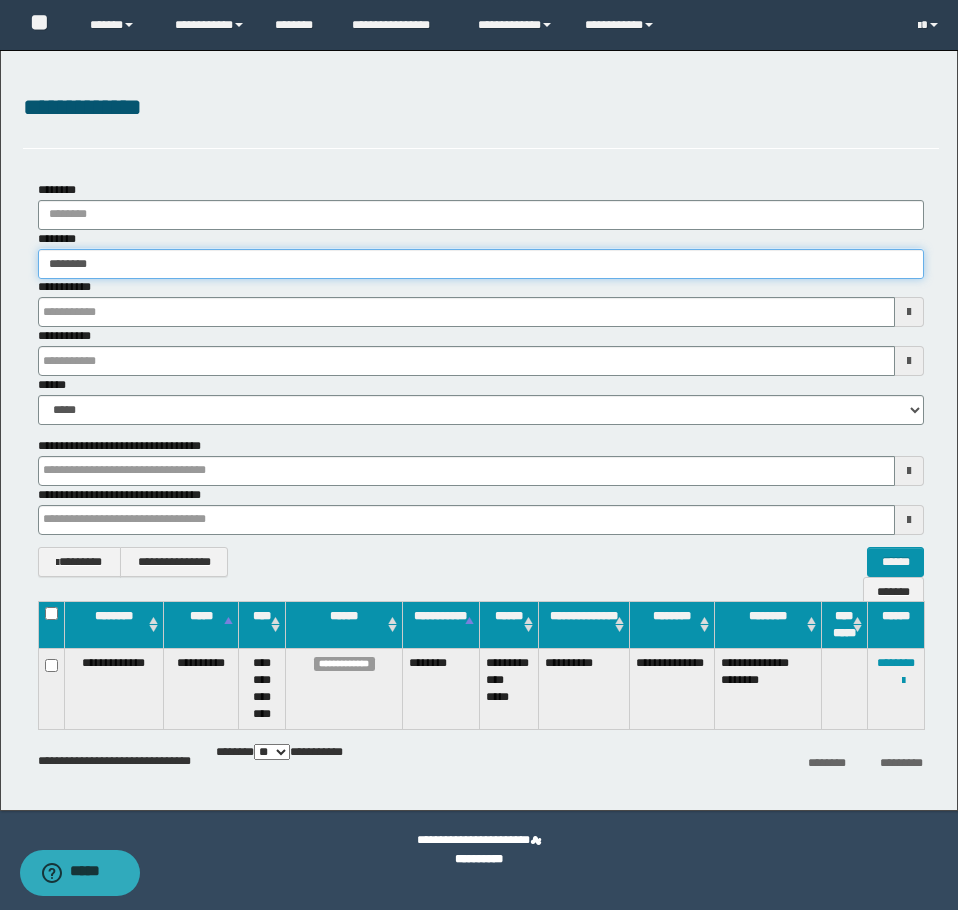 type on "********" 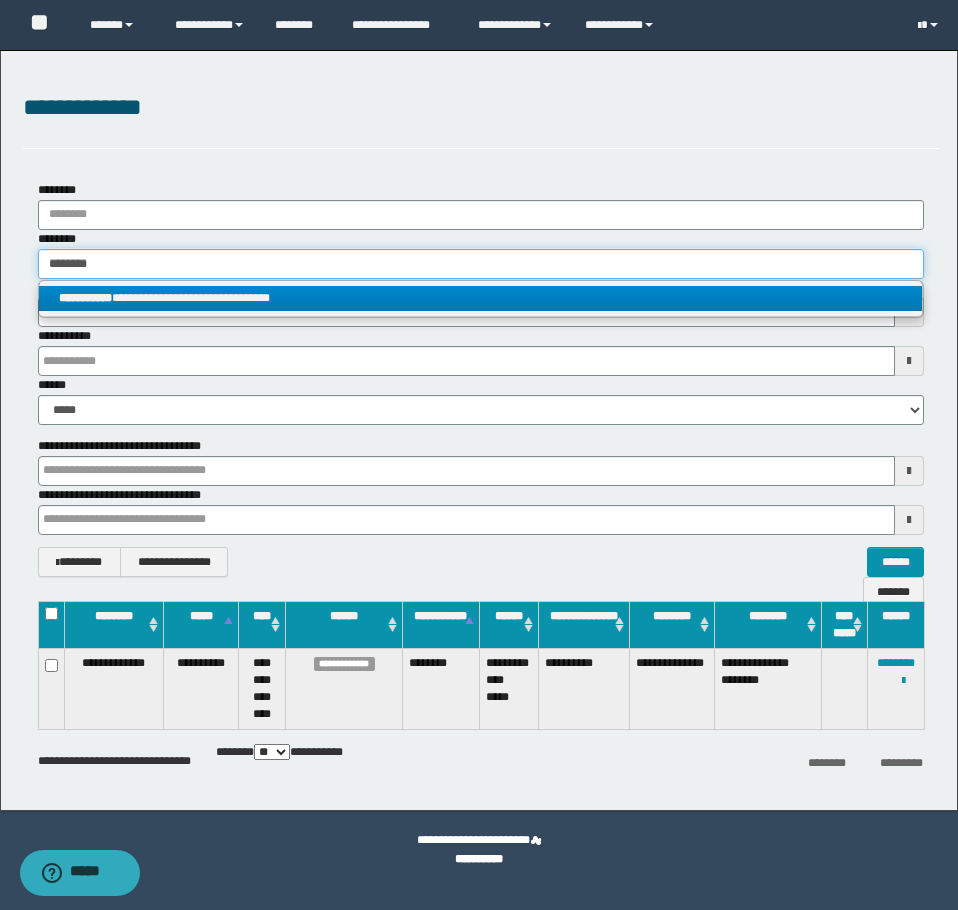 type on "********" 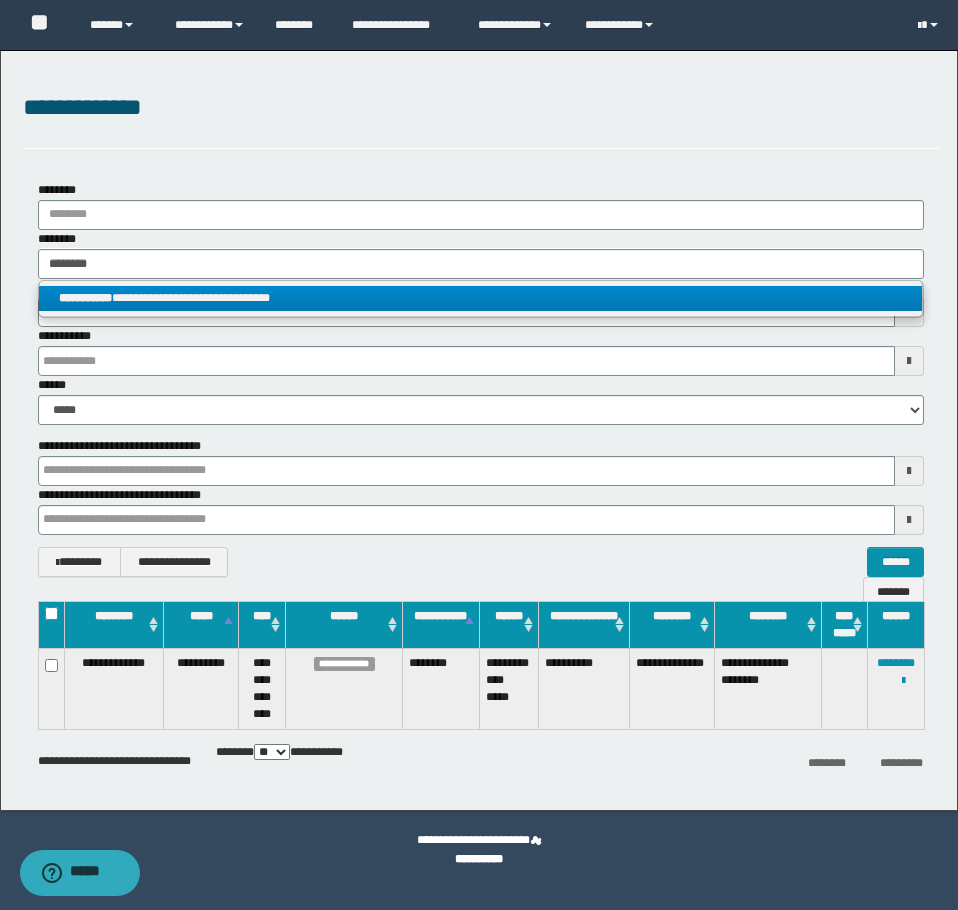 click on "**********" at bounding box center (480, 298) 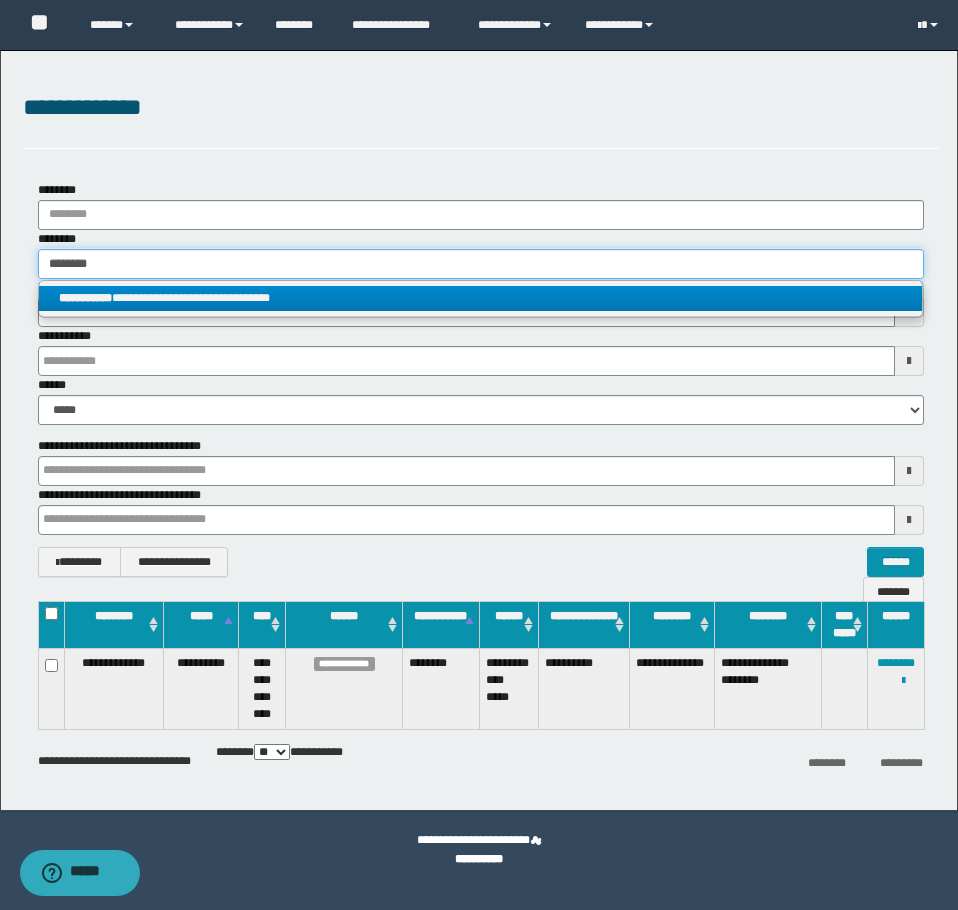 type 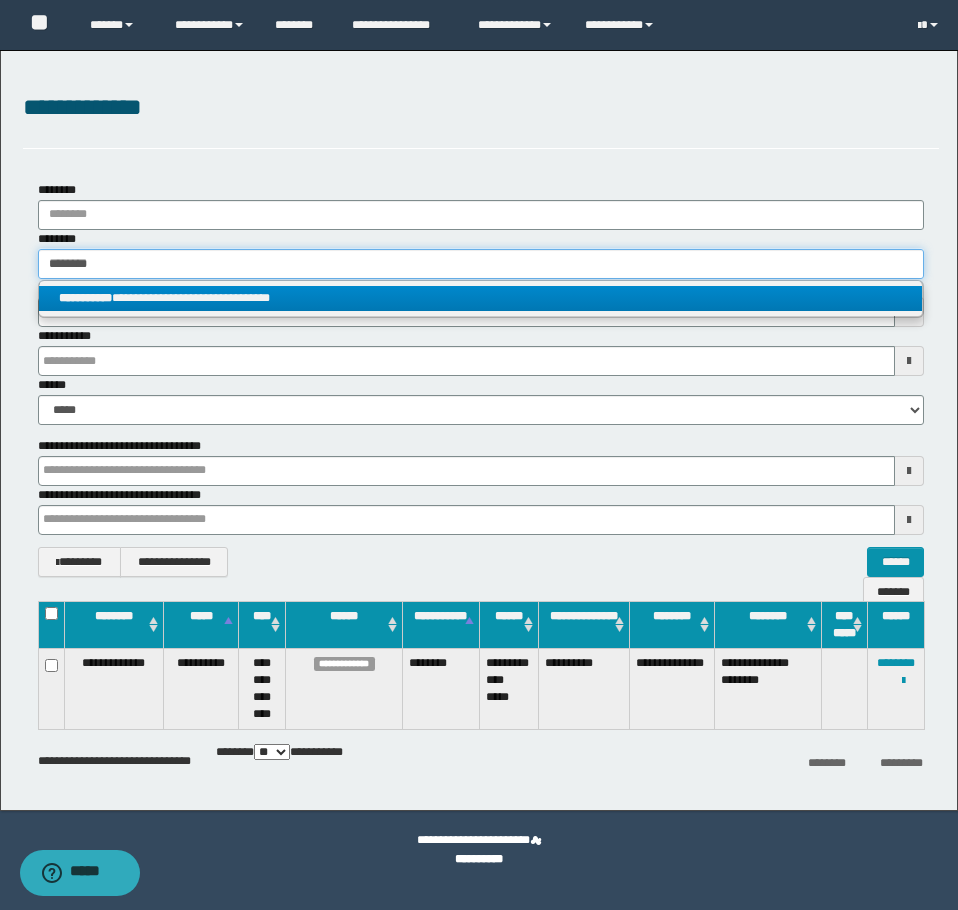 type on "**********" 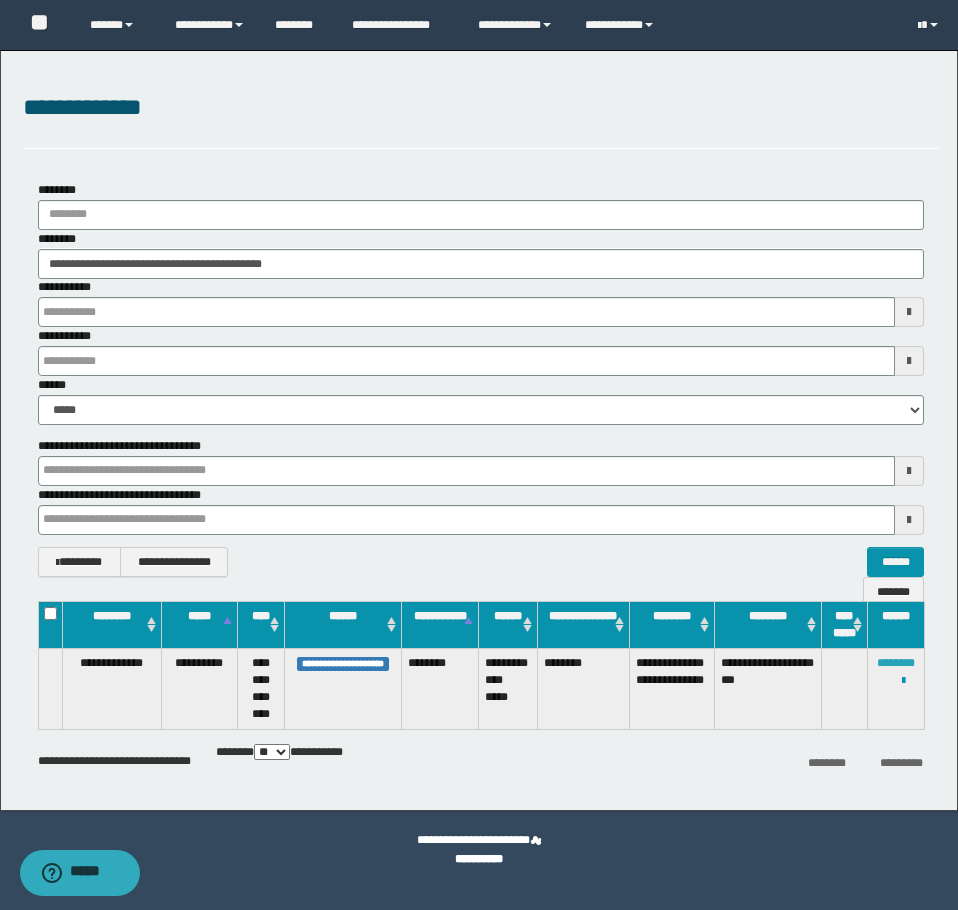 click on "********" at bounding box center (896, 663) 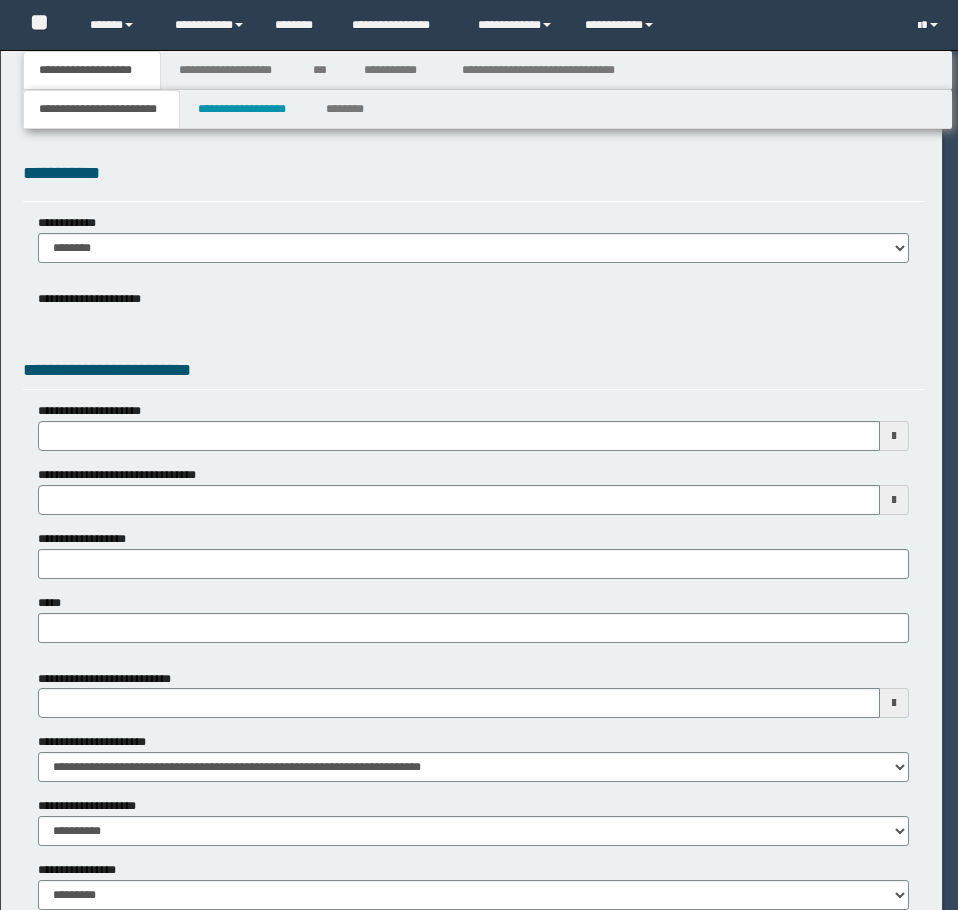 scroll, scrollTop: 0, scrollLeft: 0, axis: both 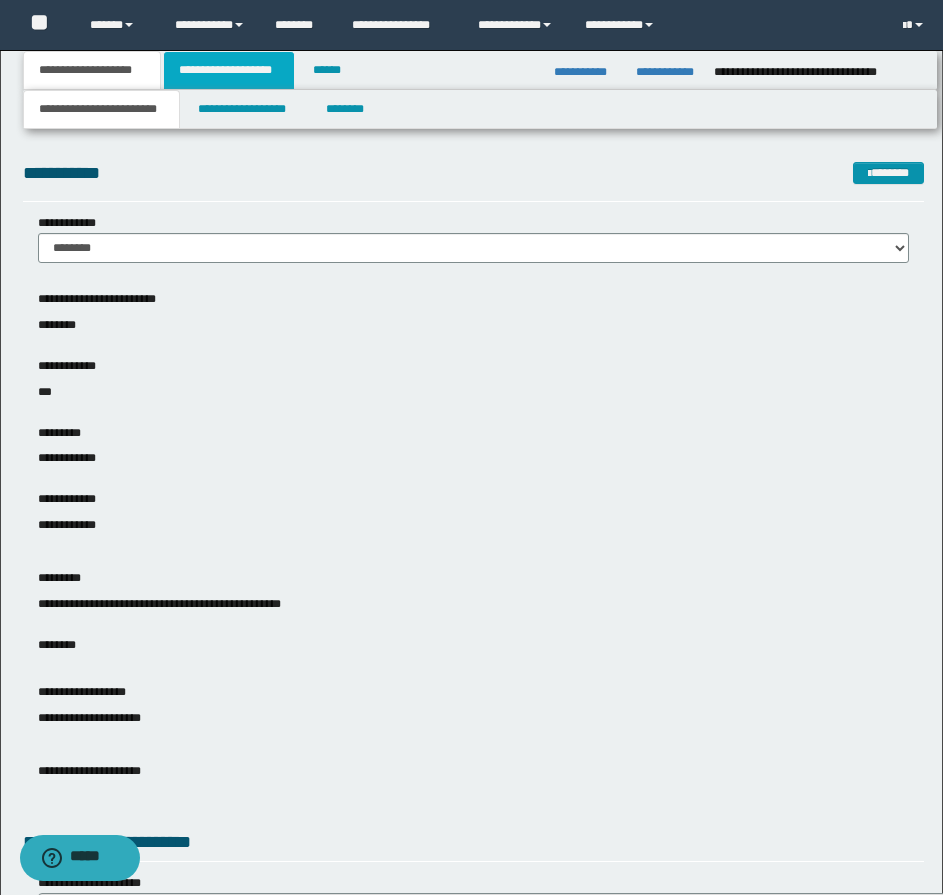 click on "**********" at bounding box center (229, 70) 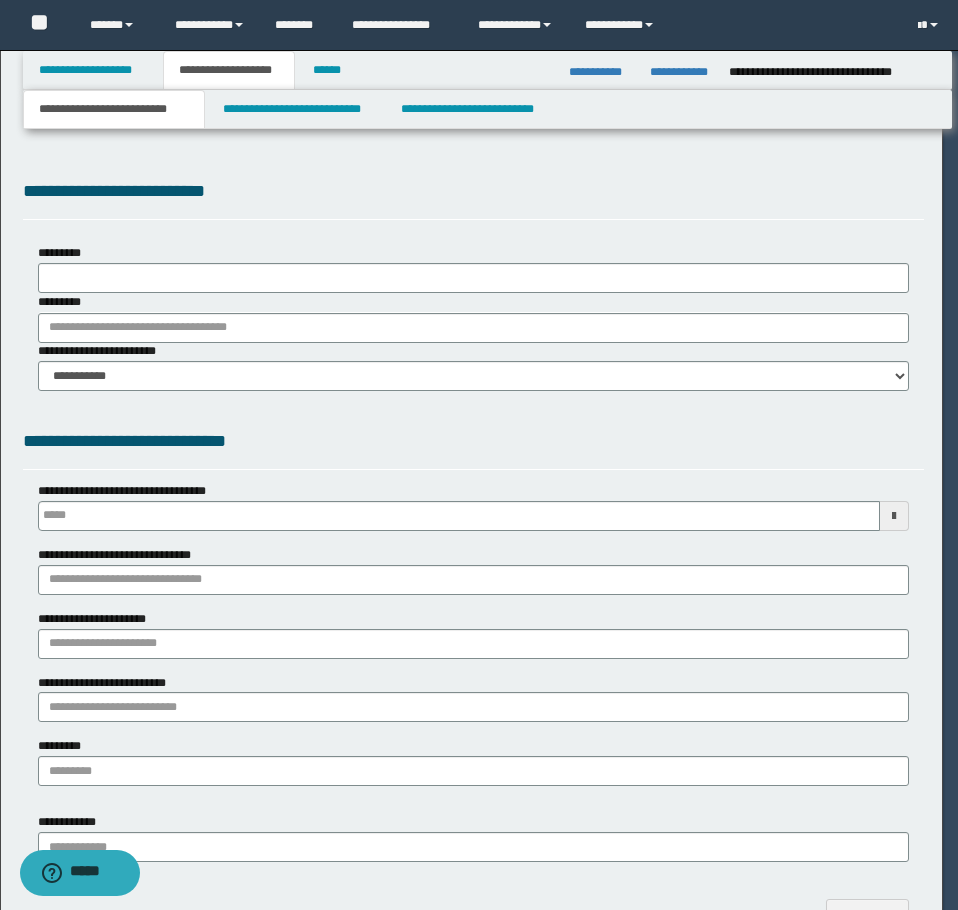type 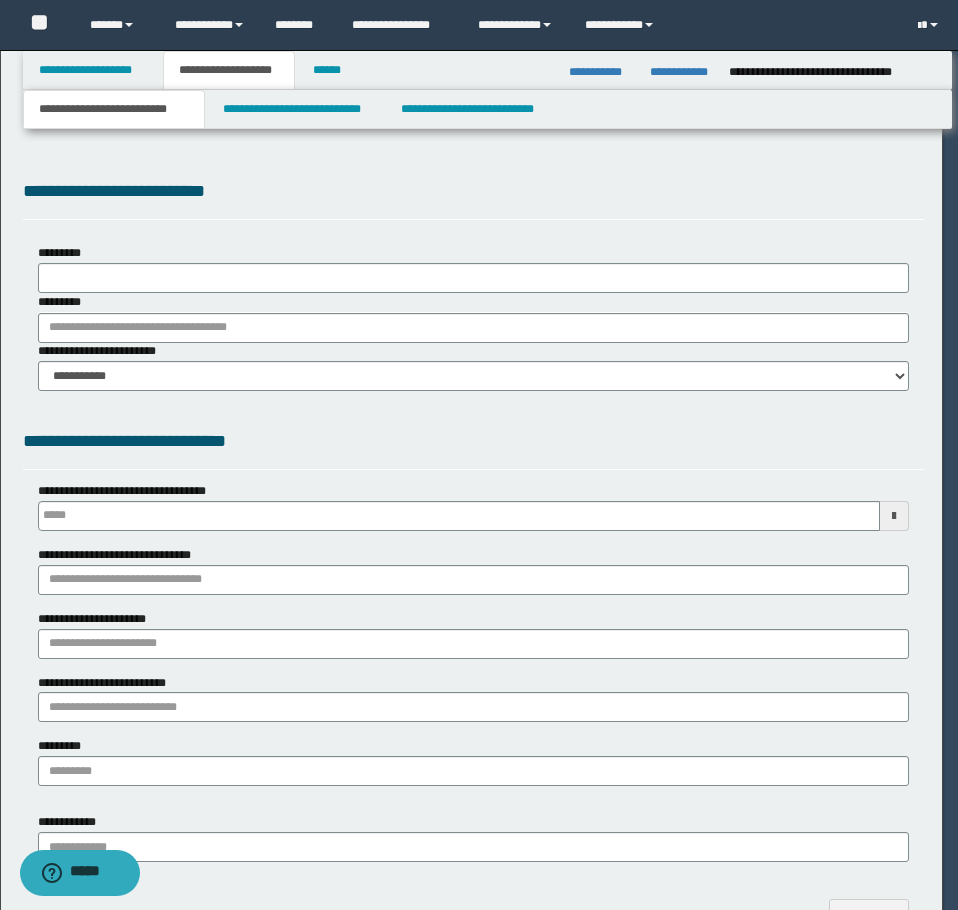 scroll, scrollTop: 0, scrollLeft: 0, axis: both 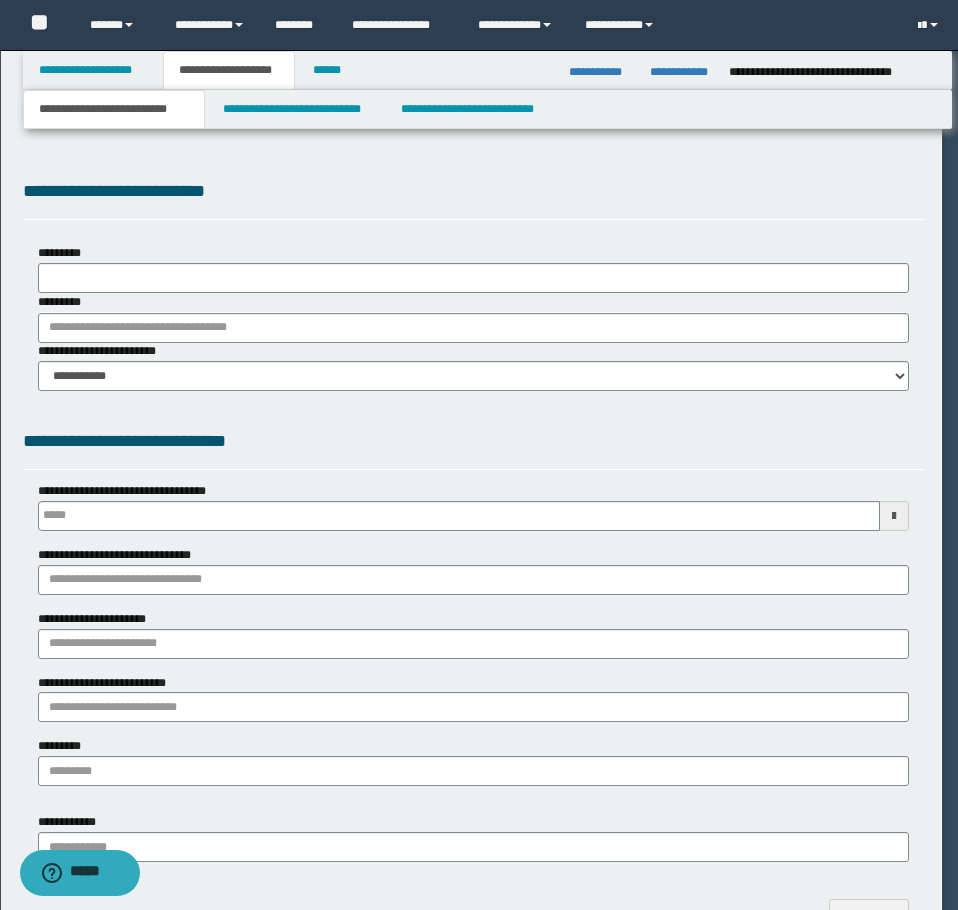 type on "**********" 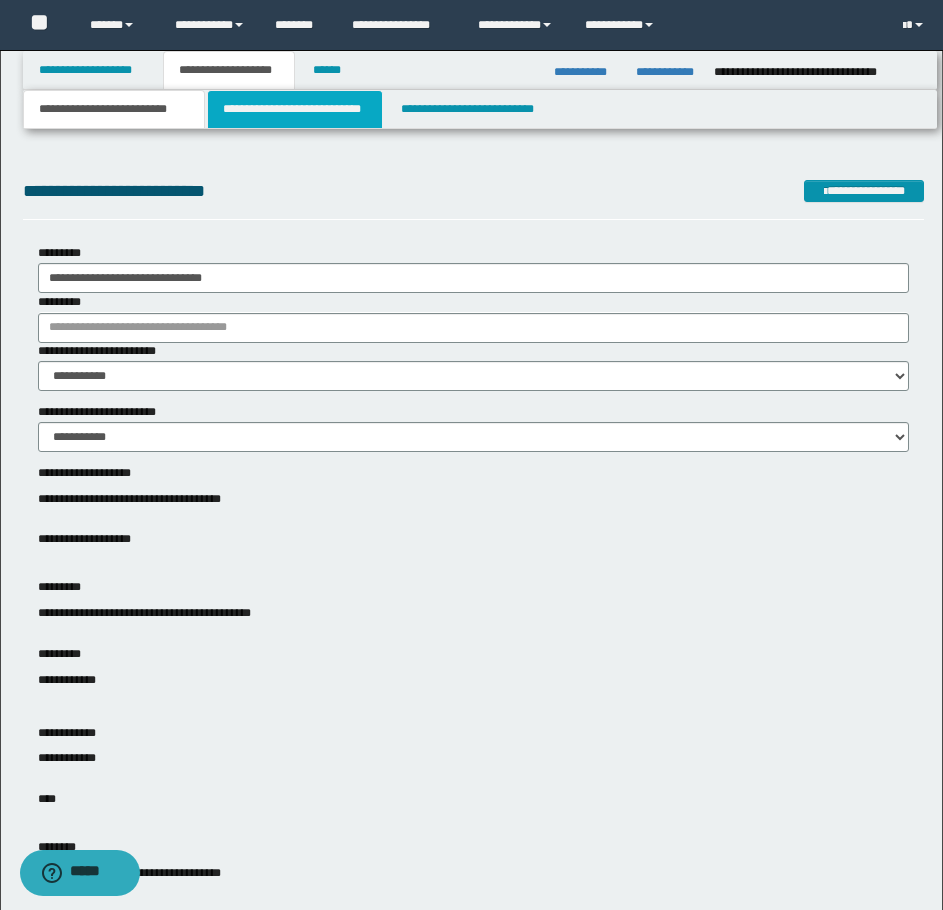 click on "**********" at bounding box center (295, 109) 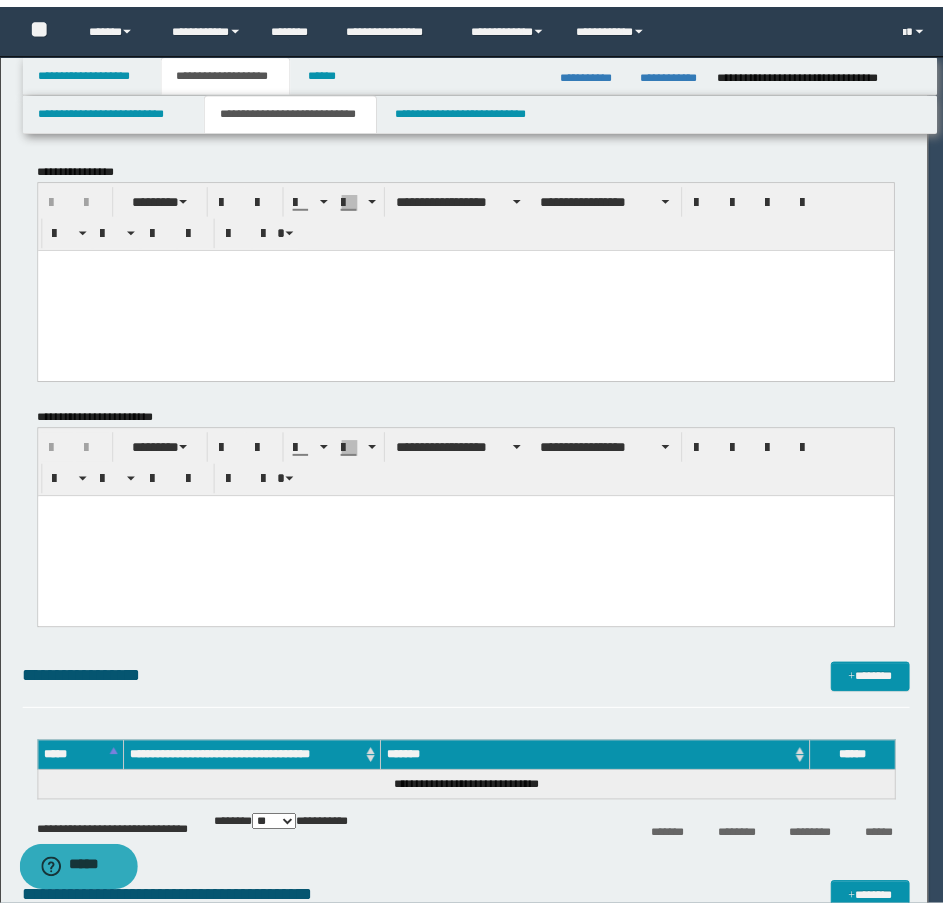 scroll, scrollTop: 0, scrollLeft: 0, axis: both 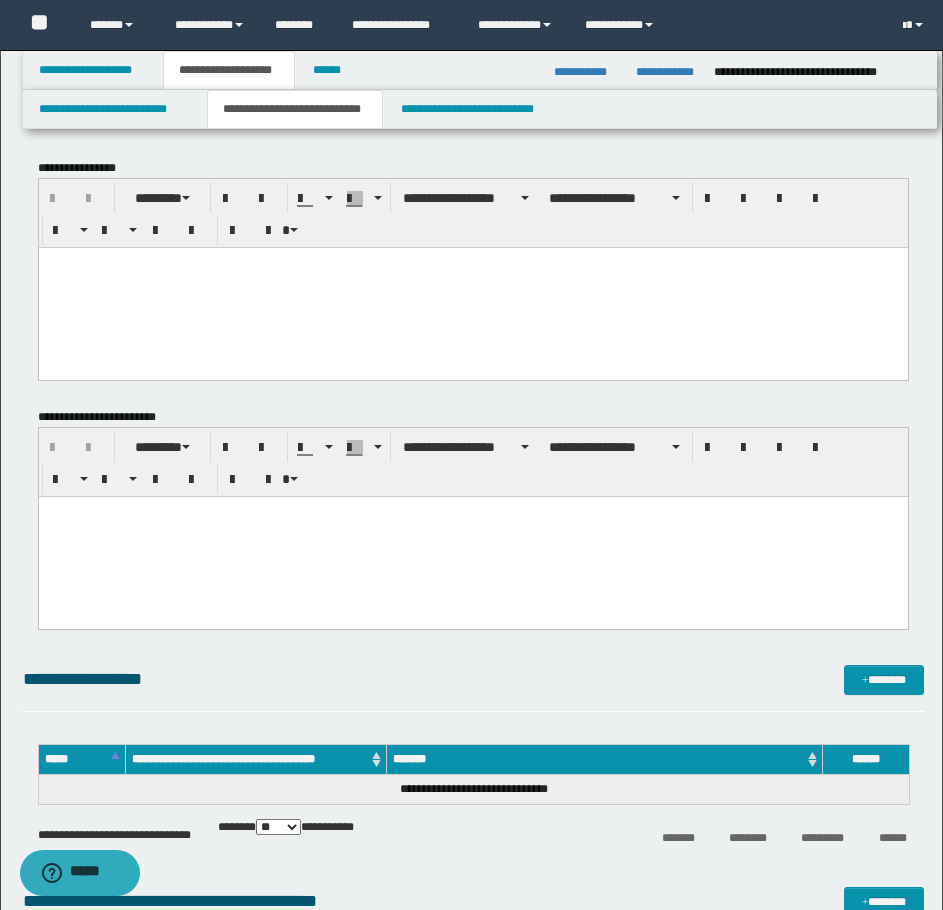click at bounding box center [472, 287] 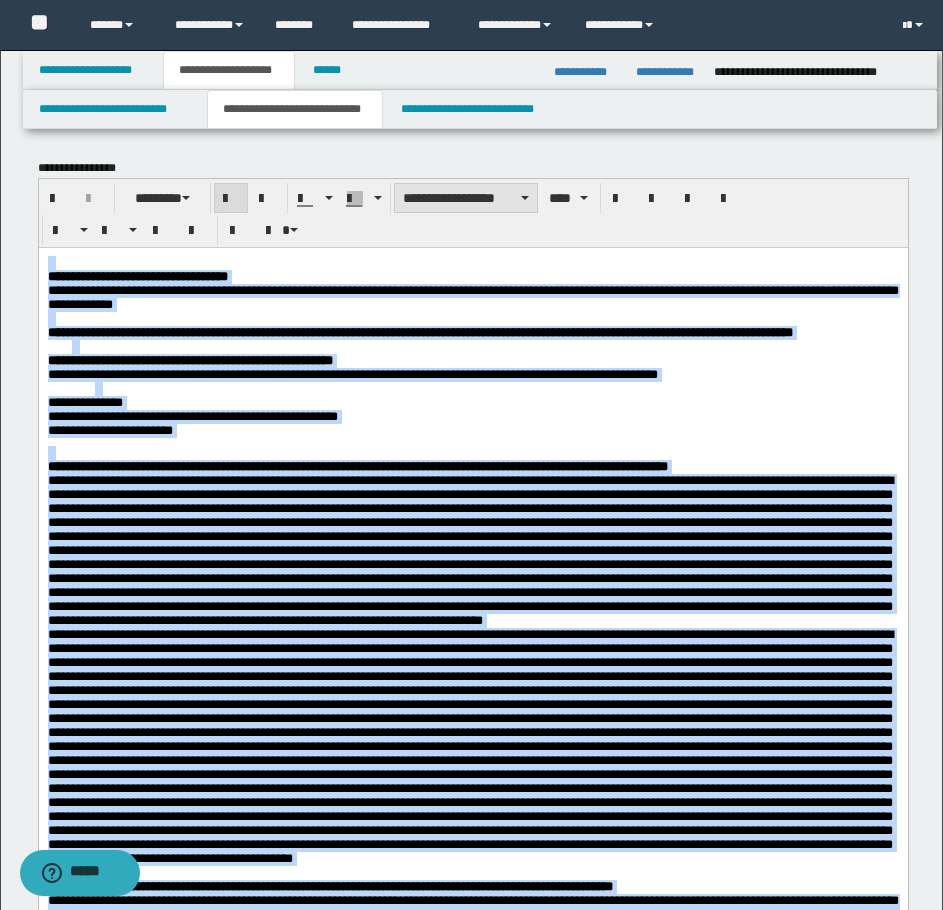 click on "**********" at bounding box center [466, 198] 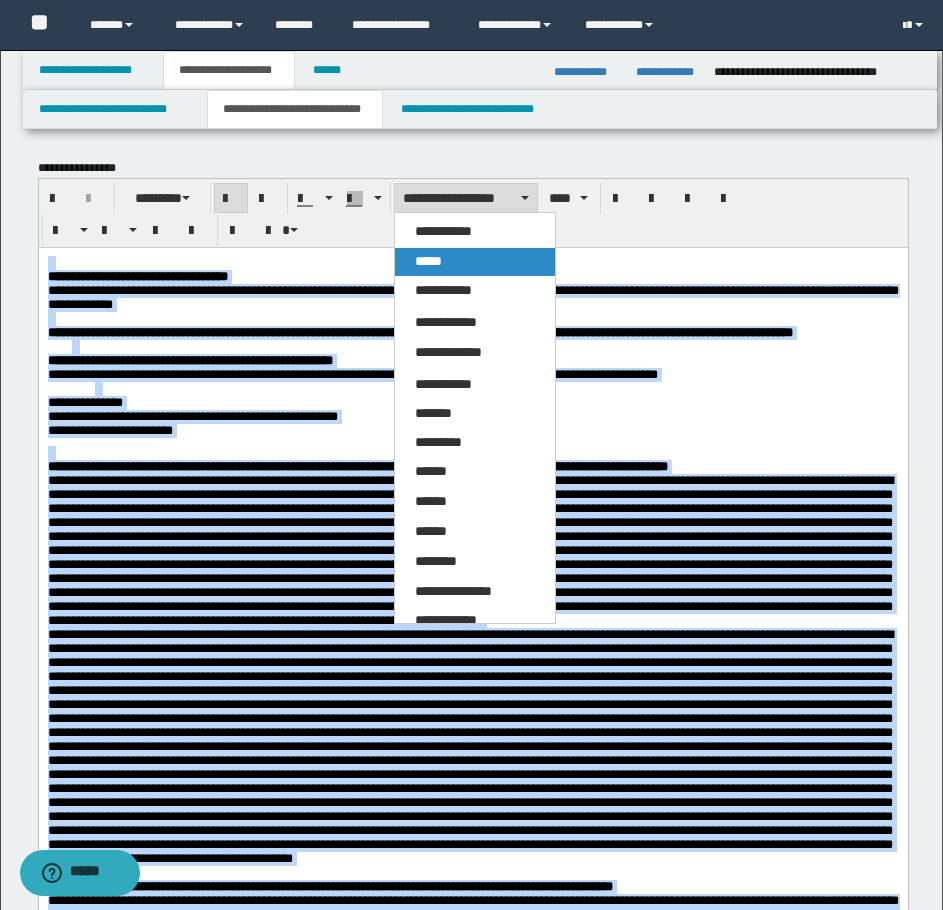drag, startPoint x: 448, startPoint y: 267, endPoint x: 409, endPoint y: 1, distance: 268.8438 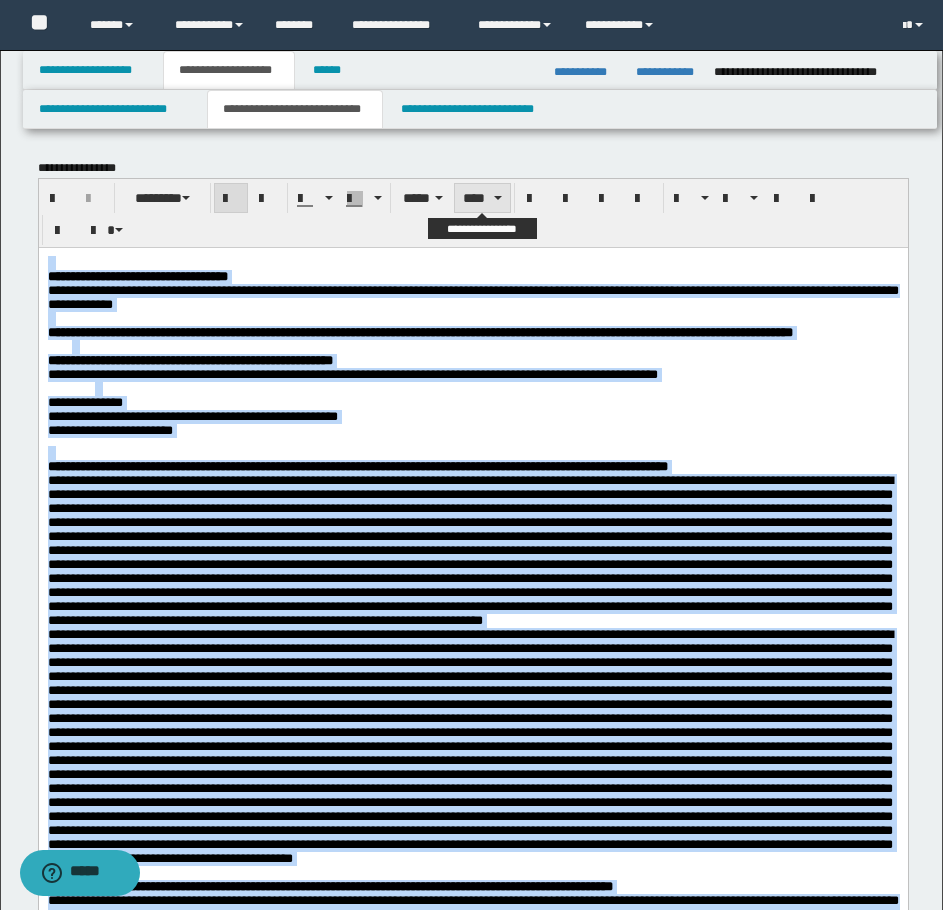 click on "****" at bounding box center [482, 198] 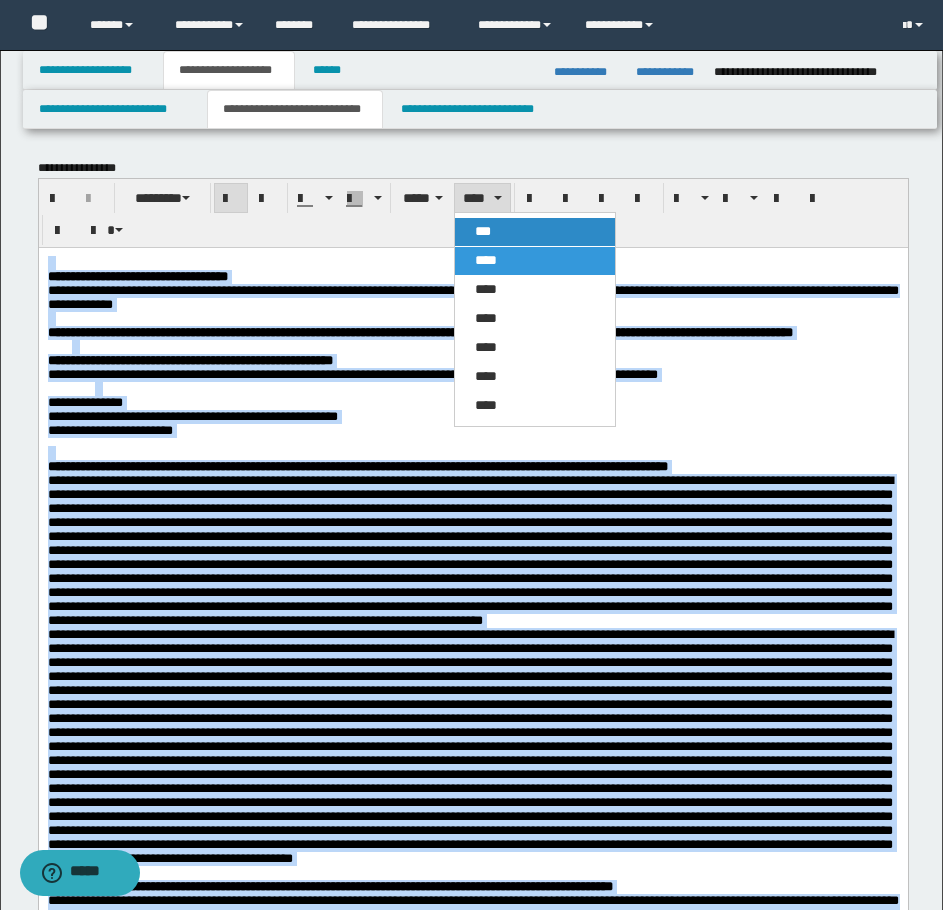 click on "***" at bounding box center (483, 231) 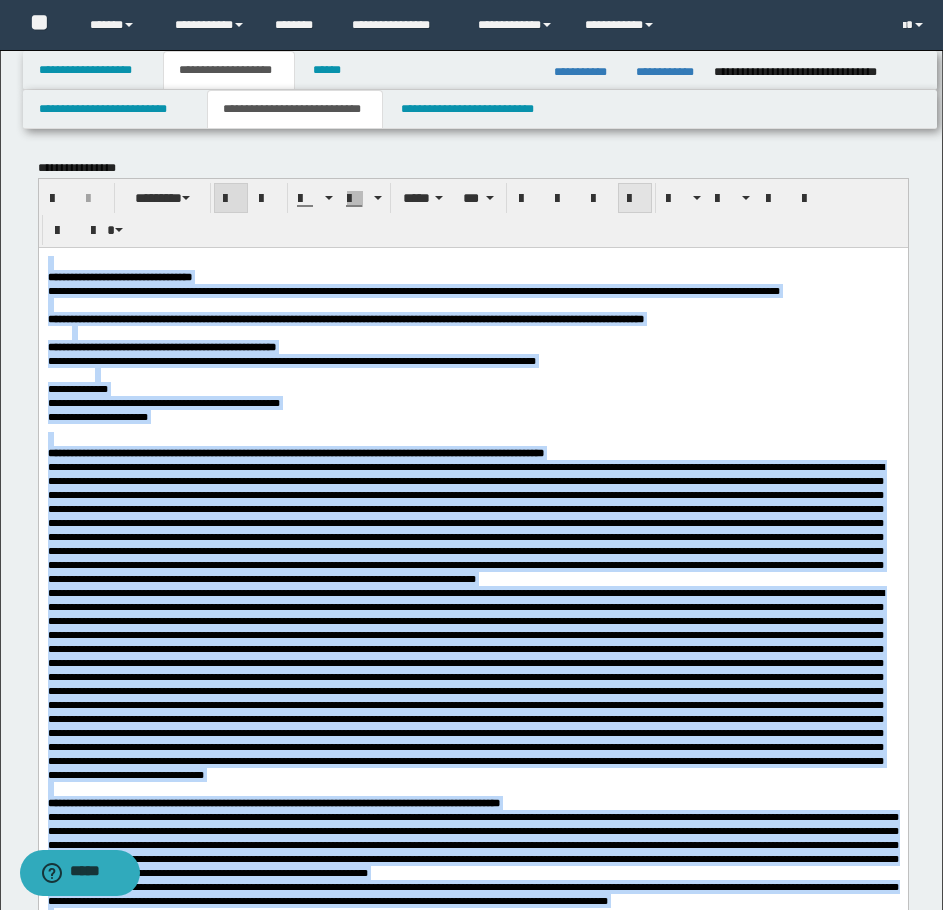 click at bounding box center [635, 198] 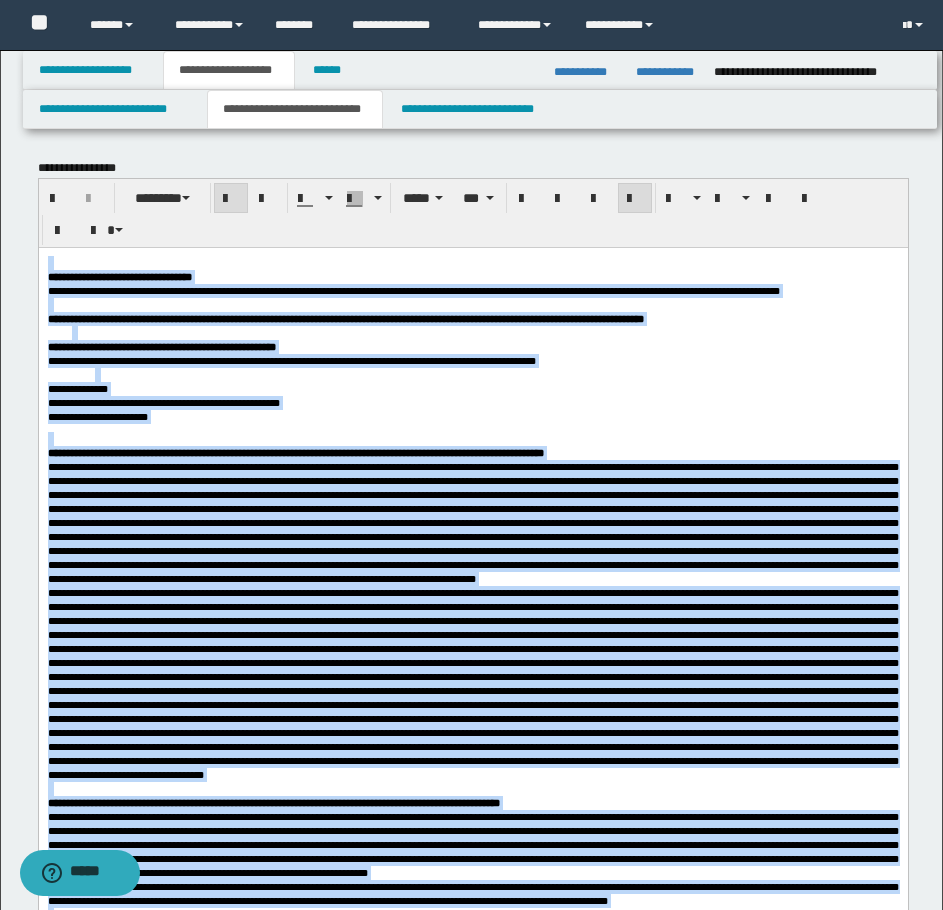 click at bounding box center (472, 438) 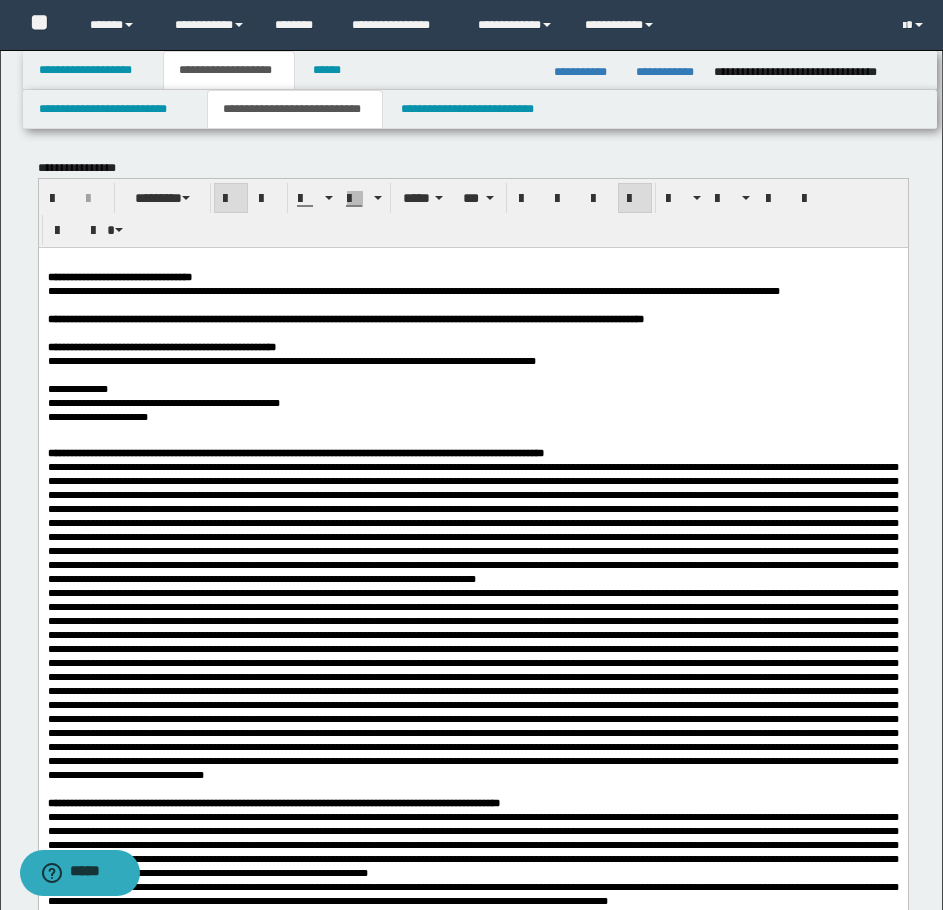 click at bounding box center [472, 262] 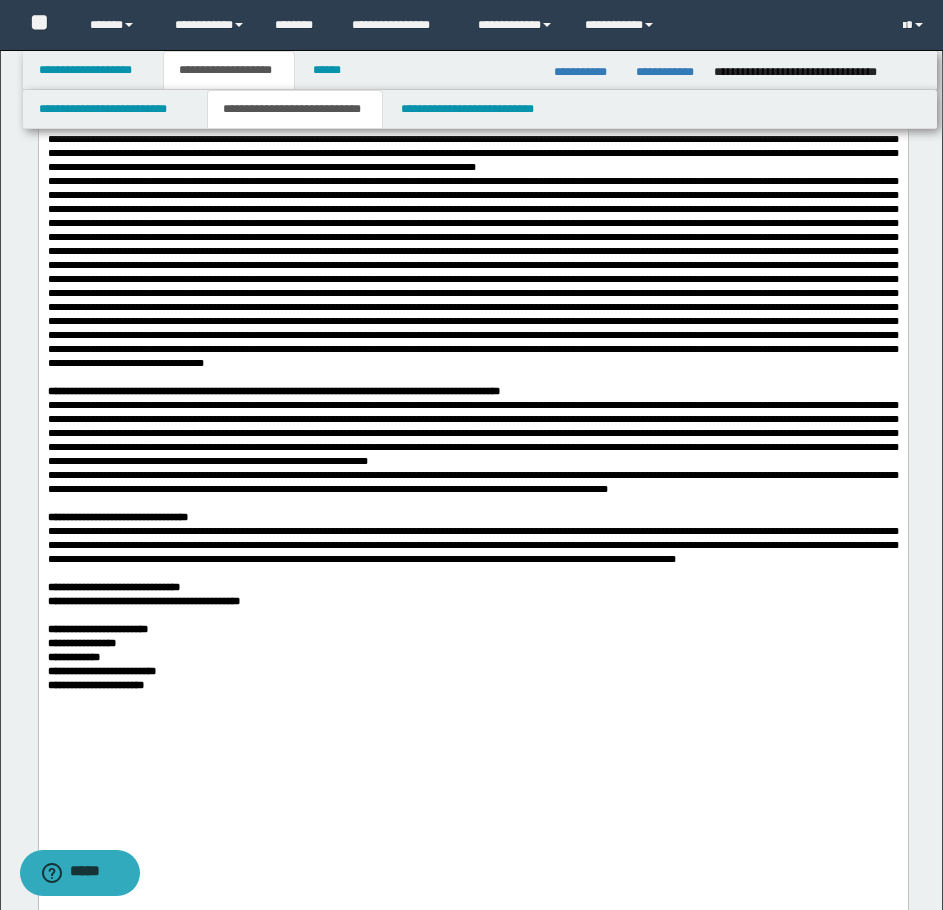 scroll, scrollTop: 400, scrollLeft: 0, axis: vertical 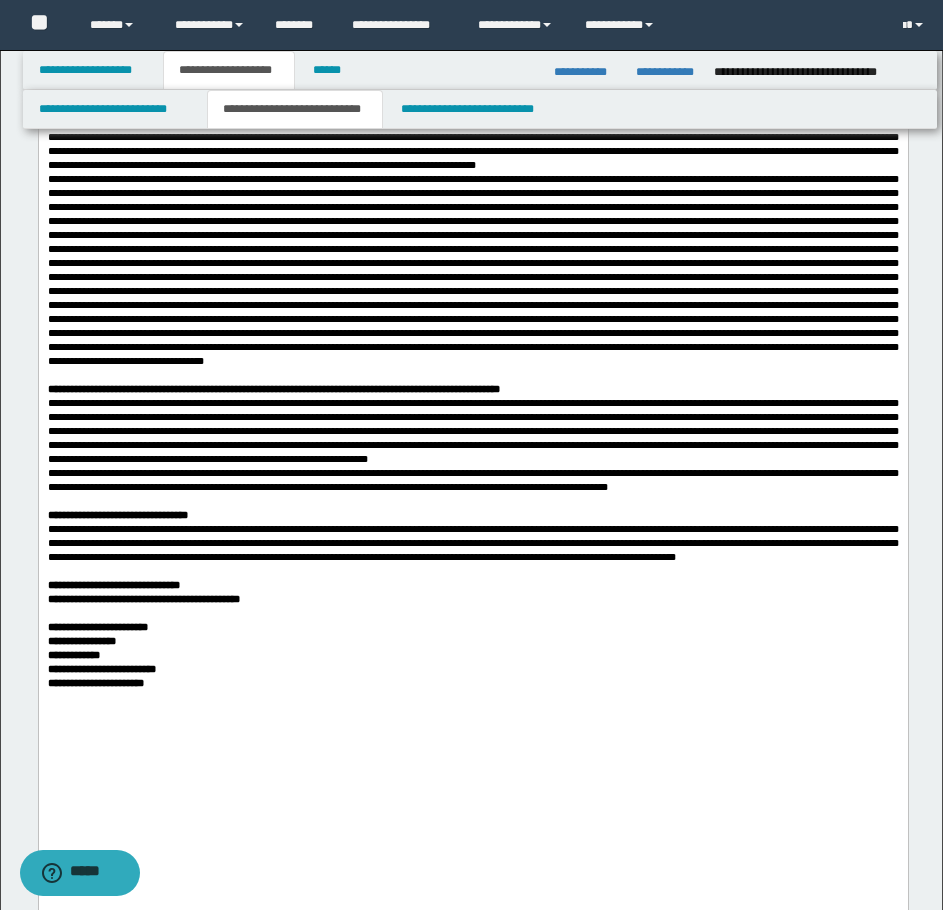 click at bounding box center [472, 109] 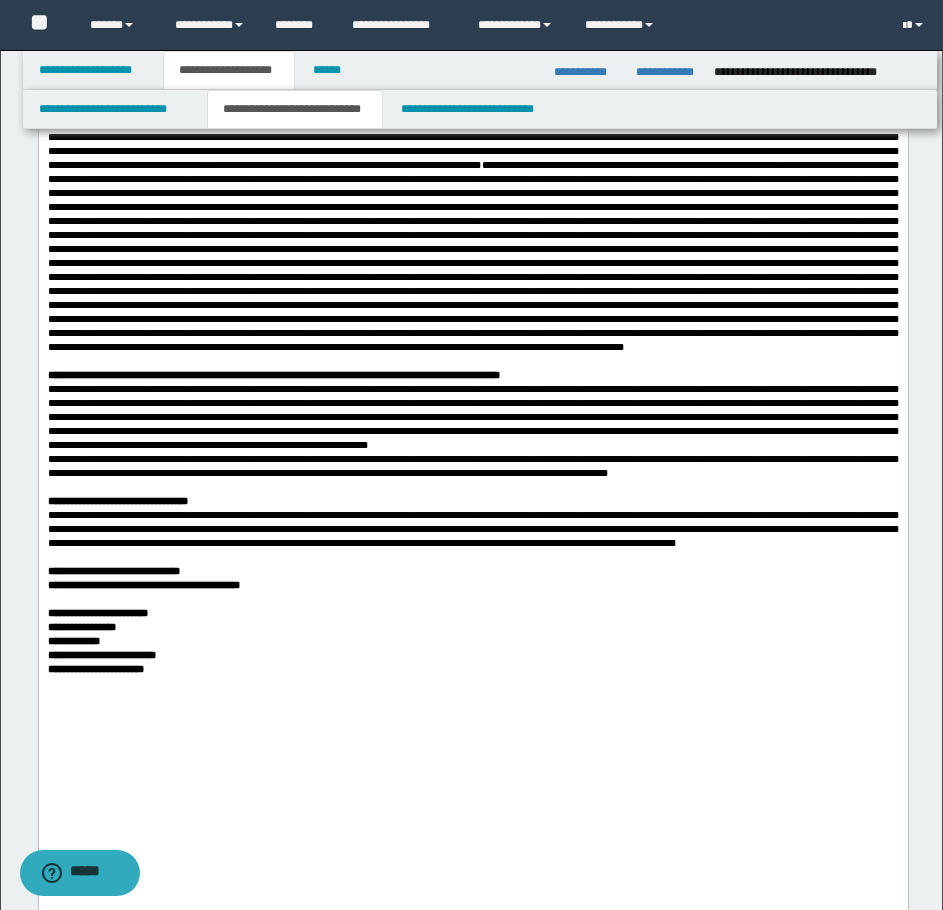 click on "**********" at bounding box center [472, 417] 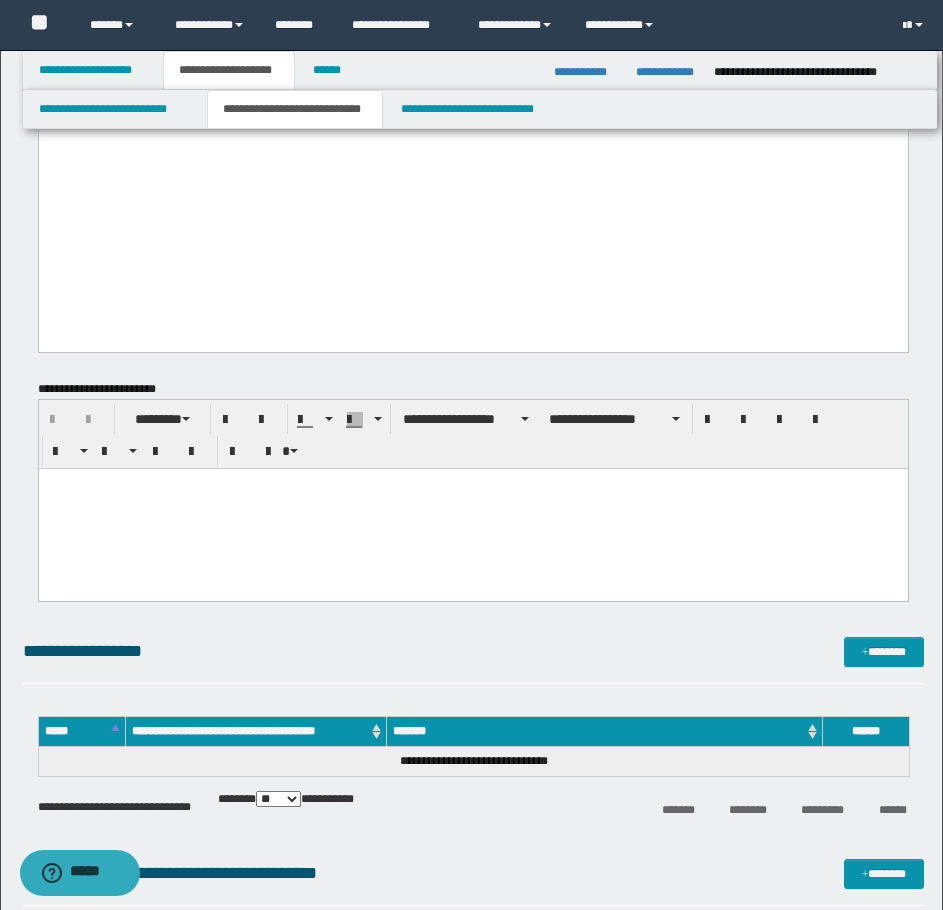 scroll, scrollTop: 1100, scrollLeft: 0, axis: vertical 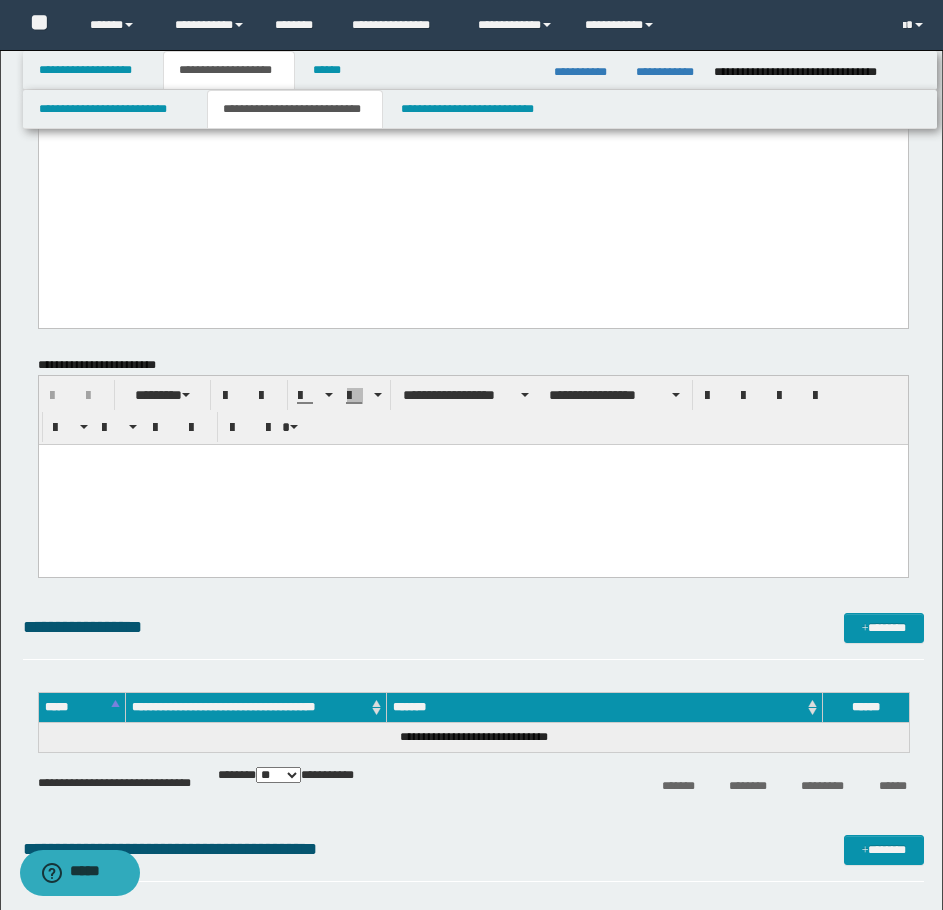 click at bounding box center (472, 484) 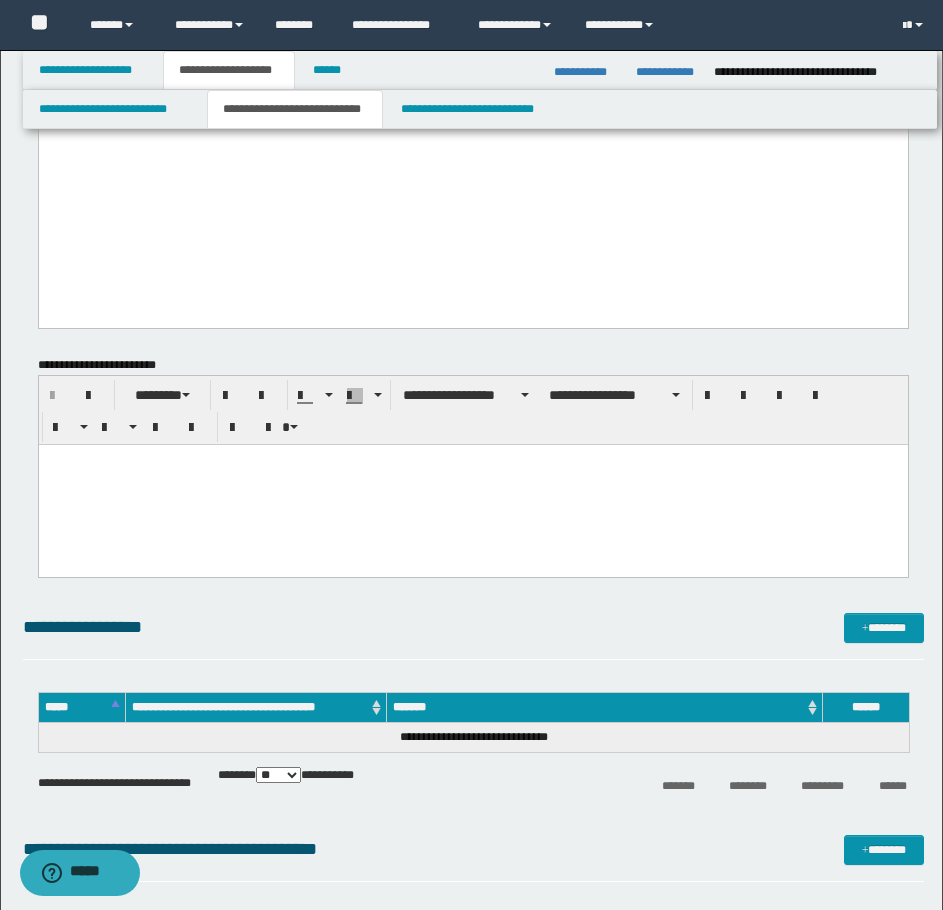 click at bounding box center [472, 459] 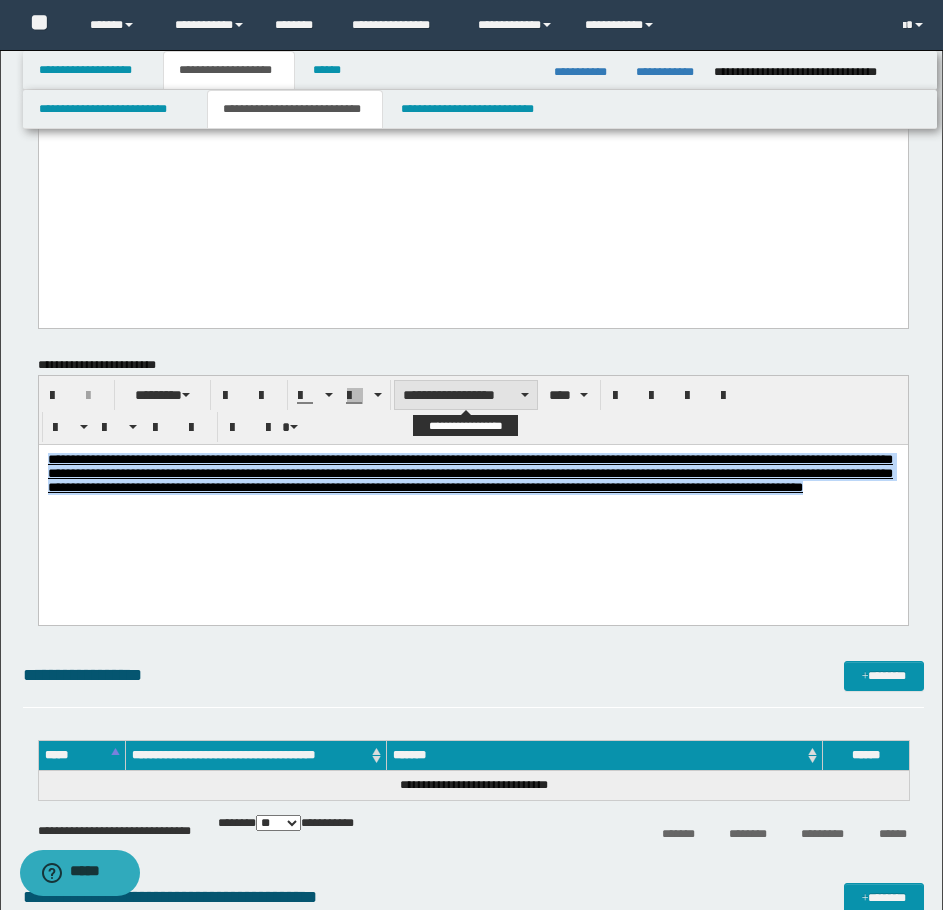 click on "**********" at bounding box center (466, 395) 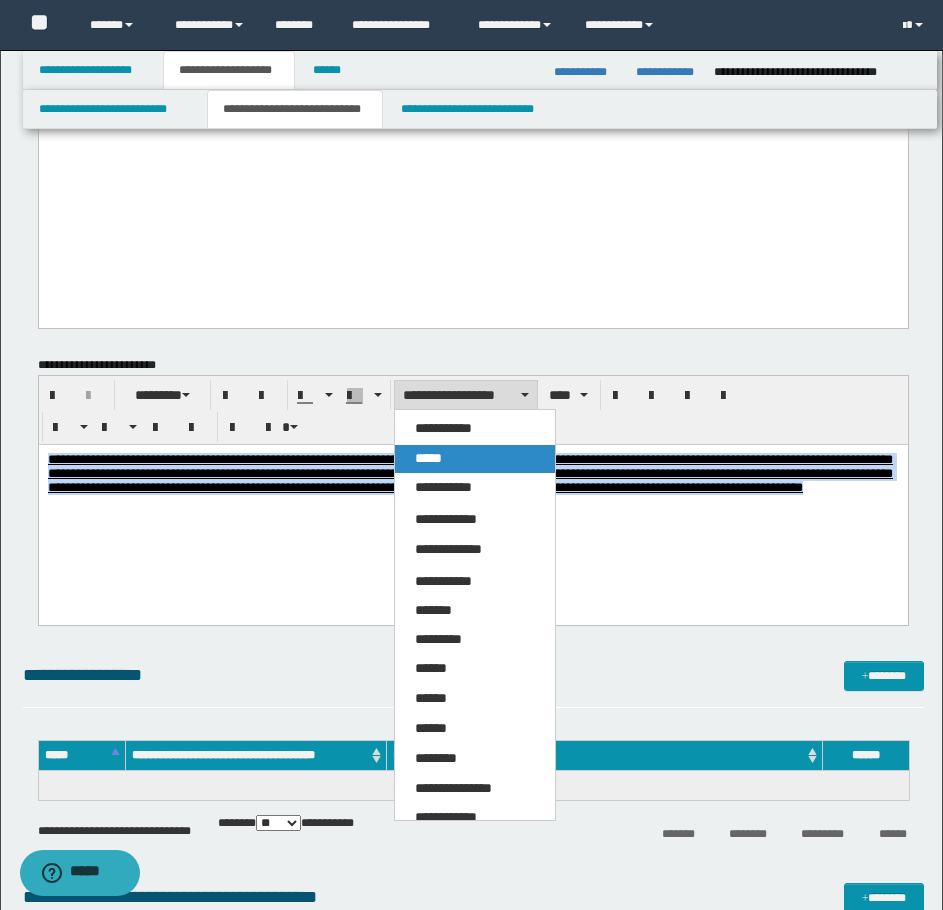 click on "*****" at bounding box center [428, 458] 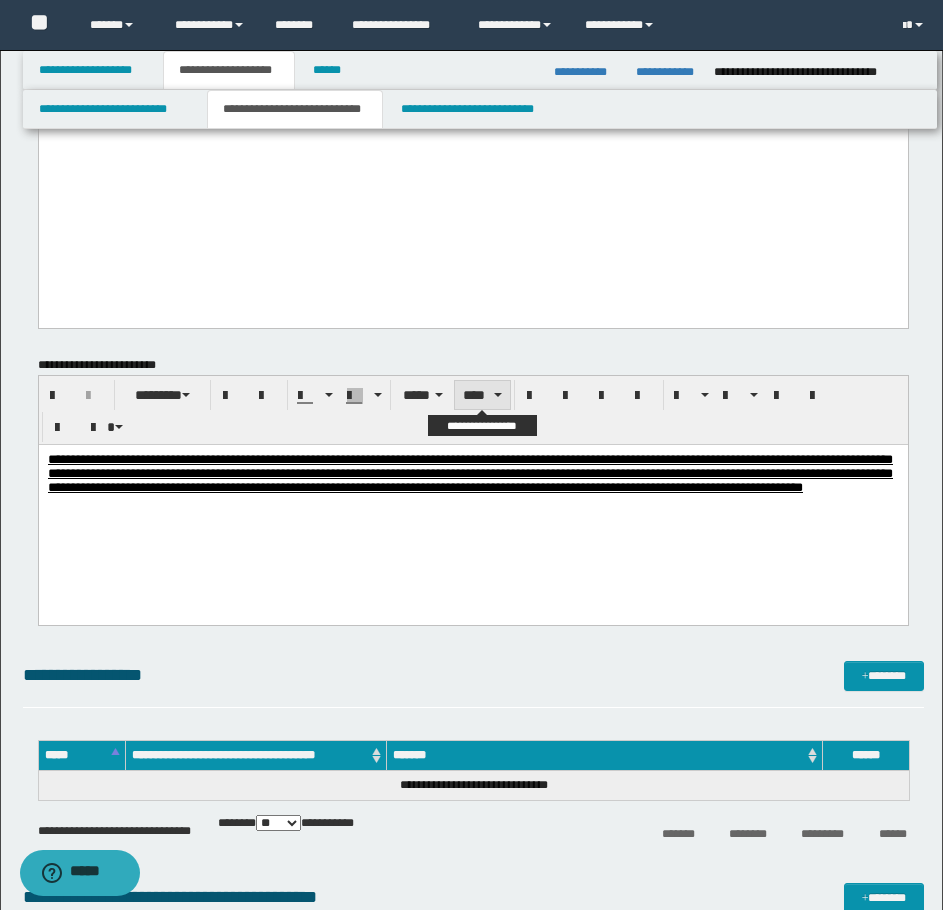 click on "****" at bounding box center (482, 395) 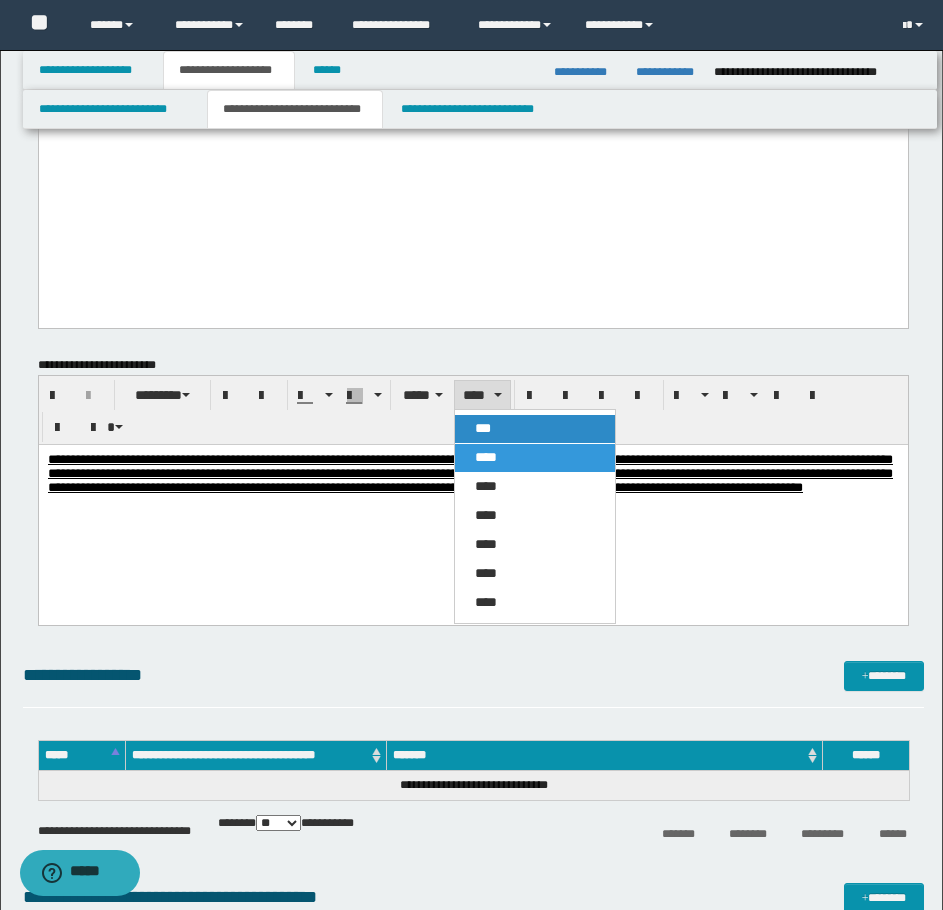 click on "***" at bounding box center [483, 428] 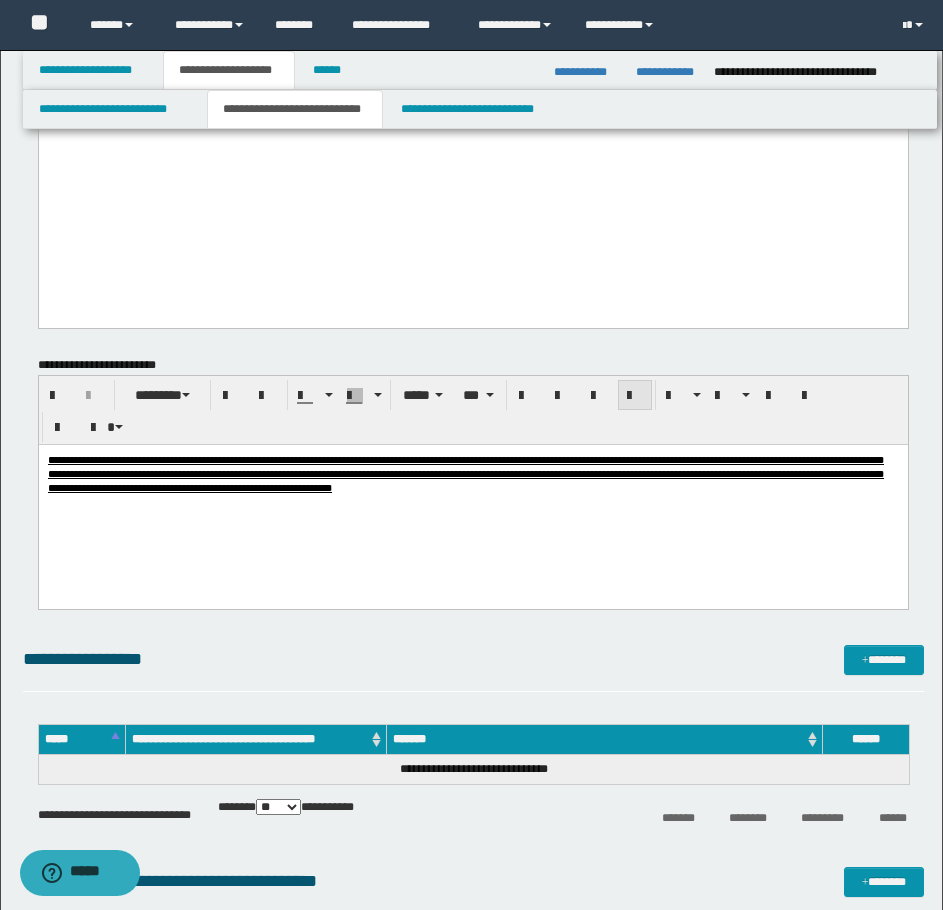 click at bounding box center (635, 396) 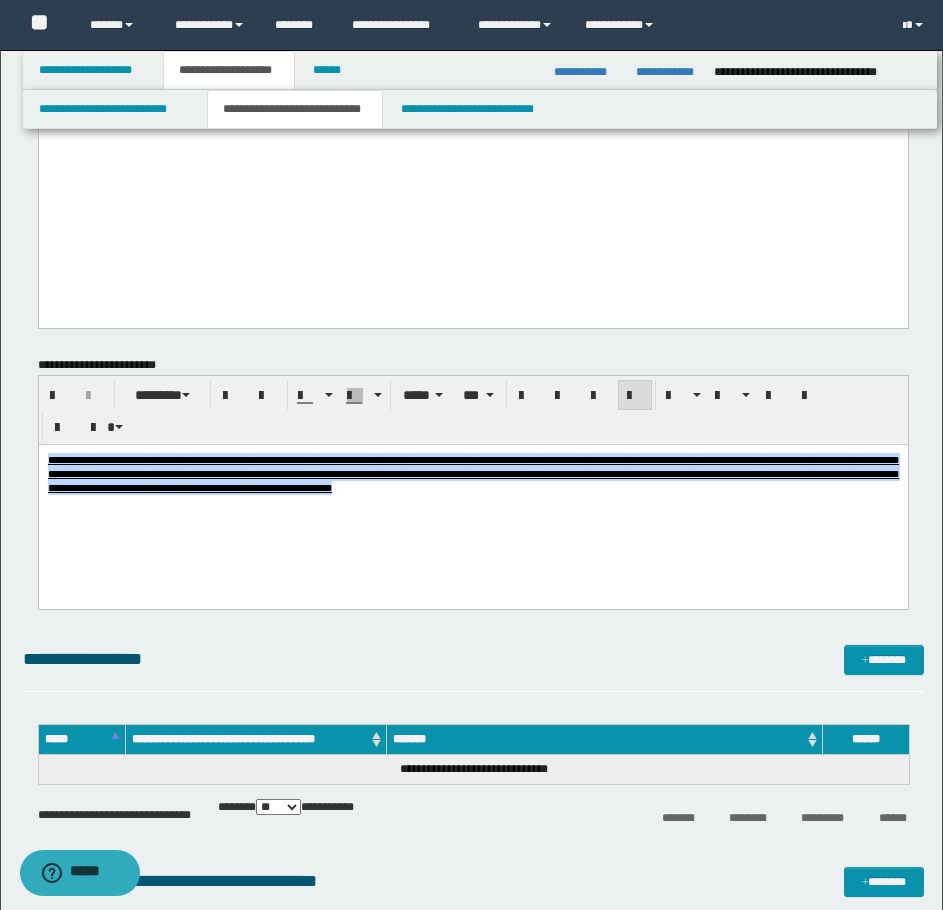 click on "**********" at bounding box center [472, 498] 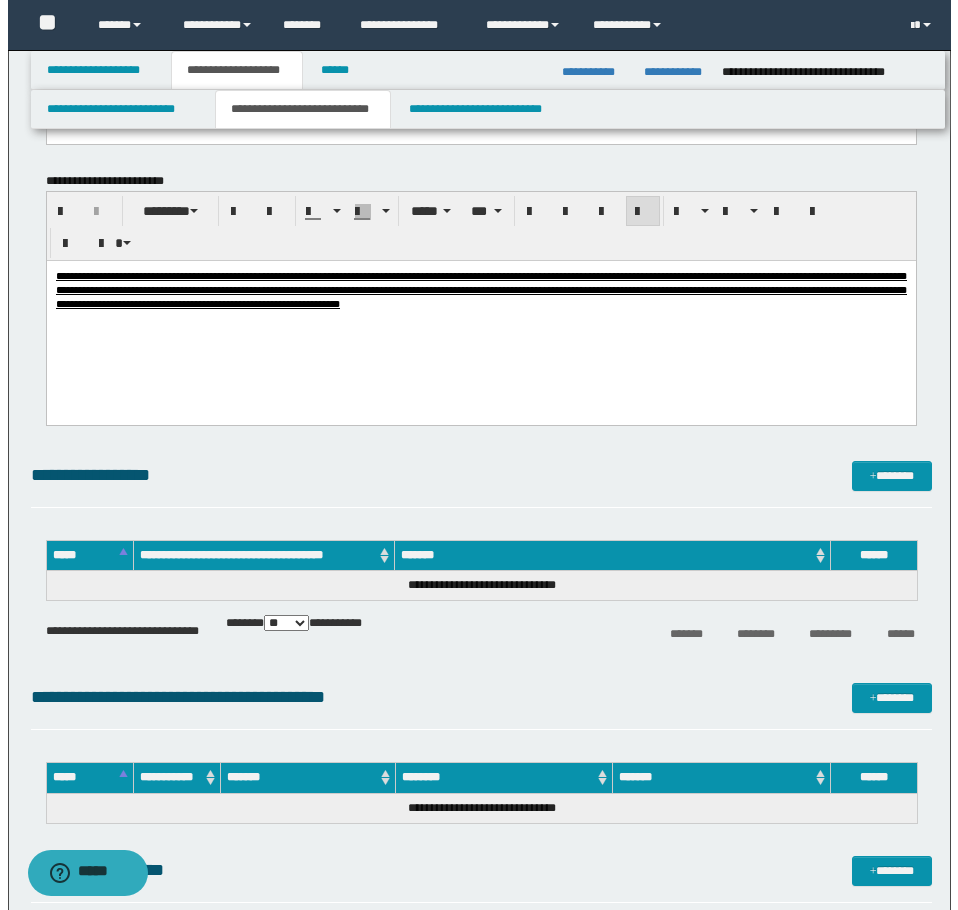 scroll, scrollTop: 1300, scrollLeft: 0, axis: vertical 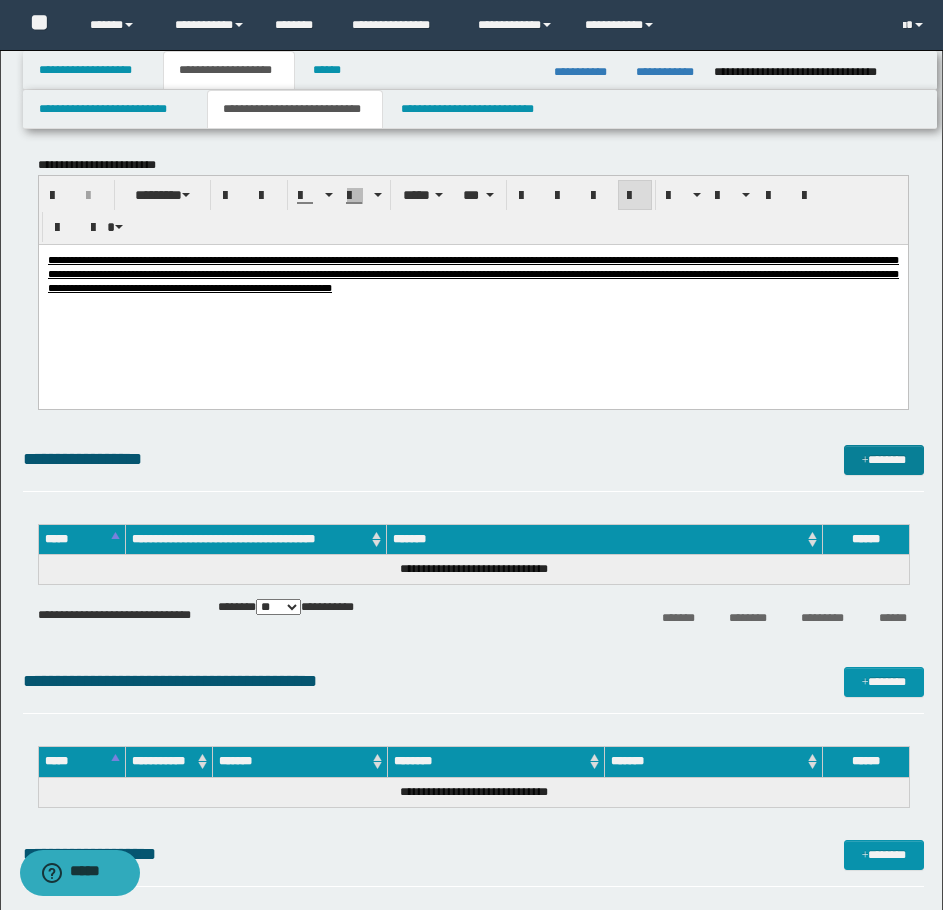 click on "*******" at bounding box center [884, 460] 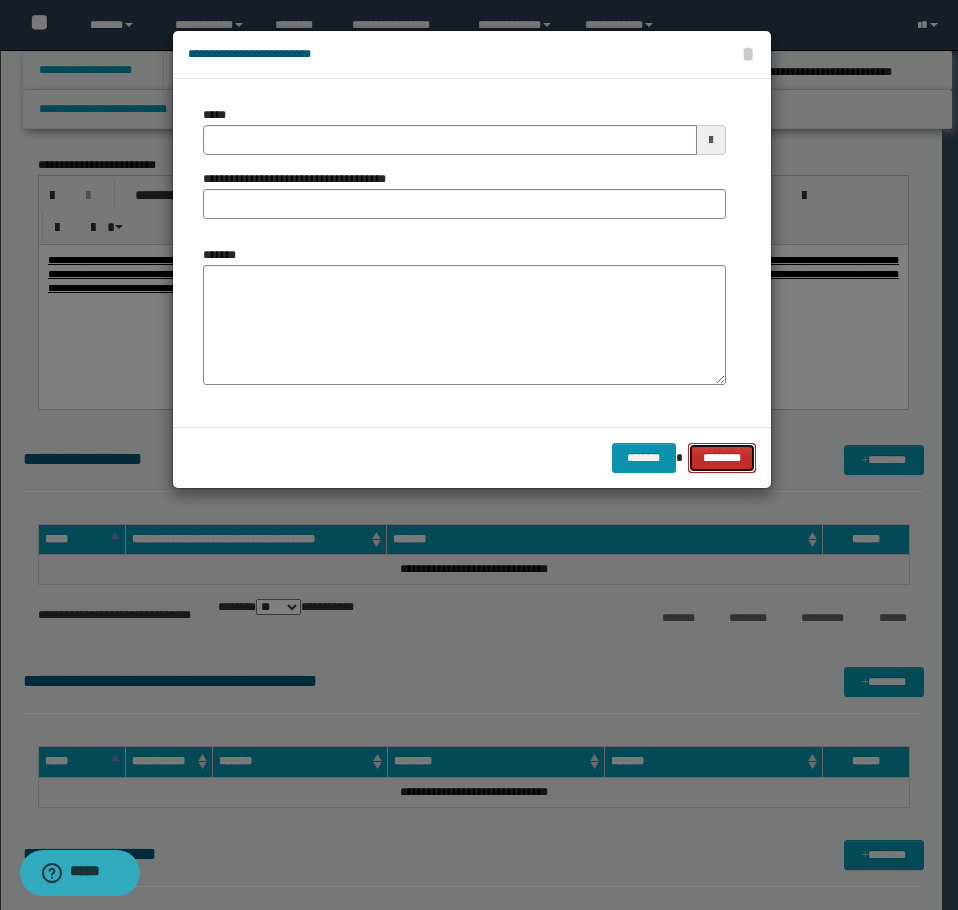 click on "********" at bounding box center (721, 458) 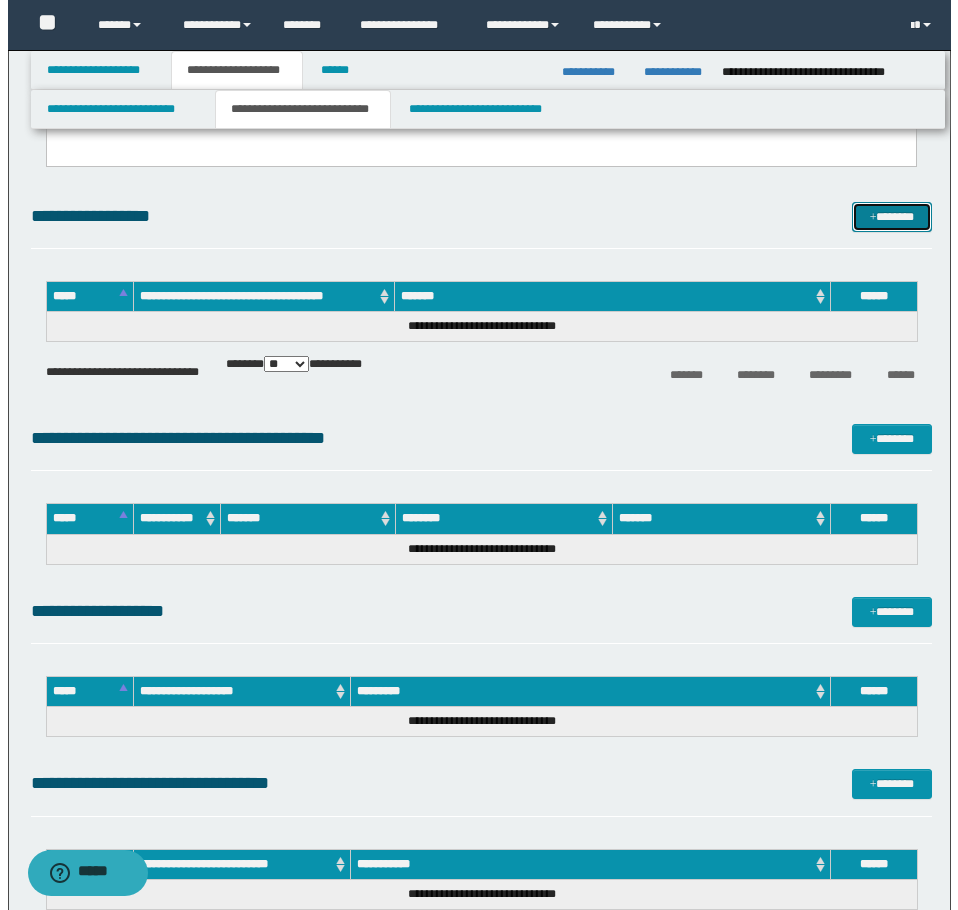 scroll, scrollTop: 1600, scrollLeft: 0, axis: vertical 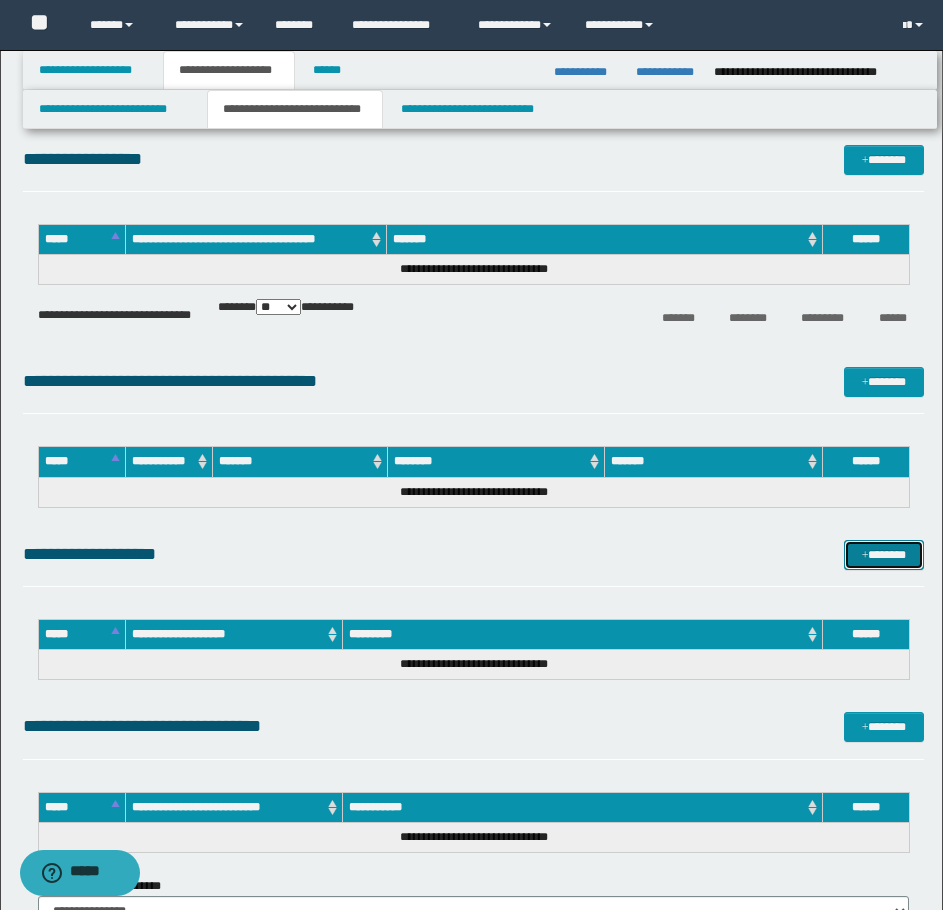 click on "*******" at bounding box center [884, 555] 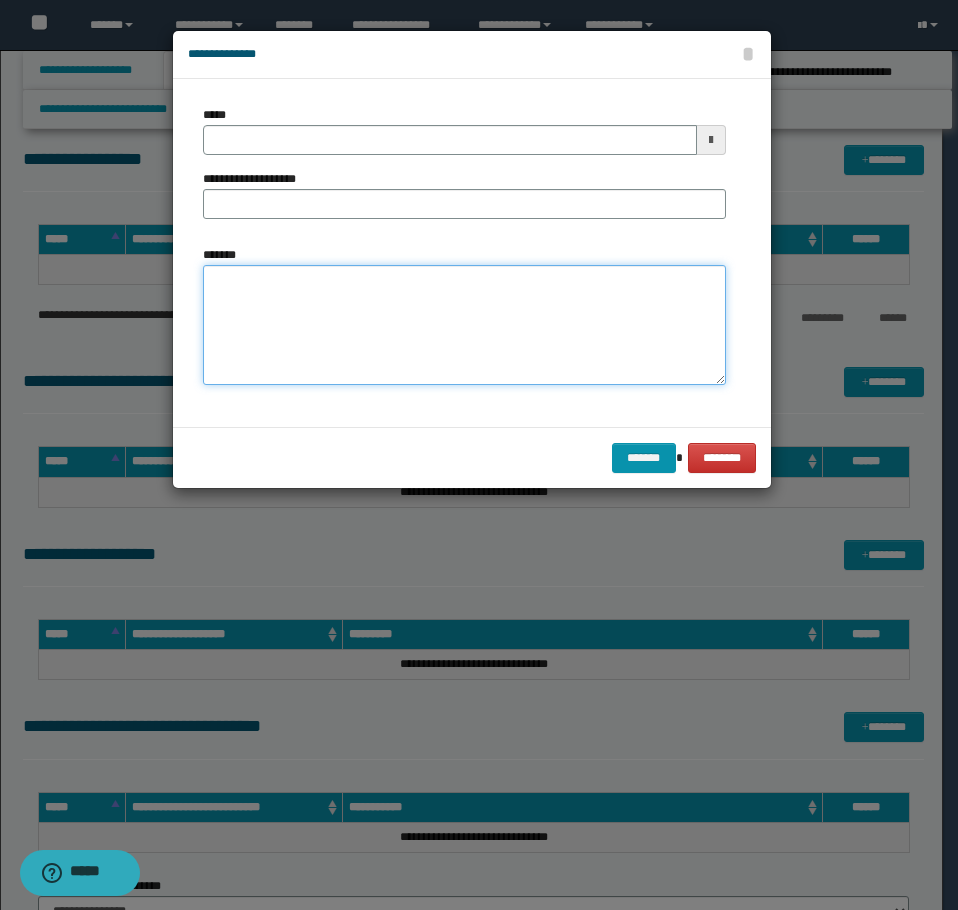 click on "*******" at bounding box center [464, 325] 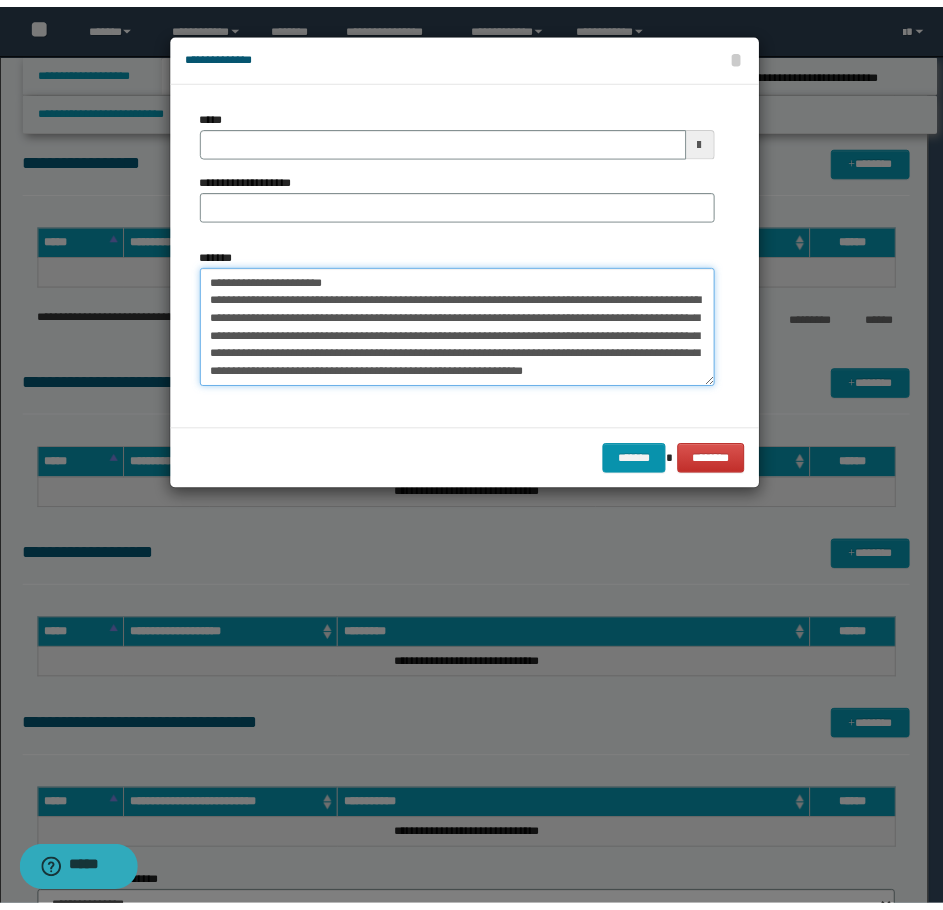 scroll, scrollTop: 0, scrollLeft: 0, axis: both 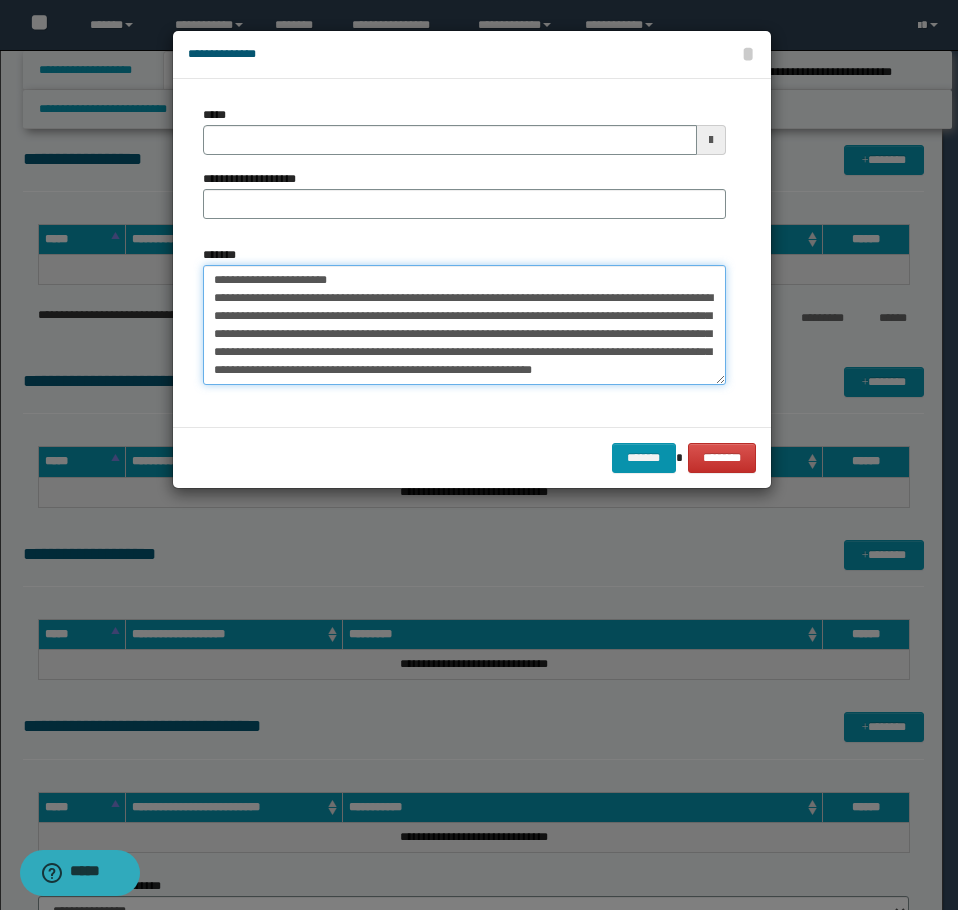drag, startPoint x: 433, startPoint y: 285, endPoint x: 278, endPoint y: 275, distance: 155.32225 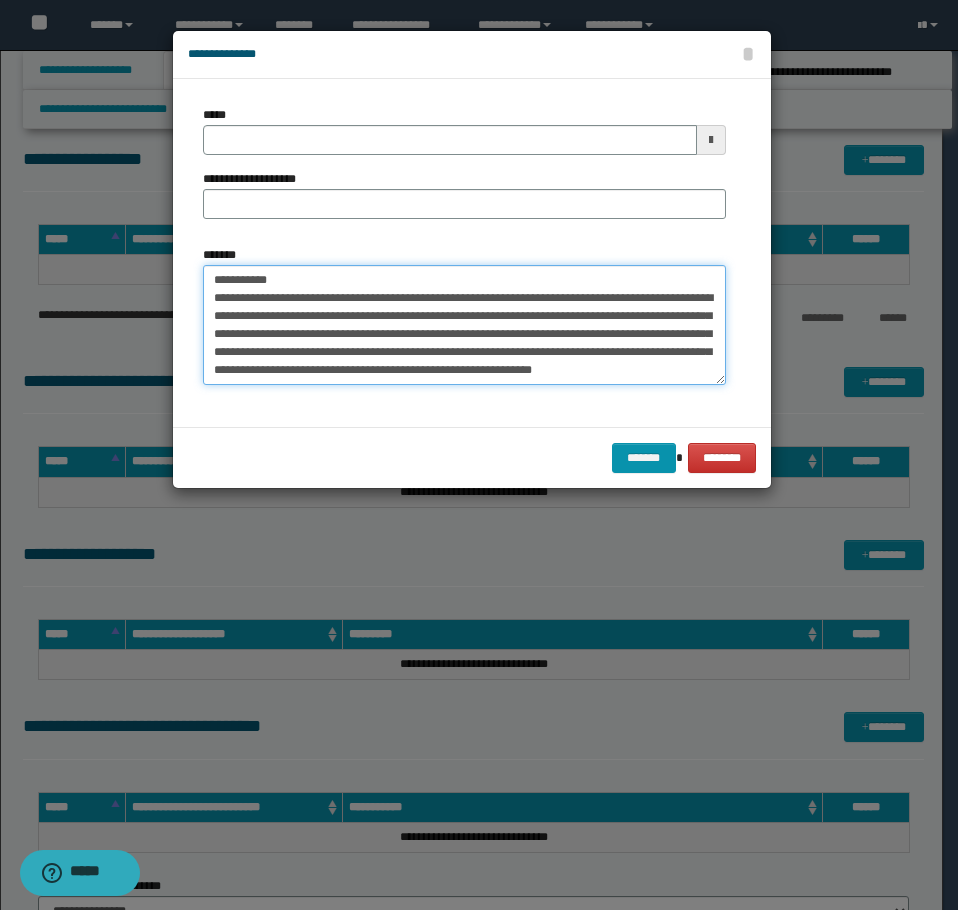 type on "**********" 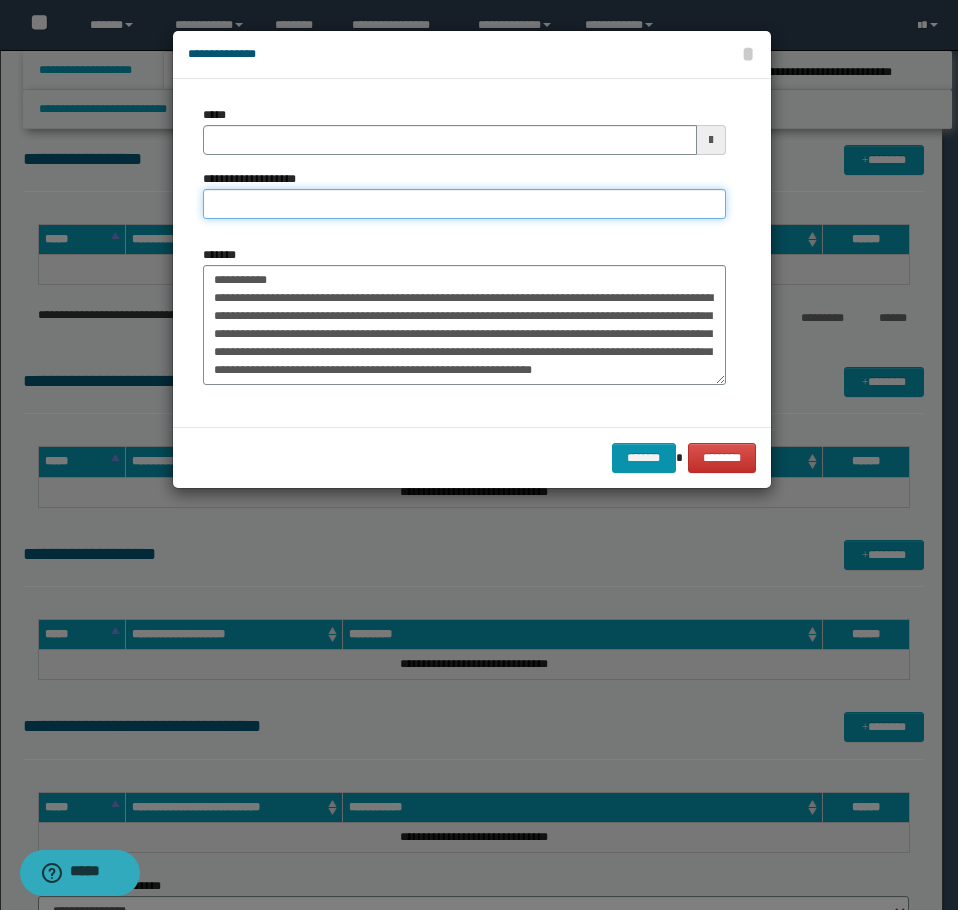 click on "**********" at bounding box center (464, 204) 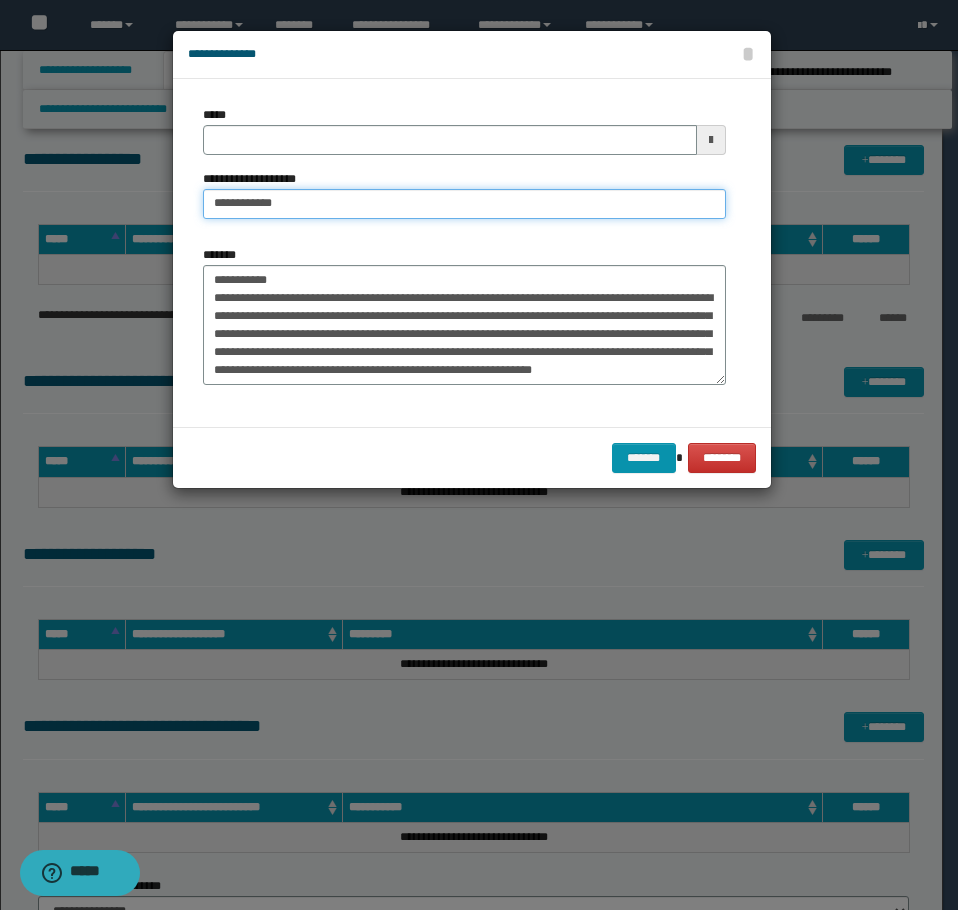 type on "**********" 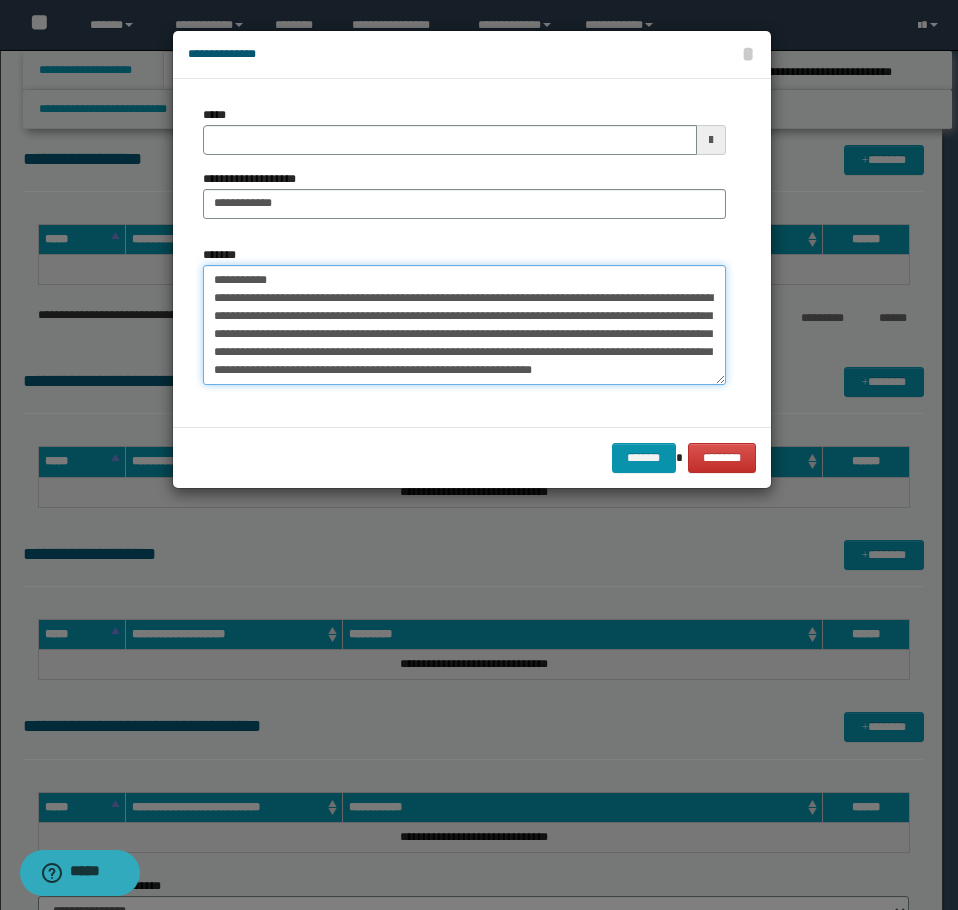 drag, startPoint x: 46, startPoint y: 274, endPoint x: -1, endPoint y: 260, distance: 49.0408 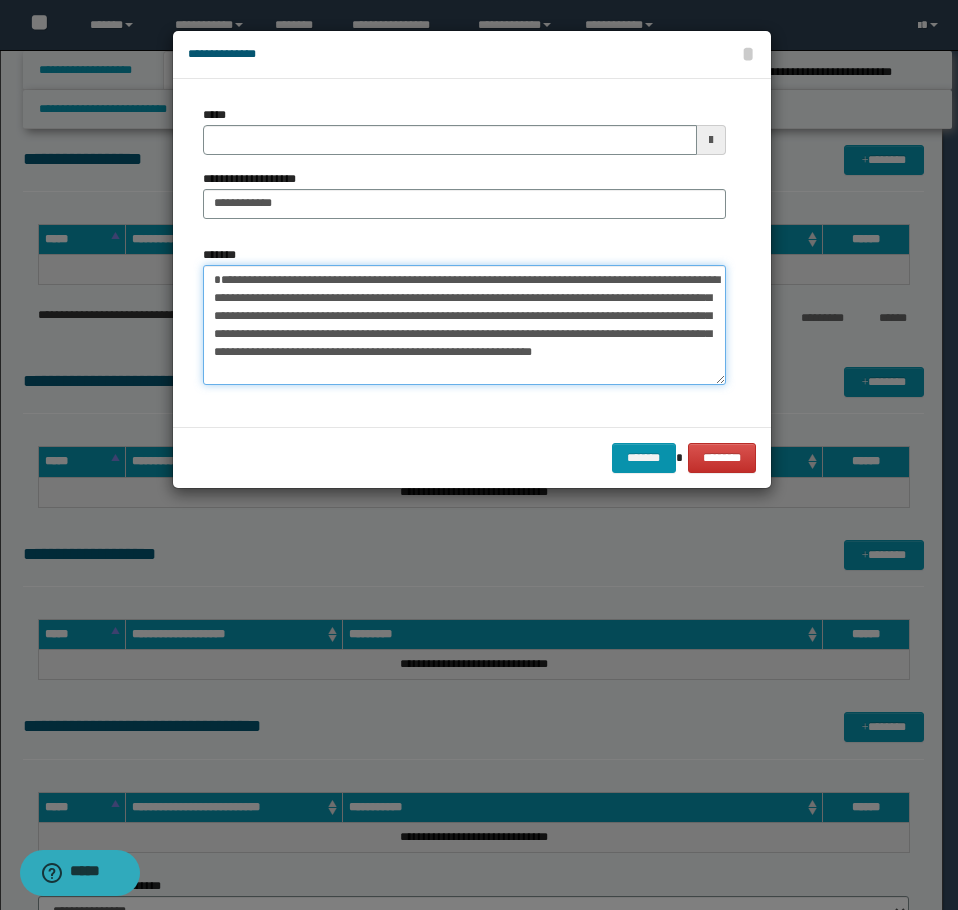 type 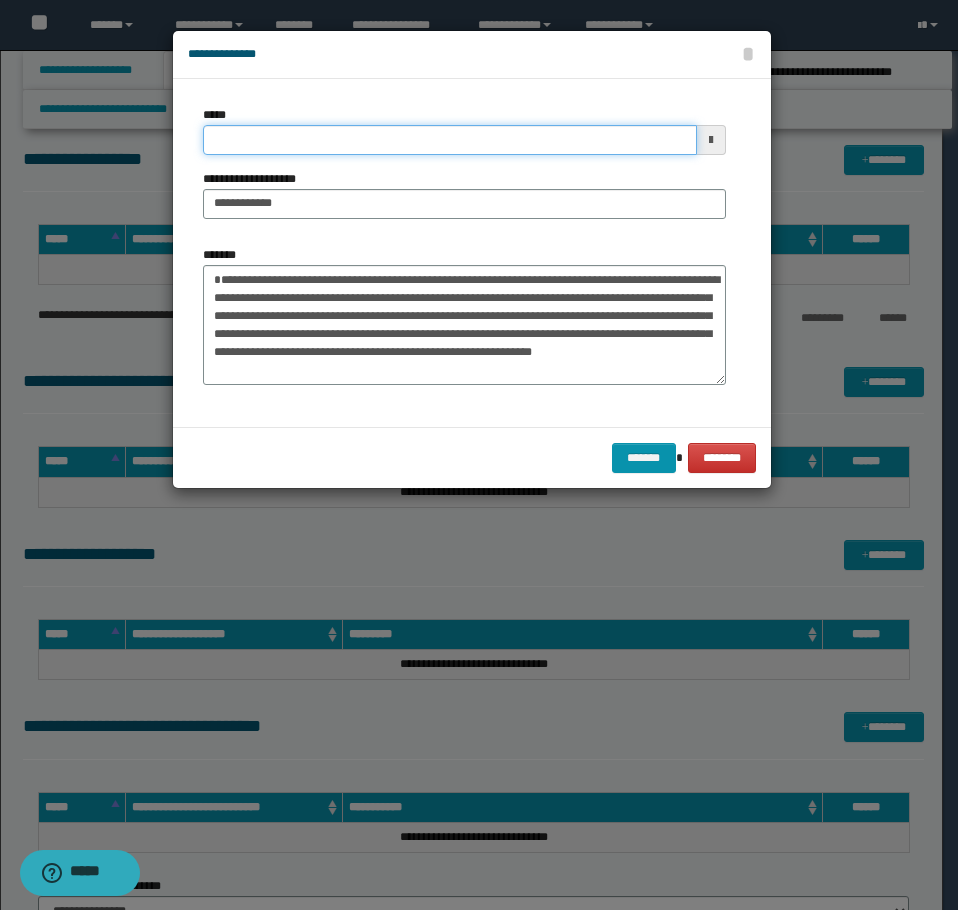 click on "*****" at bounding box center [450, 140] 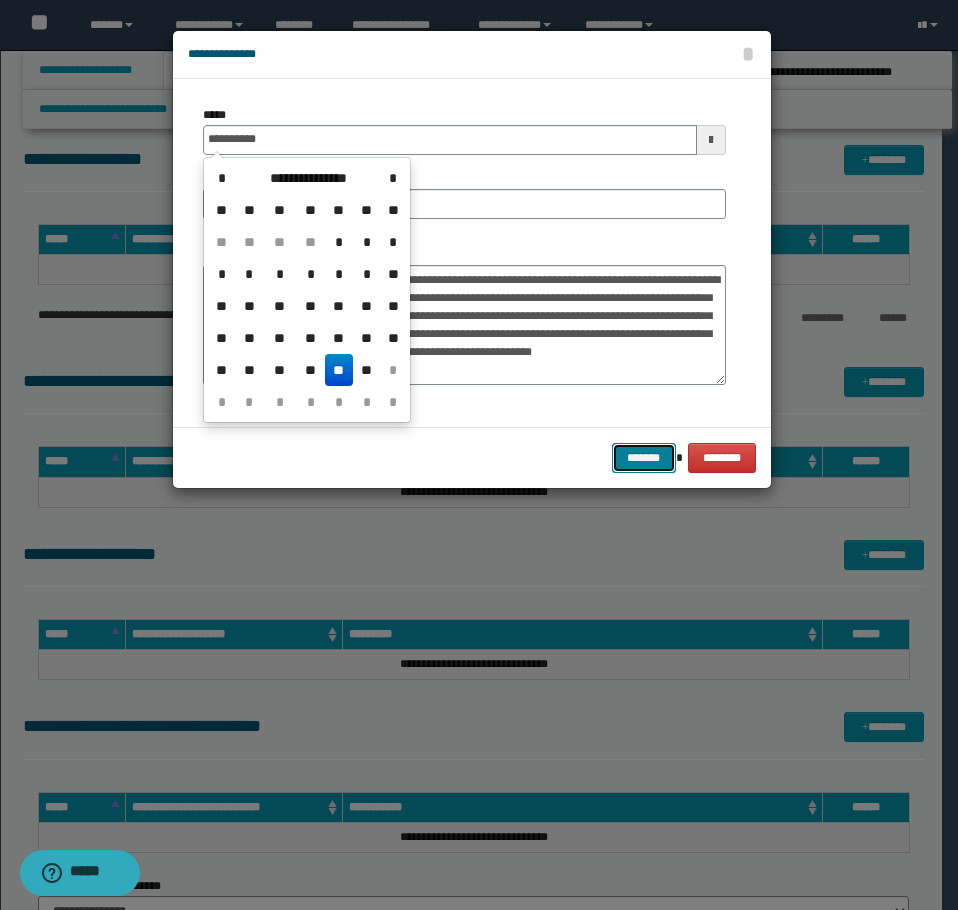 type on "**********" 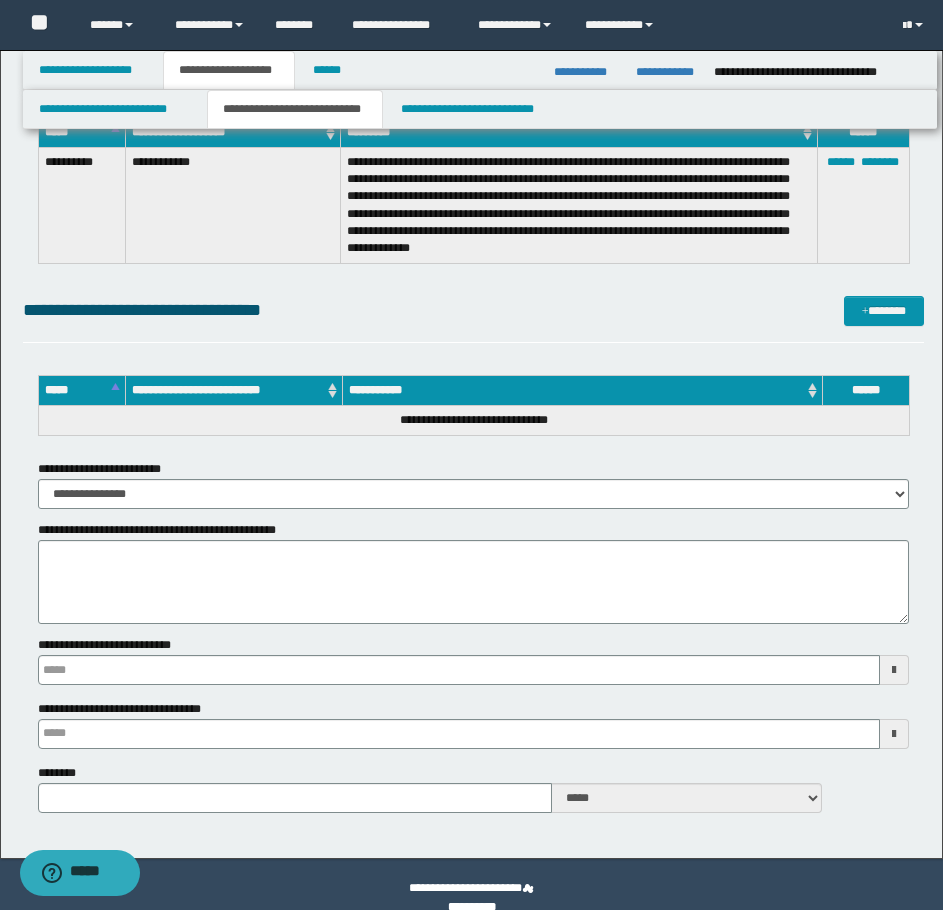 scroll, scrollTop: 2128, scrollLeft: 0, axis: vertical 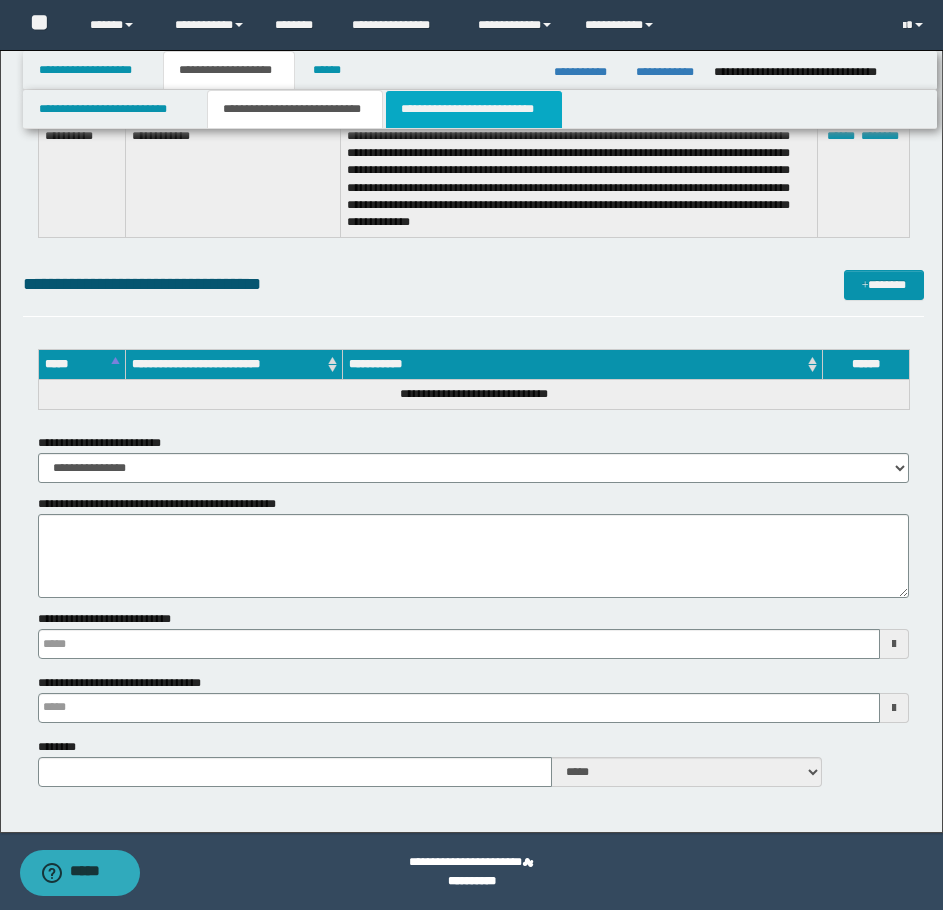 click on "**********" at bounding box center (474, 109) 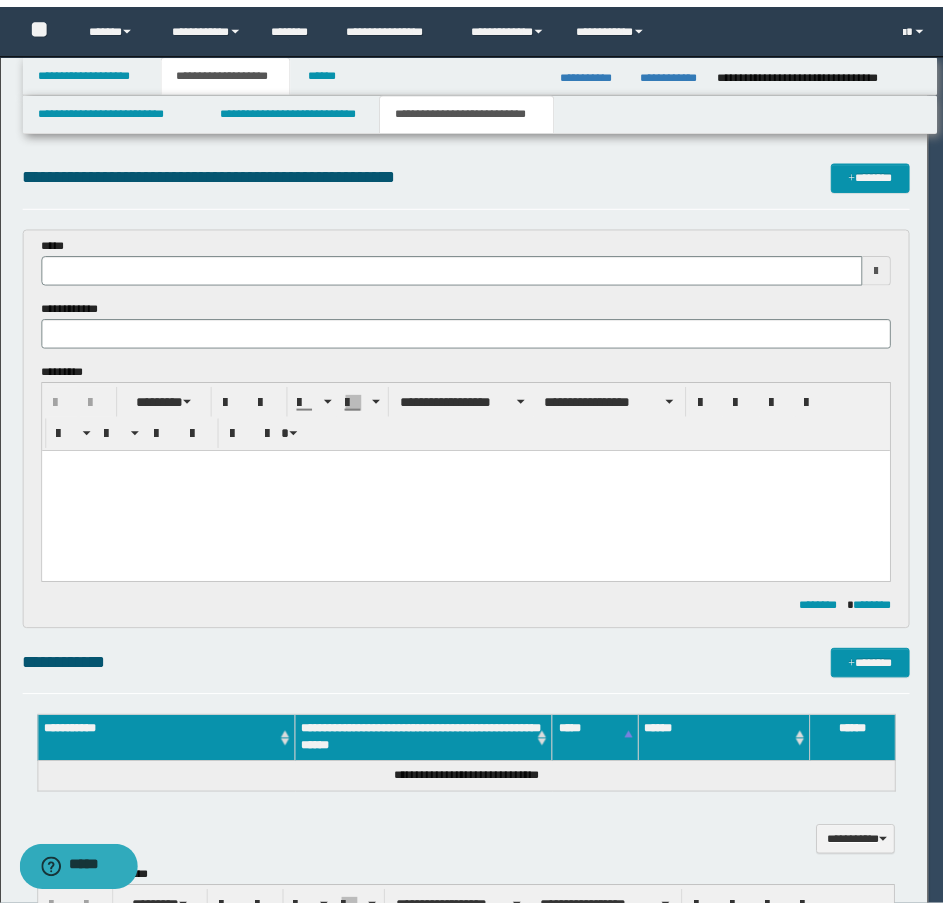 scroll, scrollTop: 0, scrollLeft: 0, axis: both 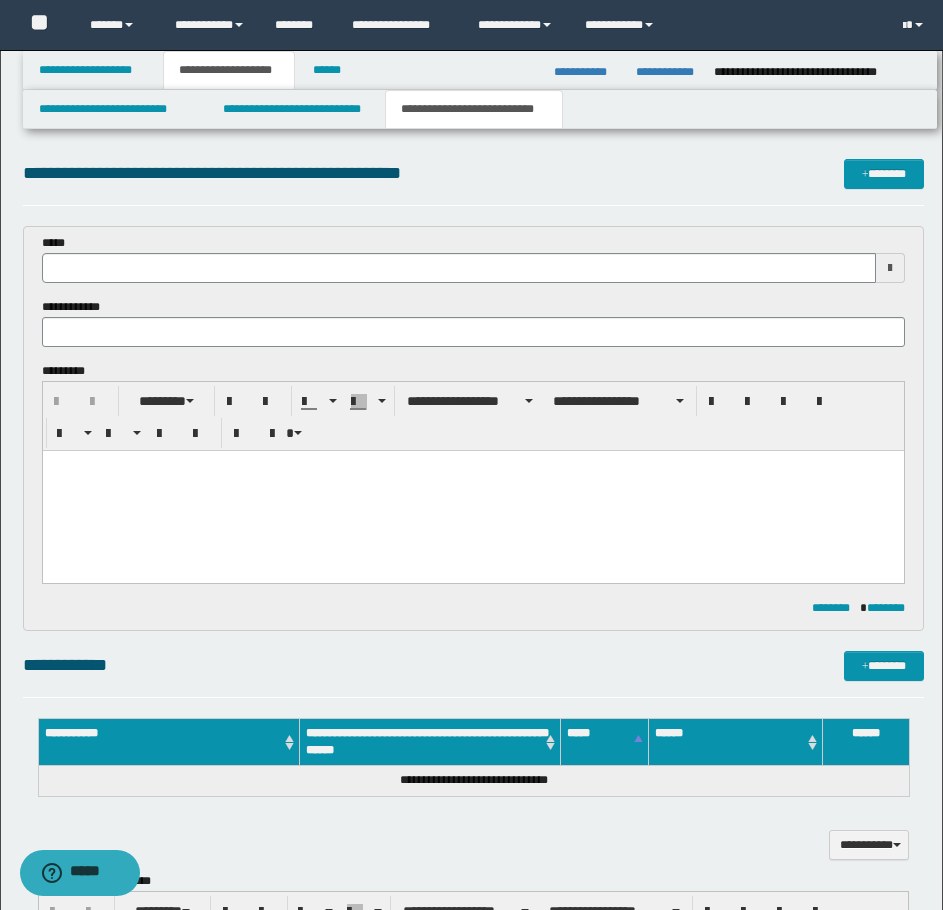 click at bounding box center [472, 491] 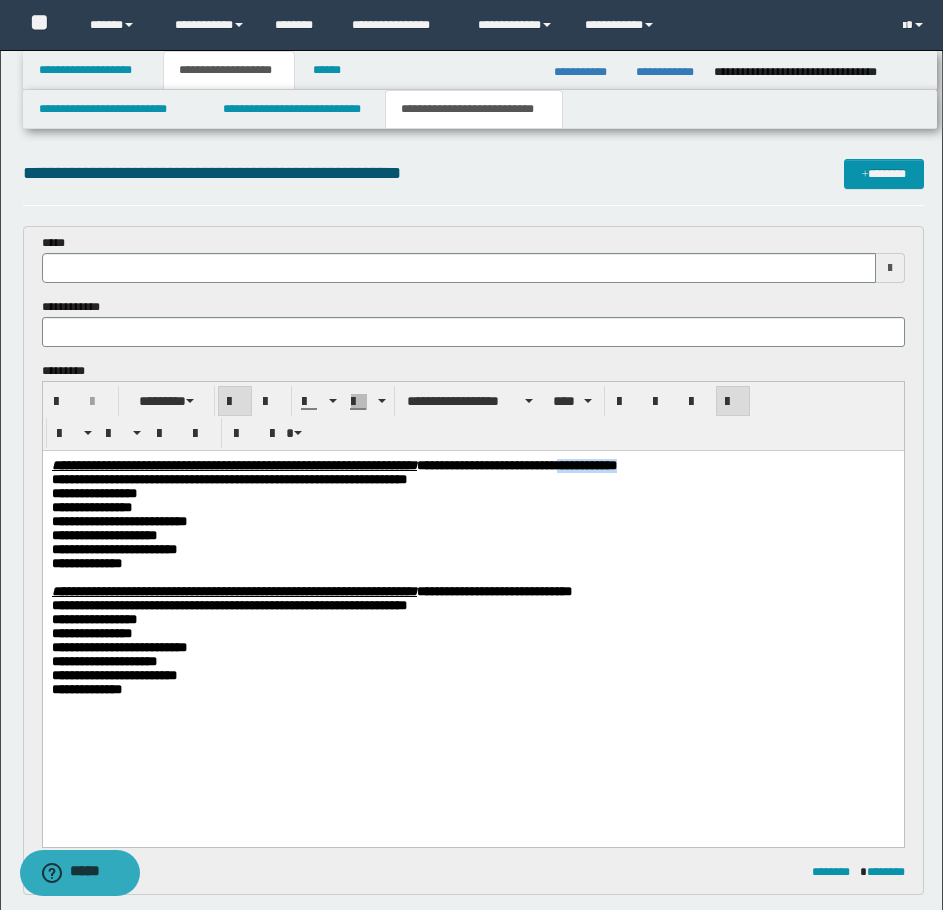 drag, startPoint x: 769, startPoint y: 465, endPoint x: 852, endPoint y: 468, distance: 83.0542 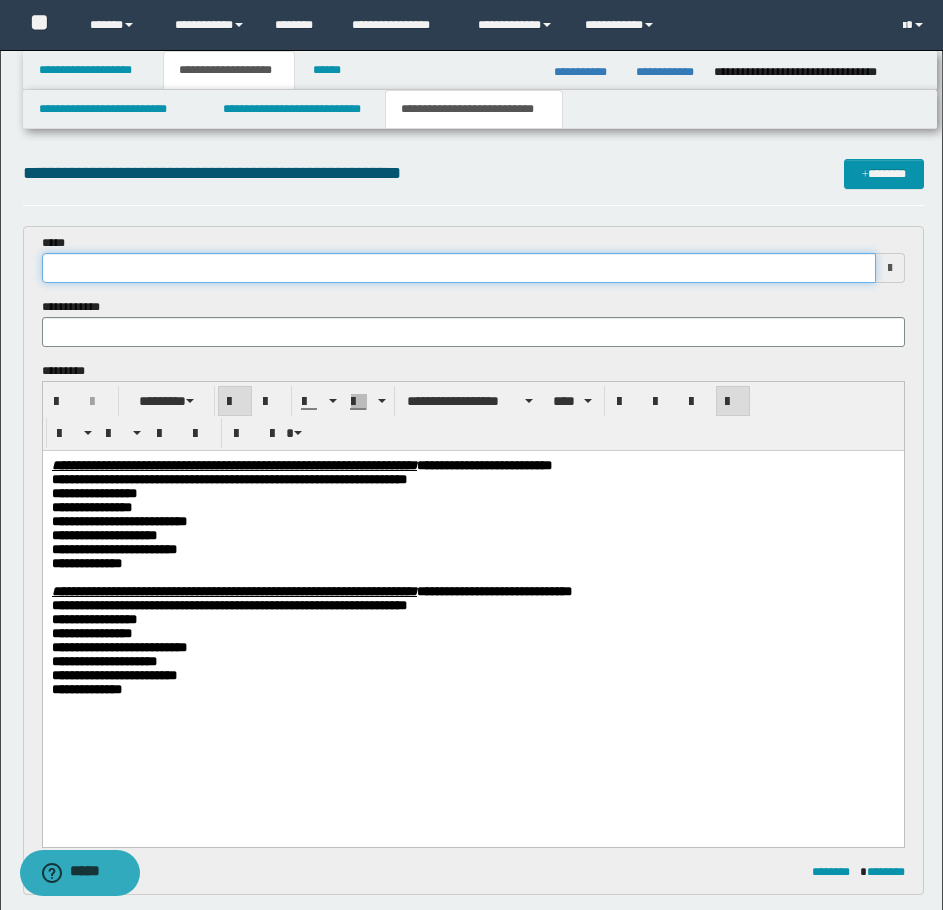 click at bounding box center [459, 268] 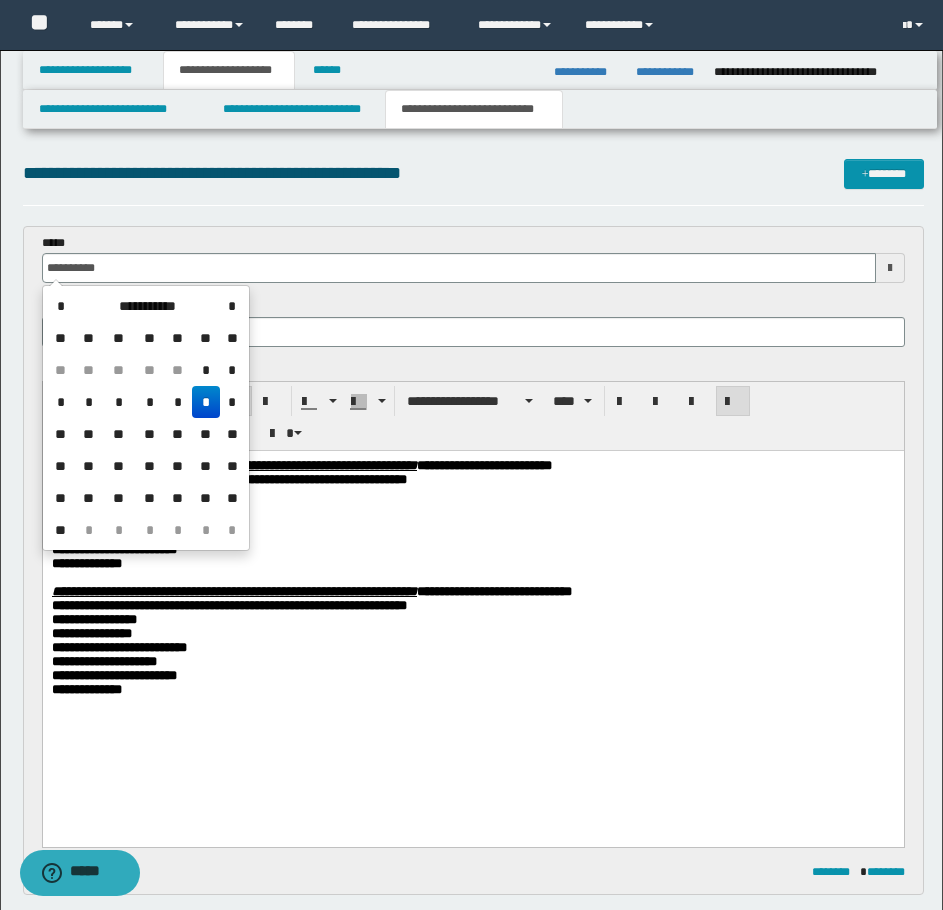 click on "*" at bounding box center [206, 402] 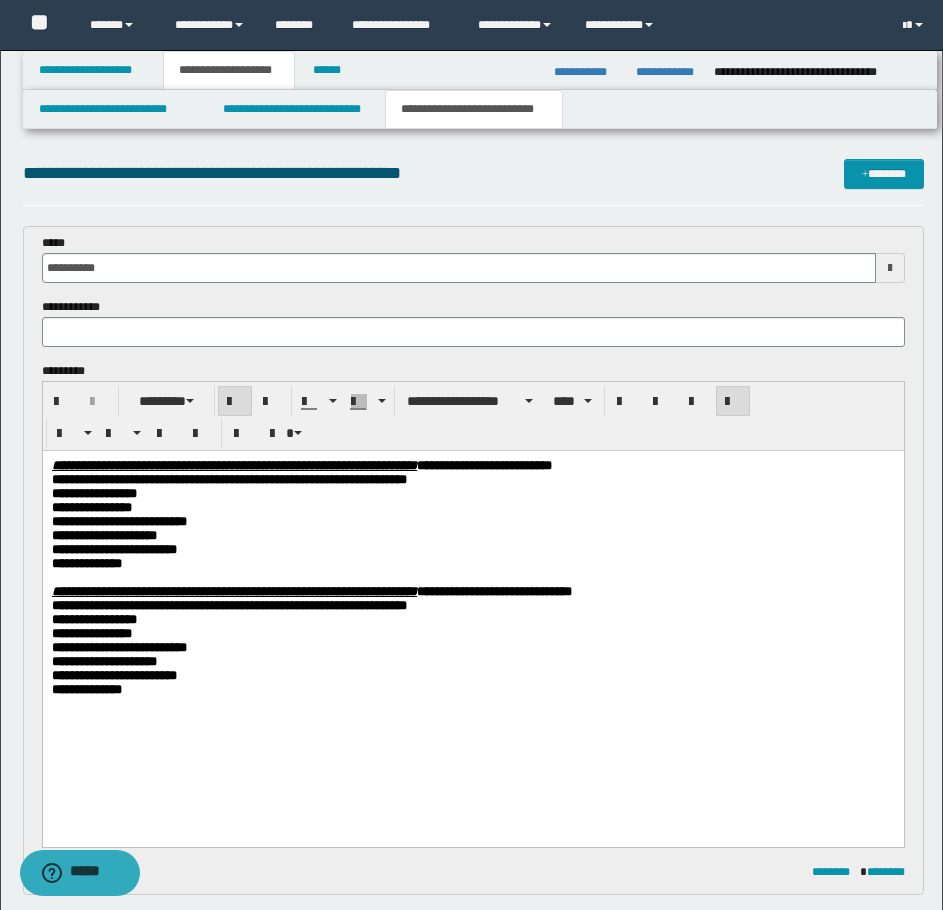 click on "**********" at bounding box center [472, 494] 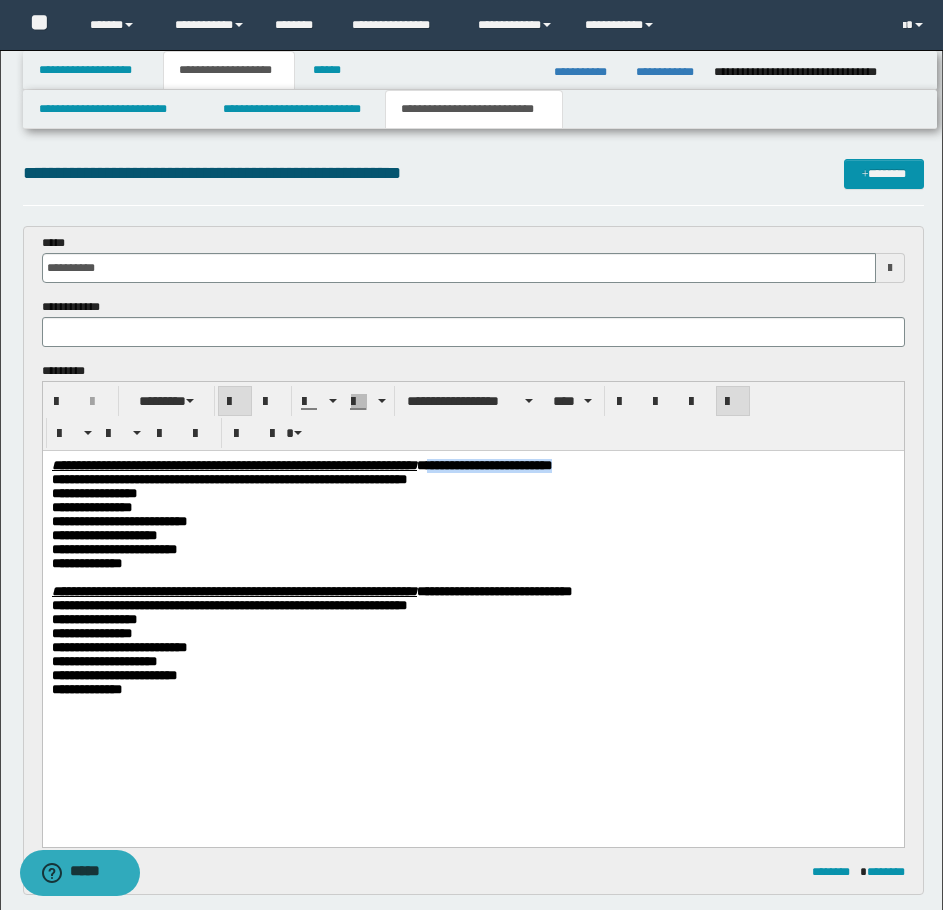 drag, startPoint x: 619, startPoint y: 462, endPoint x: 789, endPoint y: 464, distance: 170.01176 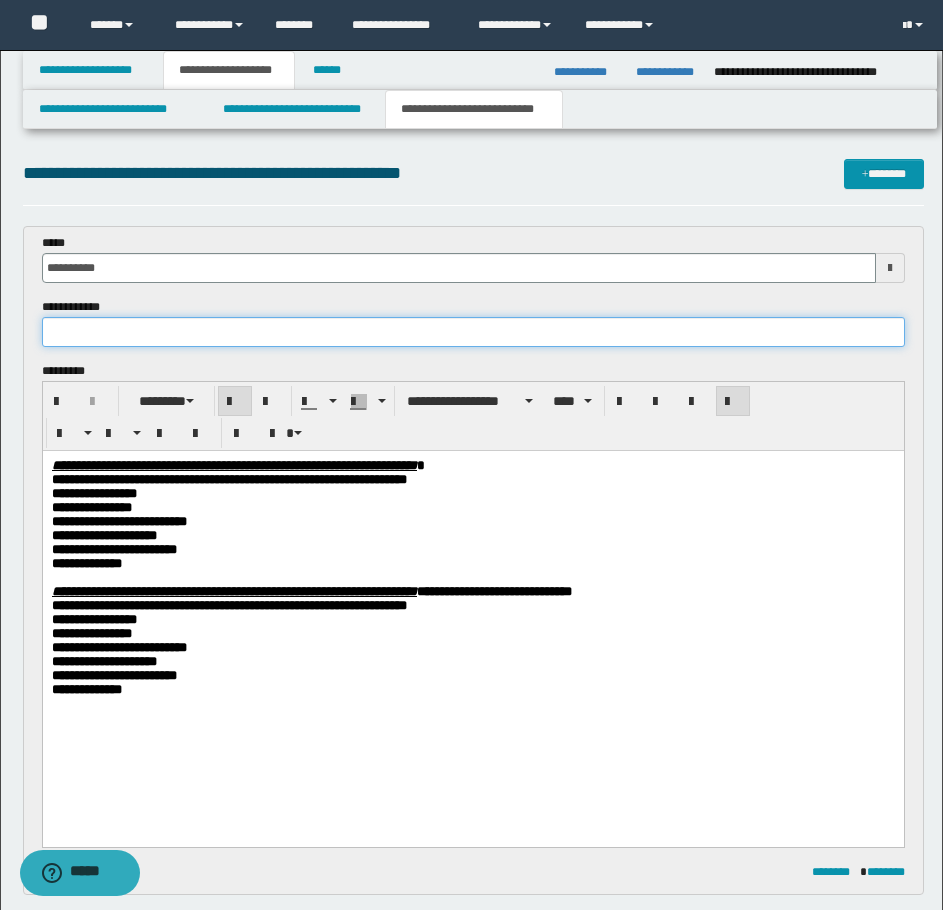 click at bounding box center [473, 332] 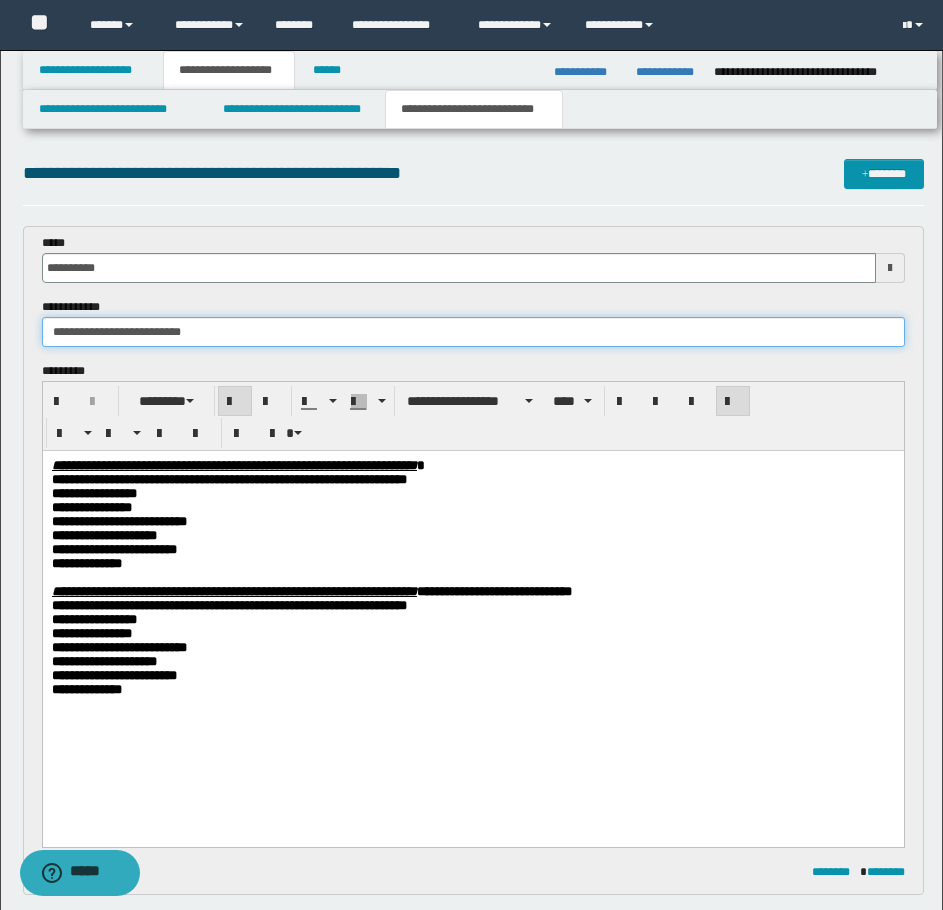 type on "**********" 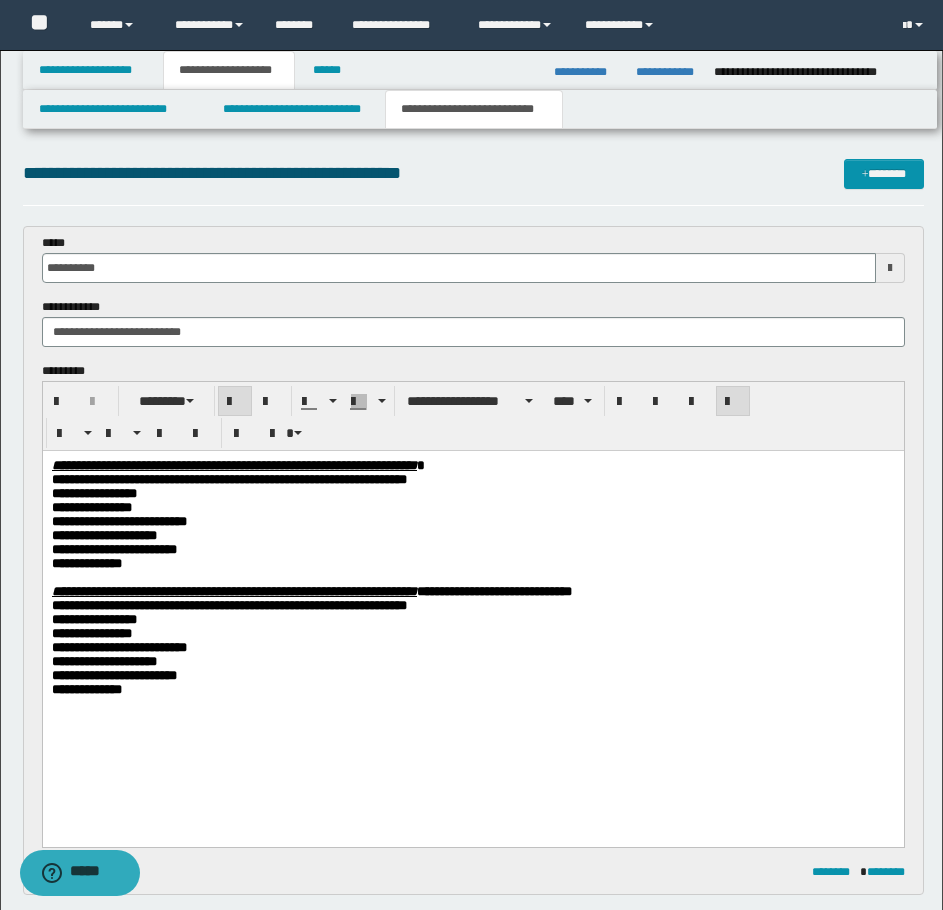 click on "**********" at bounding box center (472, 550) 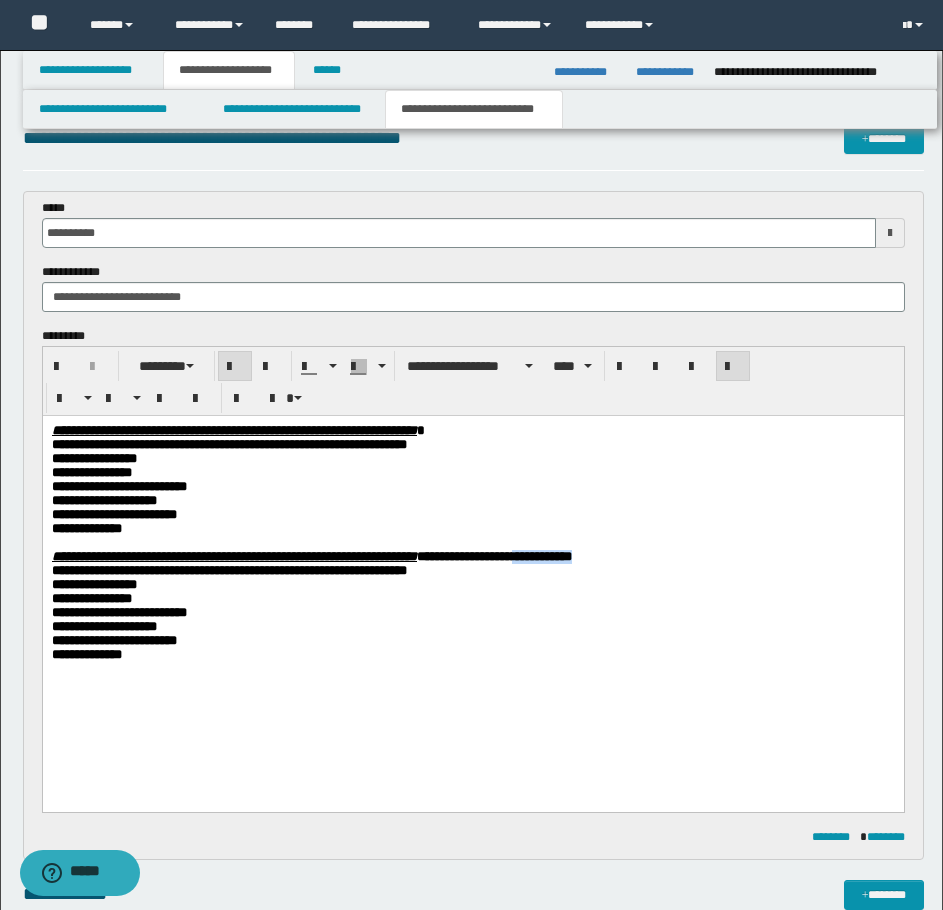 scroll, scrollTop: 0, scrollLeft: 0, axis: both 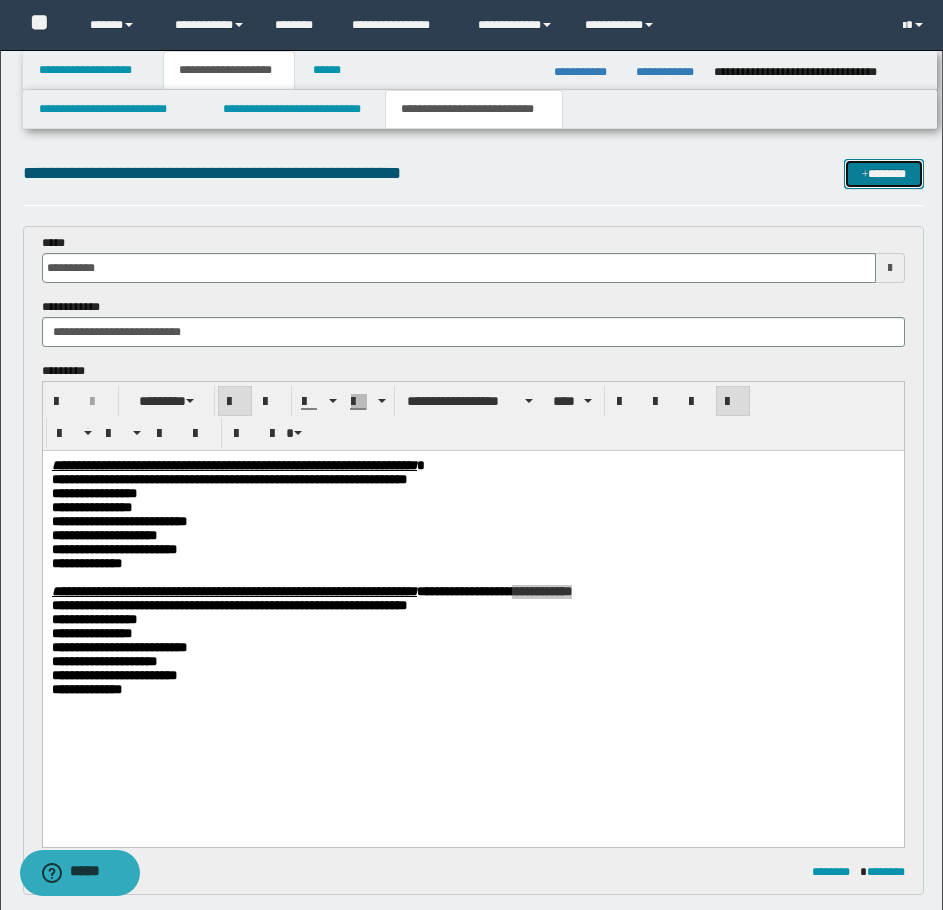 click on "*******" at bounding box center [884, 174] 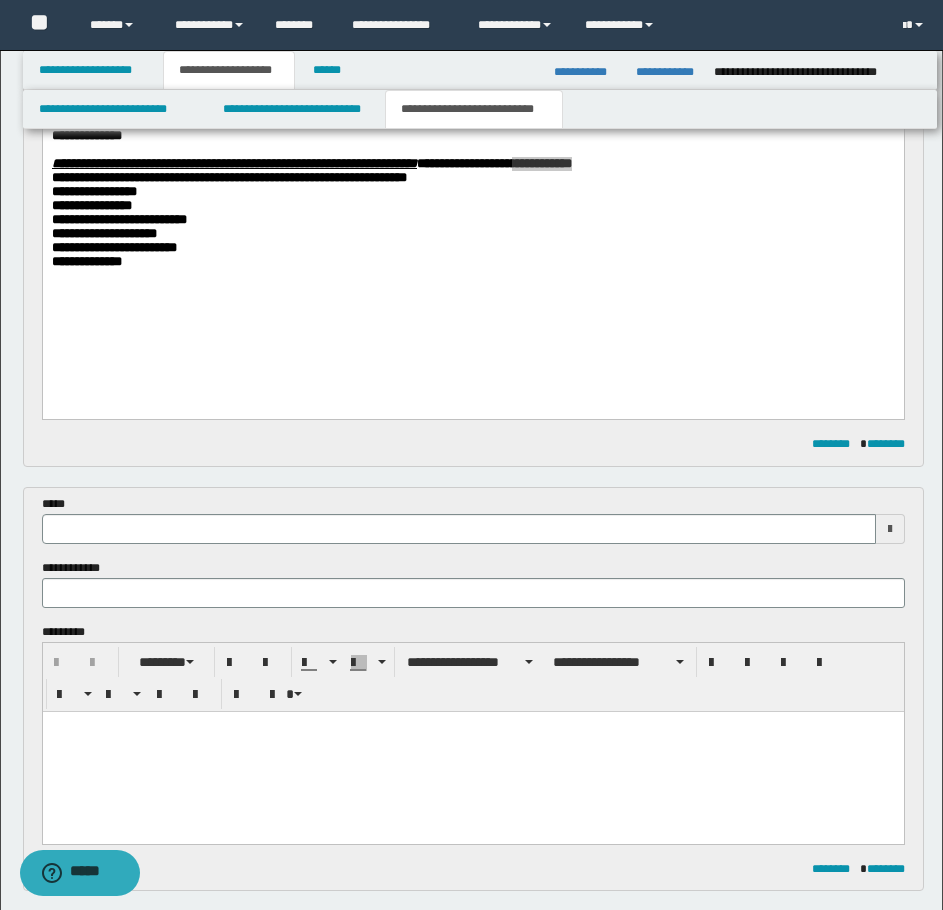 scroll, scrollTop: 342, scrollLeft: 0, axis: vertical 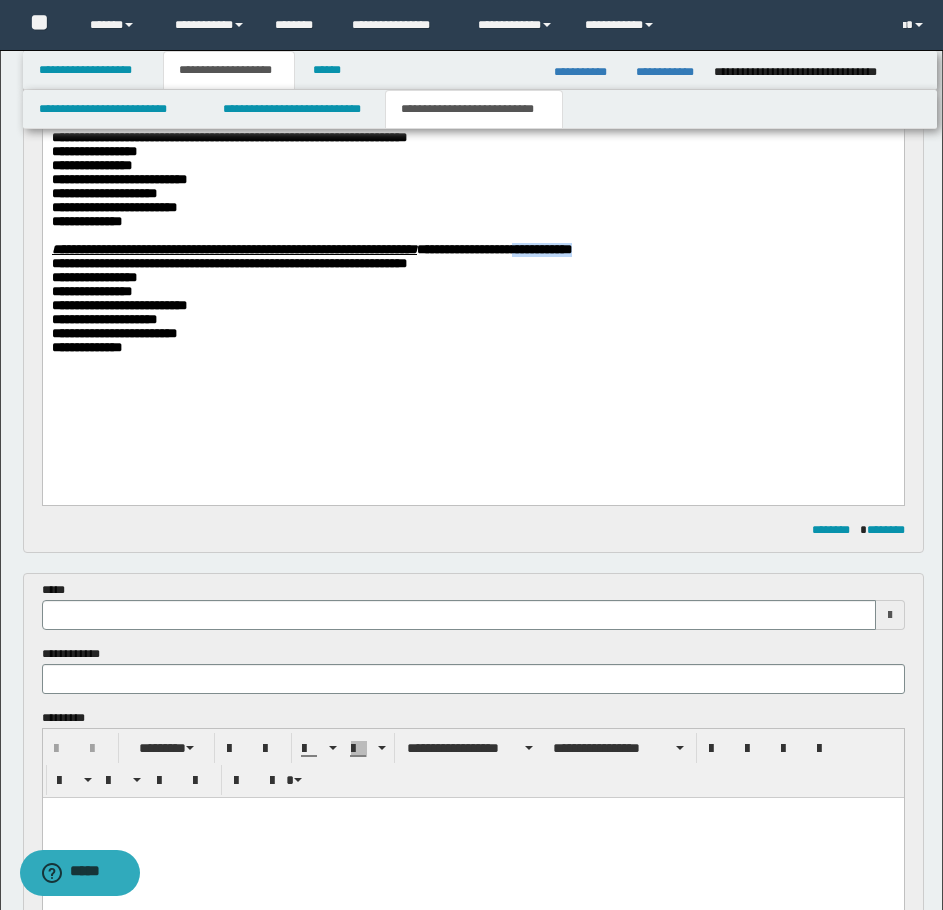 click on "**********" at bounding box center (472, 264) 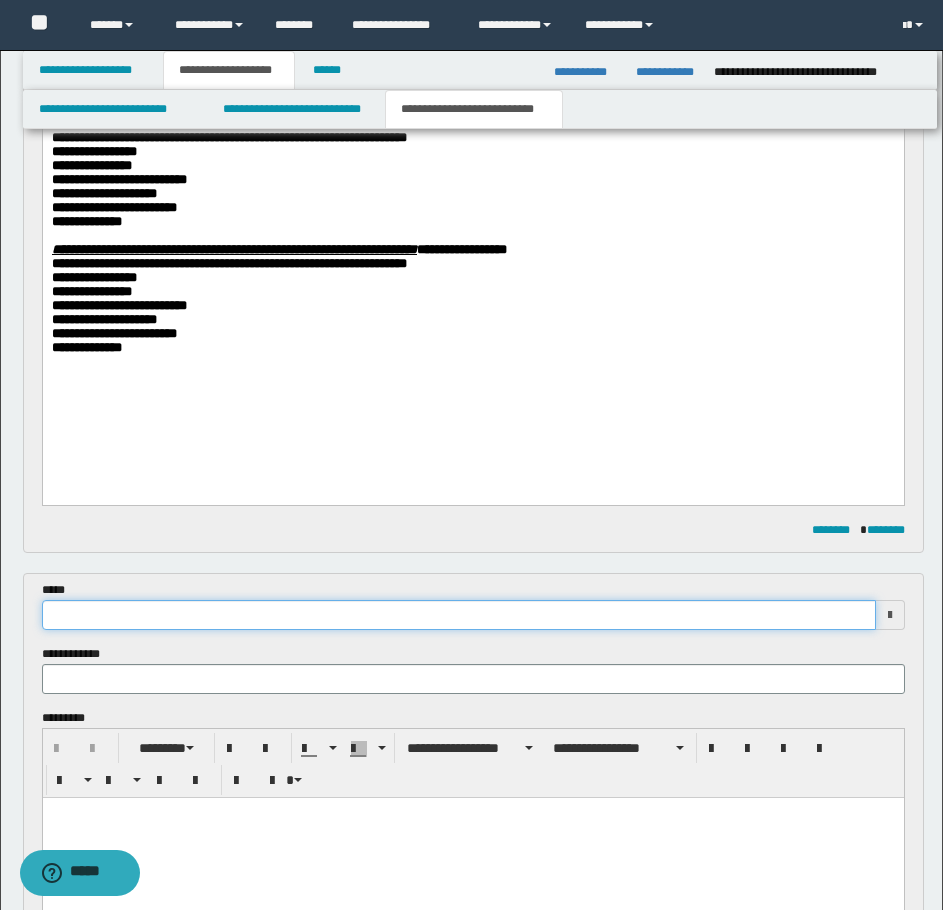 click at bounding box center (459, 615) 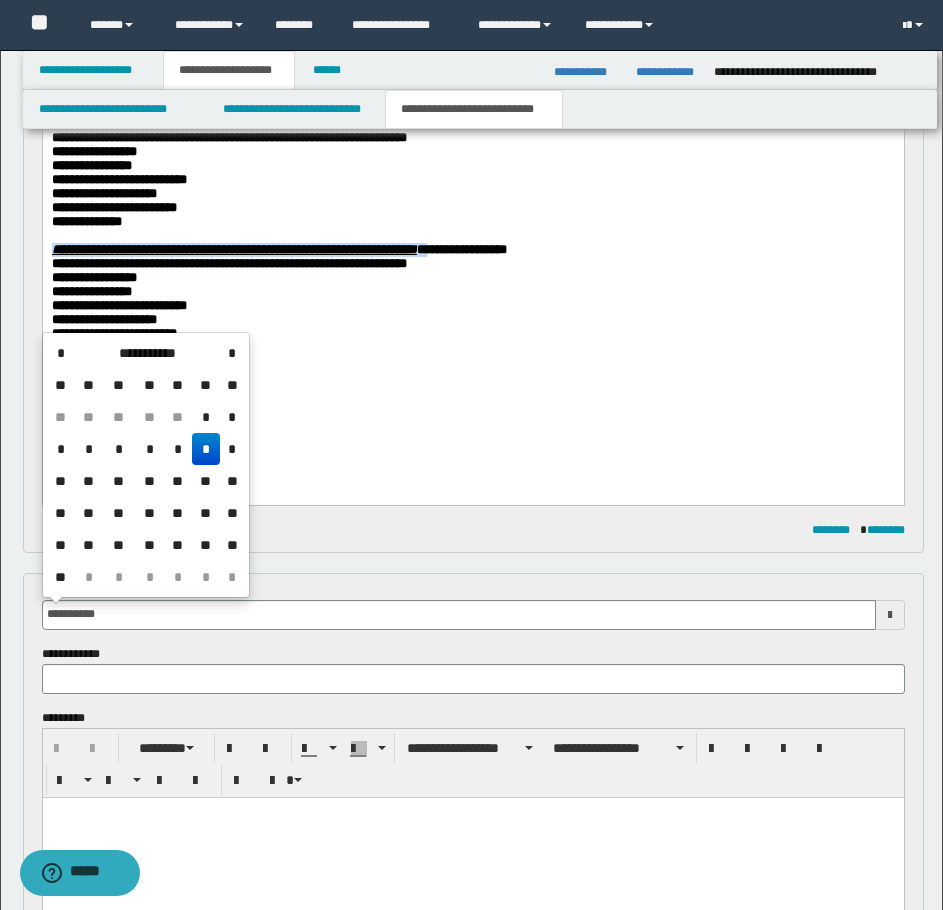 drag, startPoint x: 622, startPoint y: 265, endPoint x: 801, endPoint y: 257, distance: 179.17868 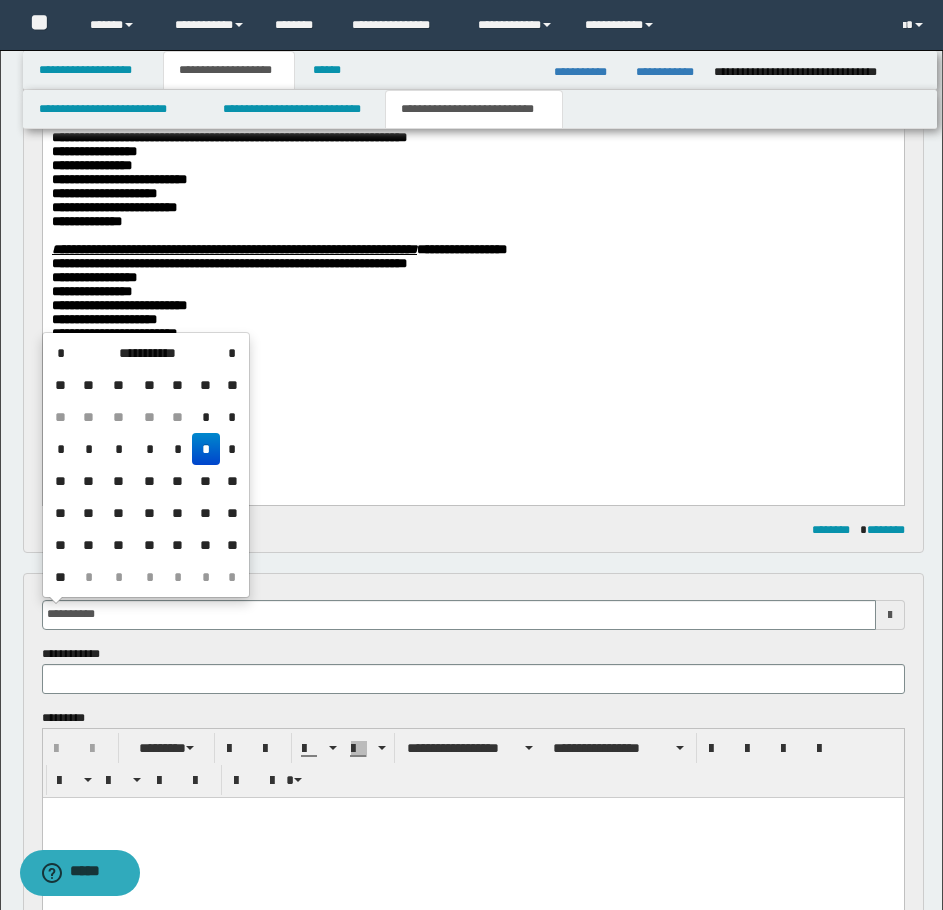click on "**********" at bounding box center [472, 264] 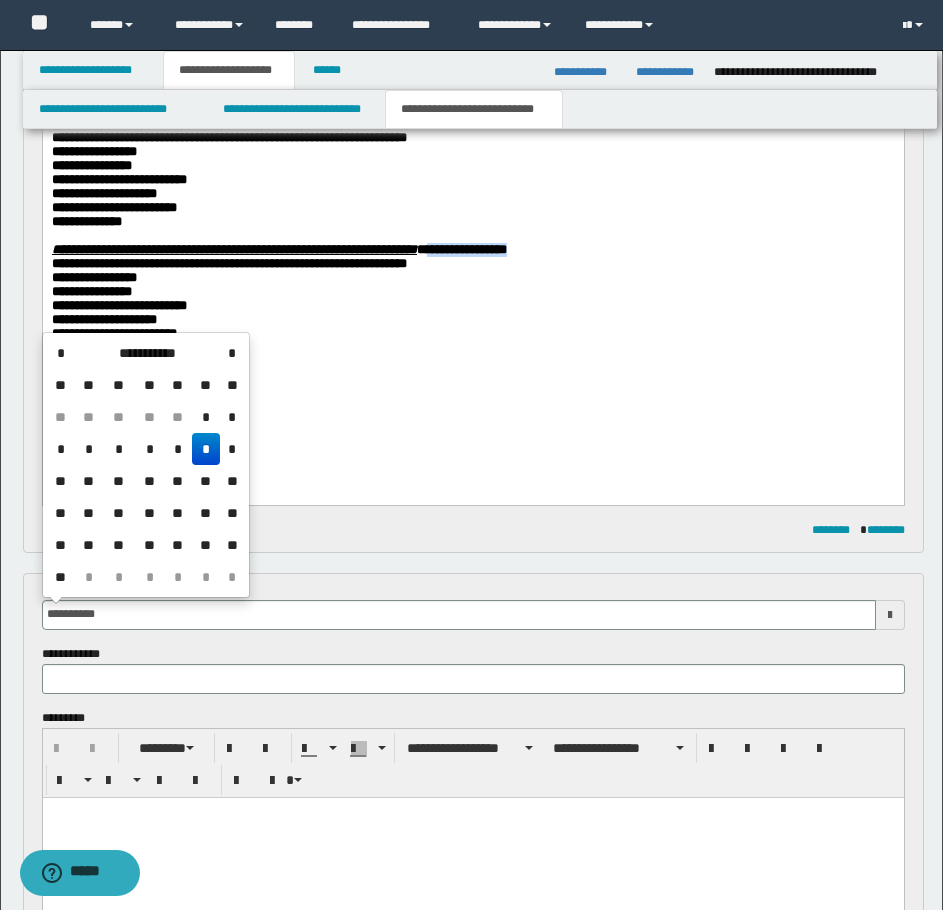 drag, startPoint x: 762, startPoint y: 272, endPoint x: 623, endPoint y: 268, distance: 139.05754 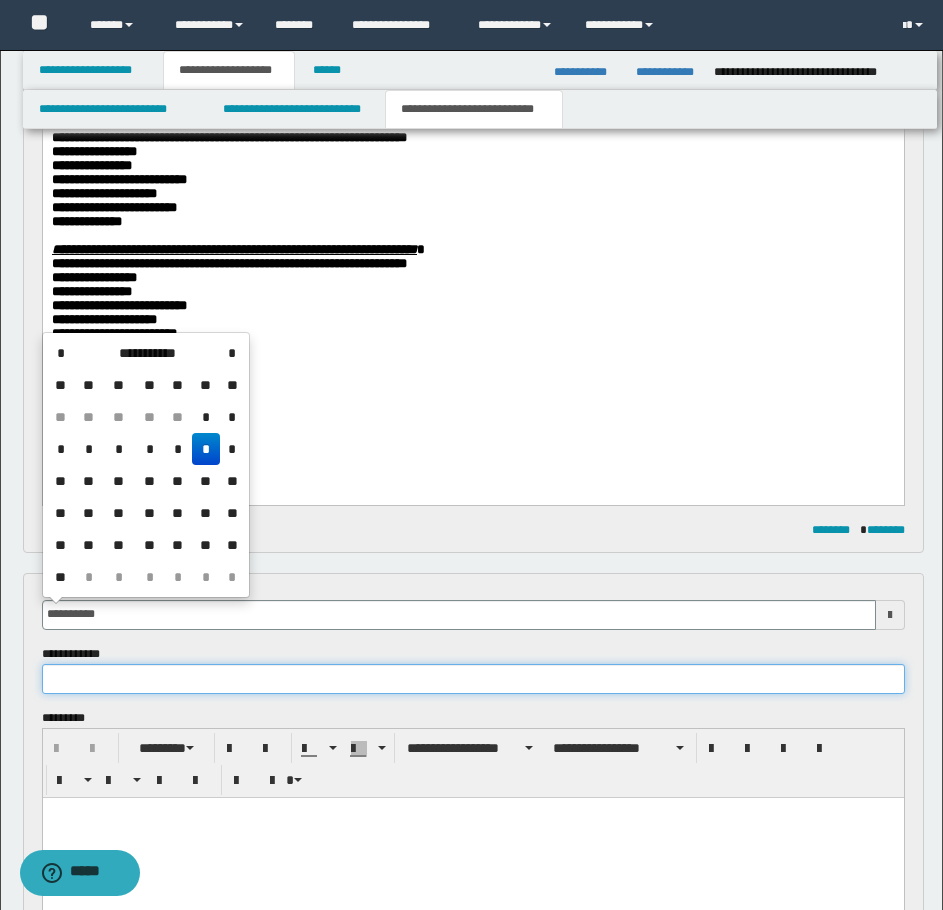 type on "**********" 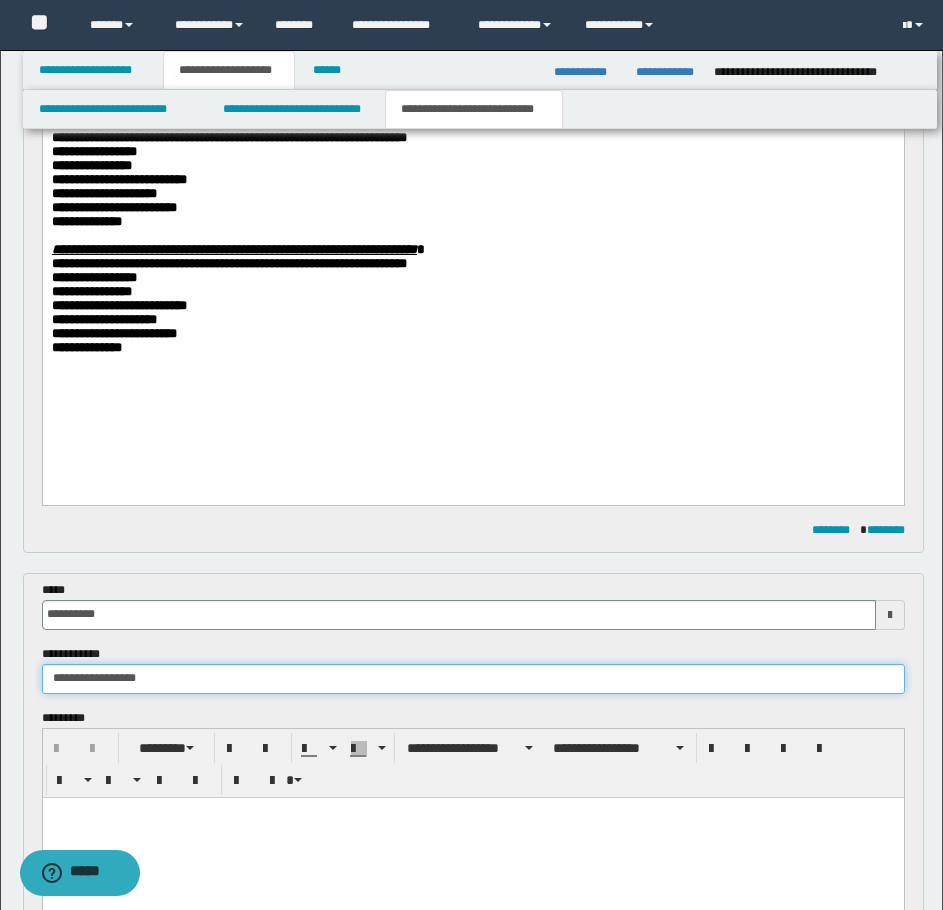 type on "**********" 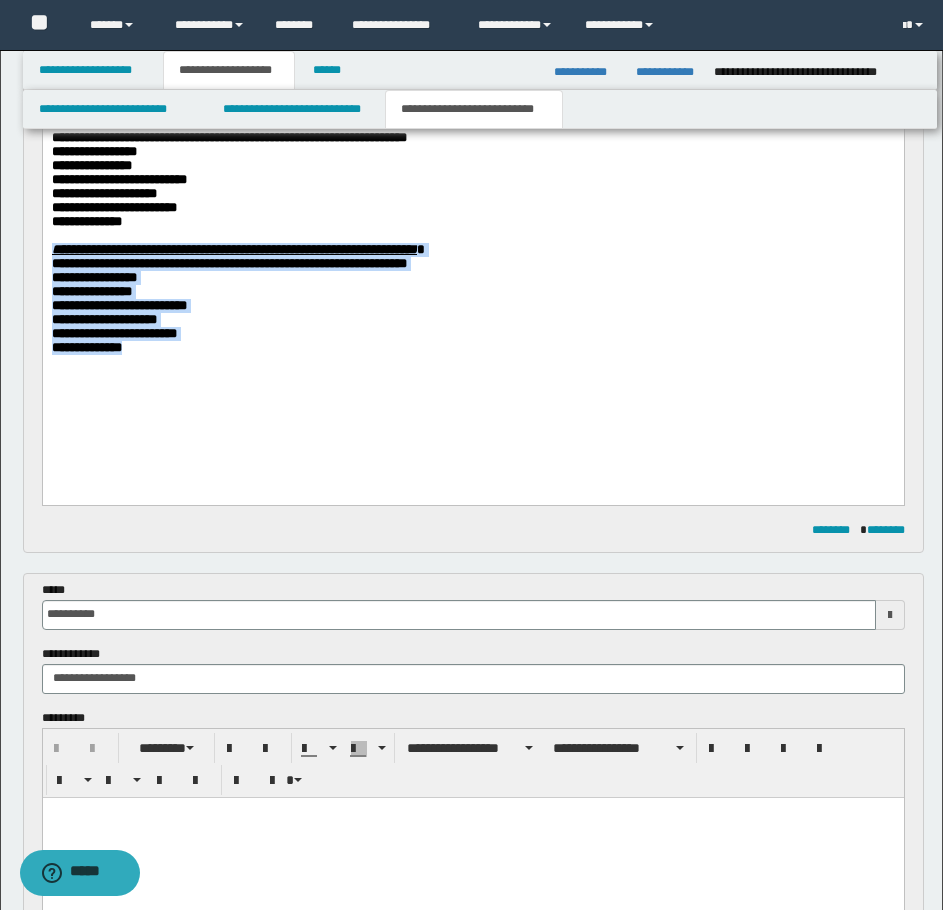 drag, startPoint x: 142, startPoint y: 387, endPoint x: 35, endPoint y: 272, distance: 157.0796 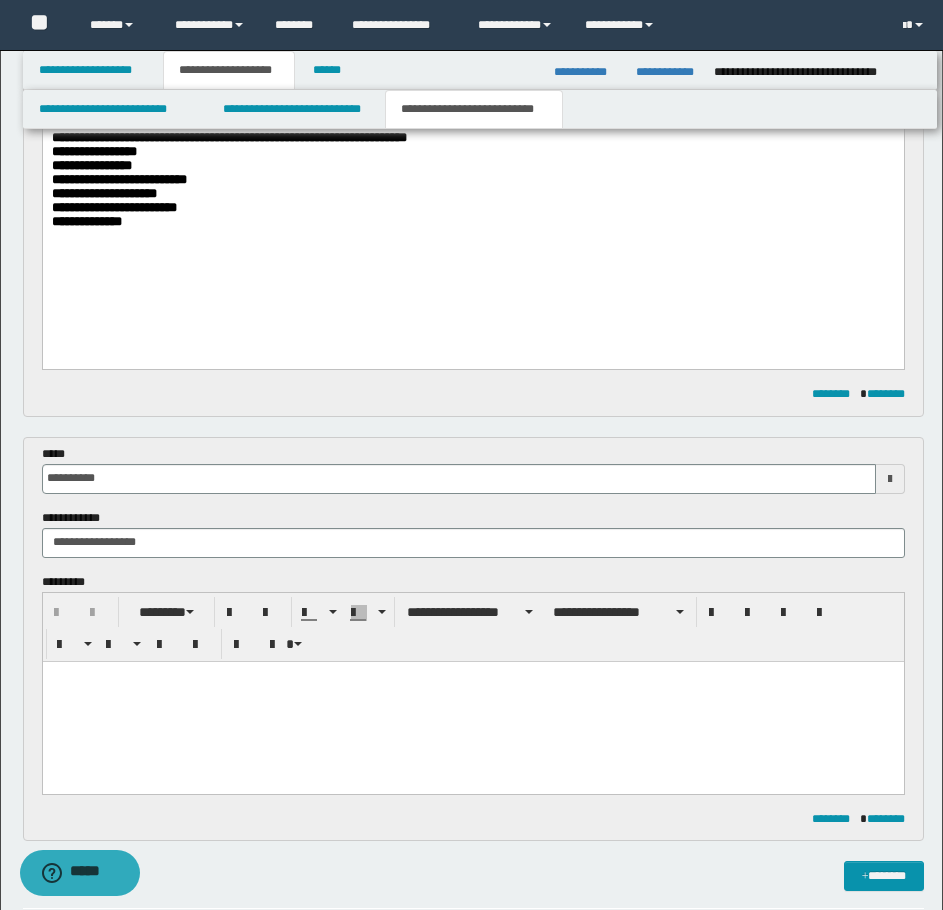 click at bounding box center [472, 701] 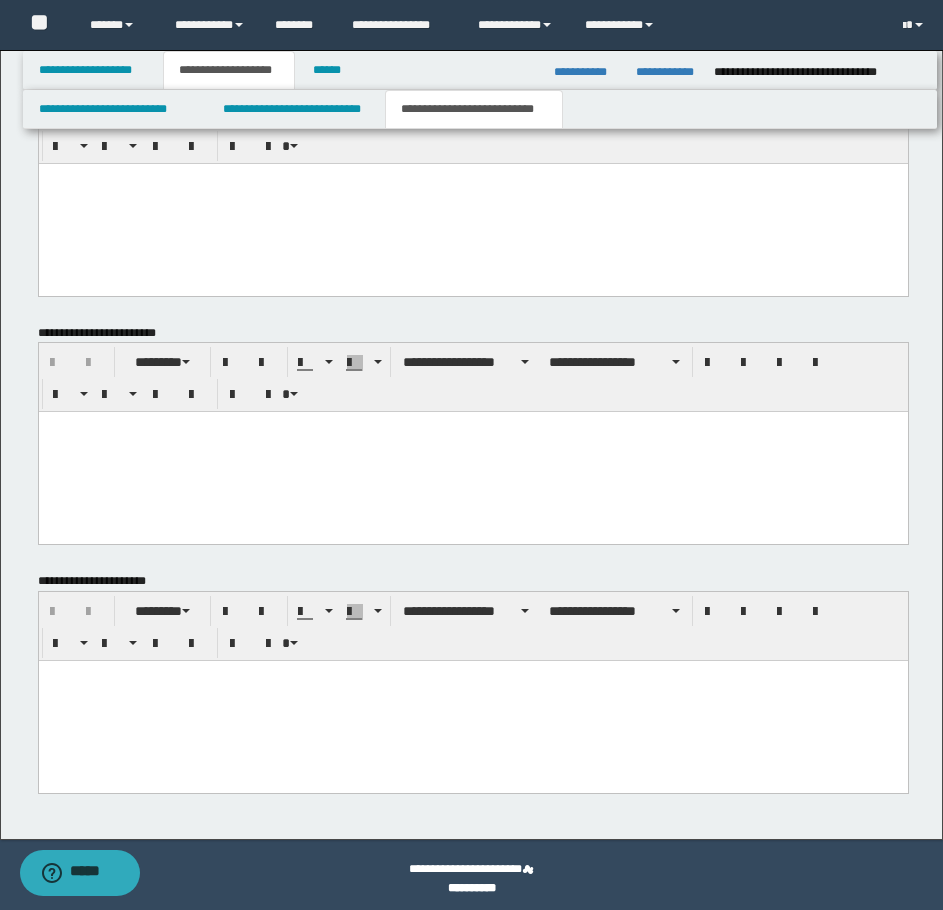scroll, scrollTop: 1478, scrollLeft: 0, axis: vertical 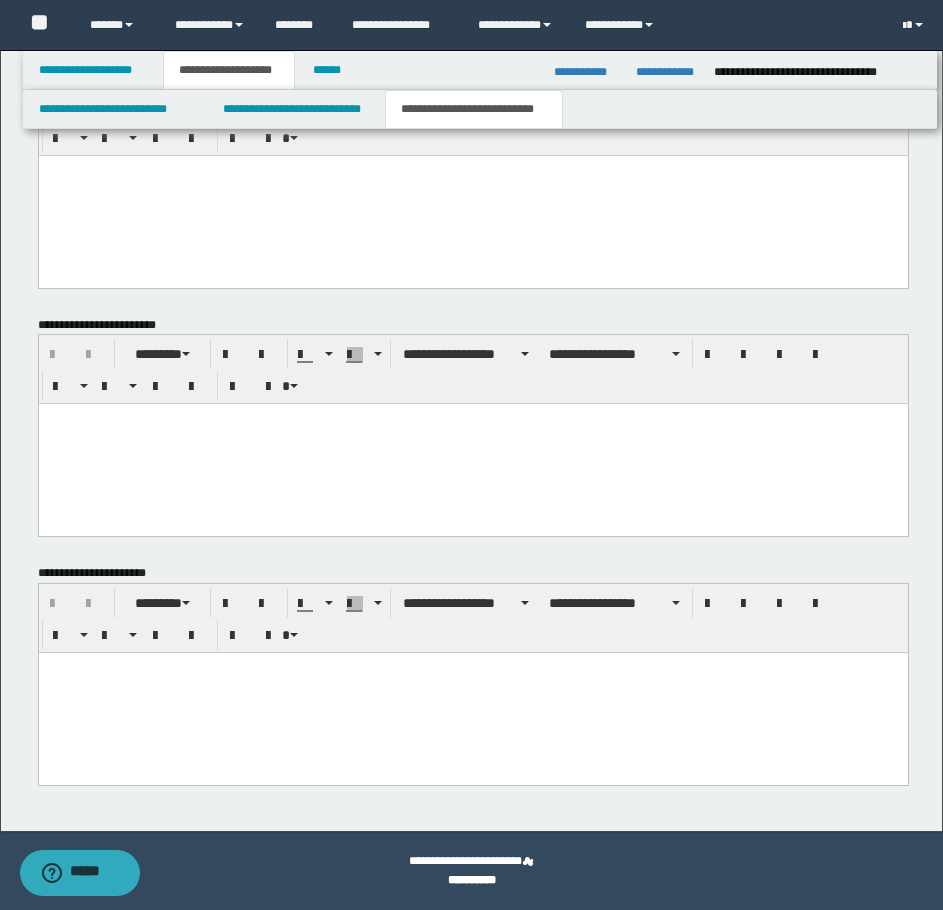 click at bounding box center (472, 693) 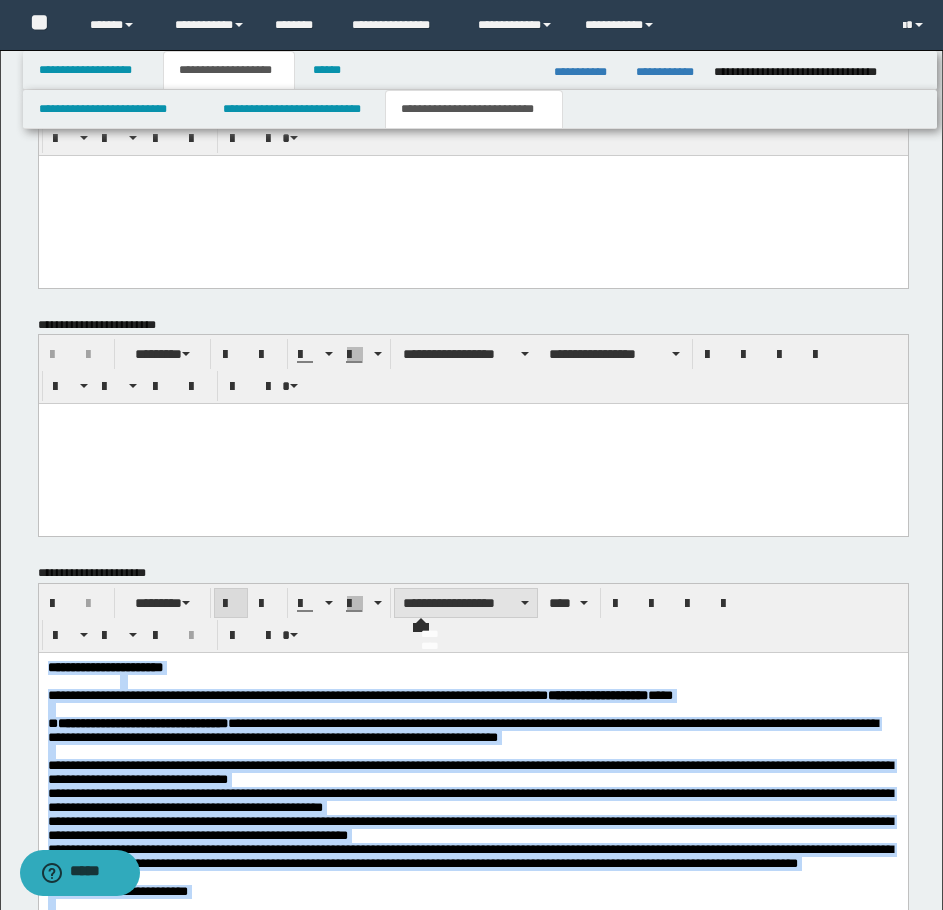 click on "**********" at bounding box center [466, 603] 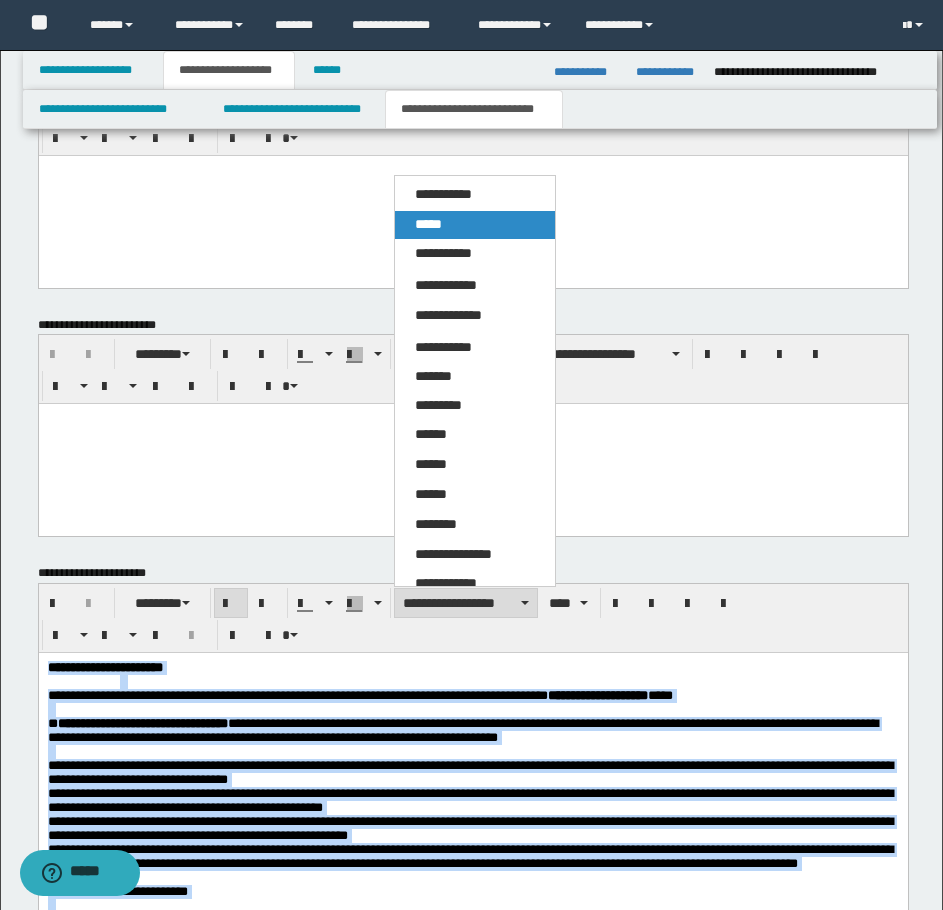 drag, startPoint x: 446, startPoint y: 225, endPoint x: 434, endPoint y: 128, distance: 97.73945 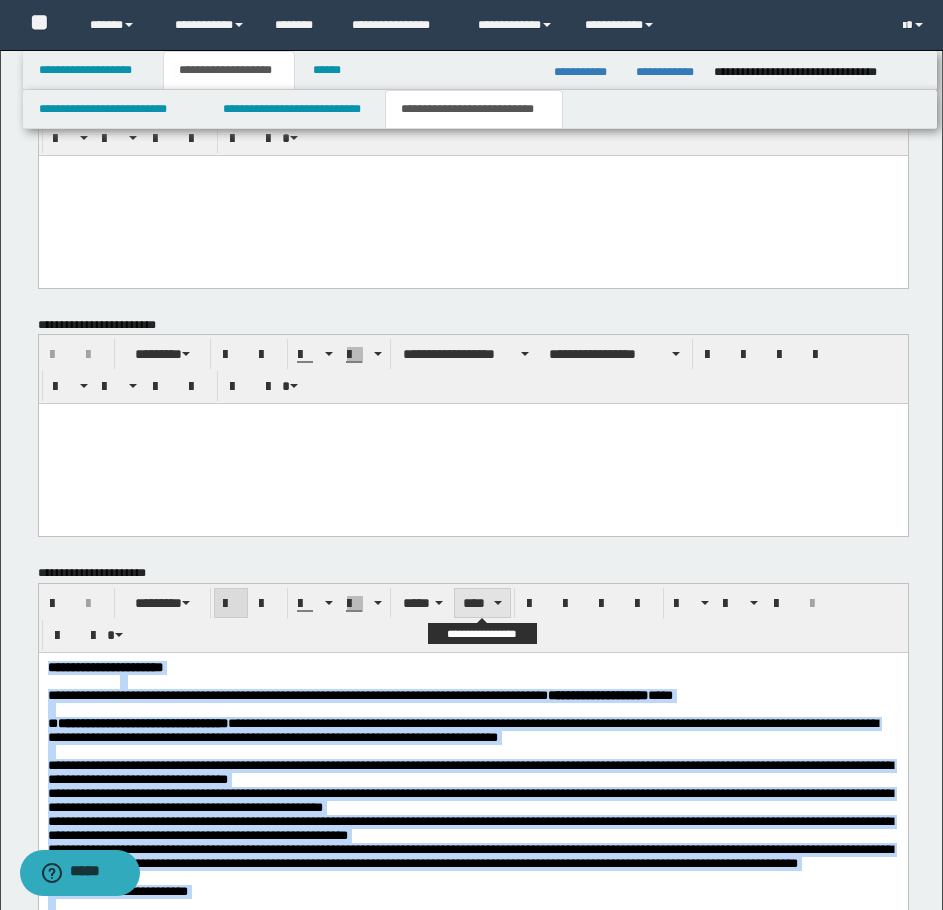click on "****" at bounding box center (482, 603) 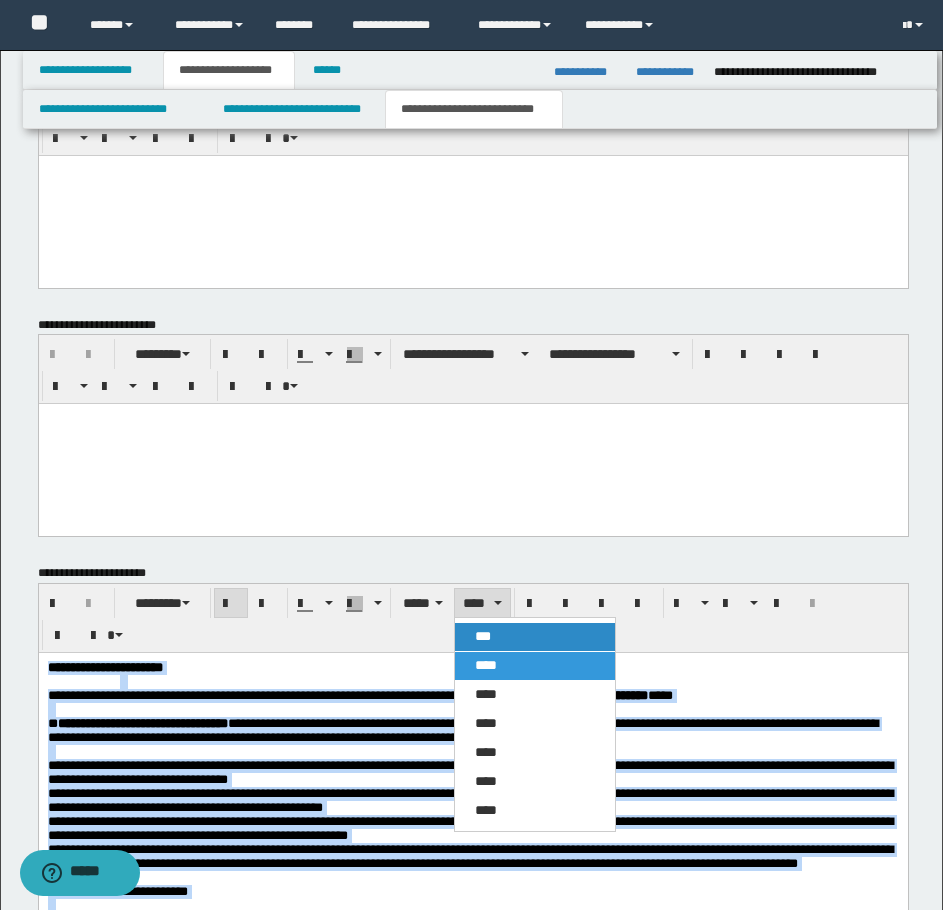 click on "***" at bounding box center (535, 637) 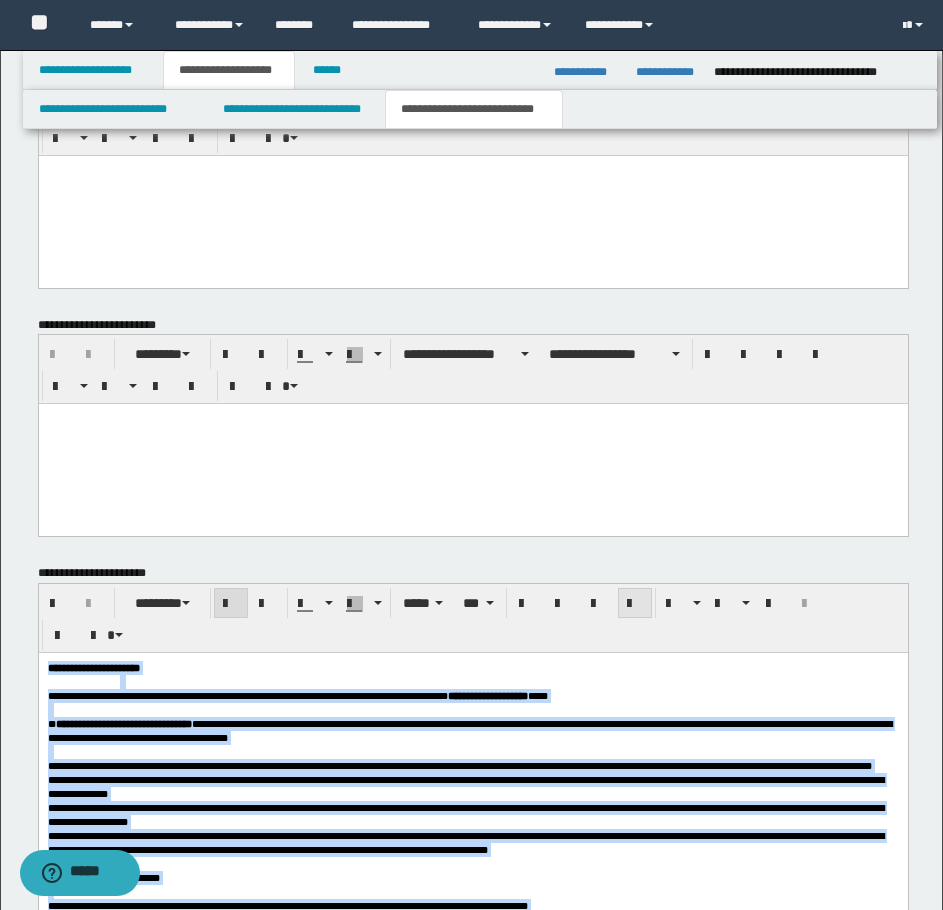 click at bounding box center (635, 603) 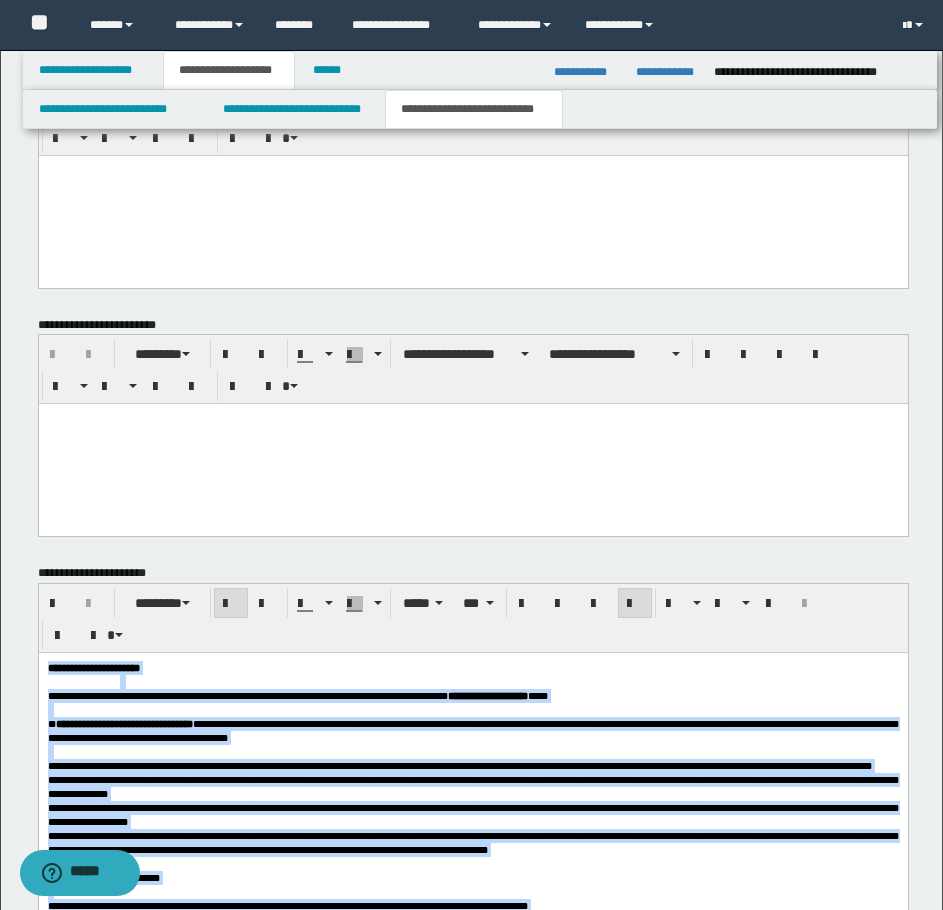 click at bounding box center (472, 710) 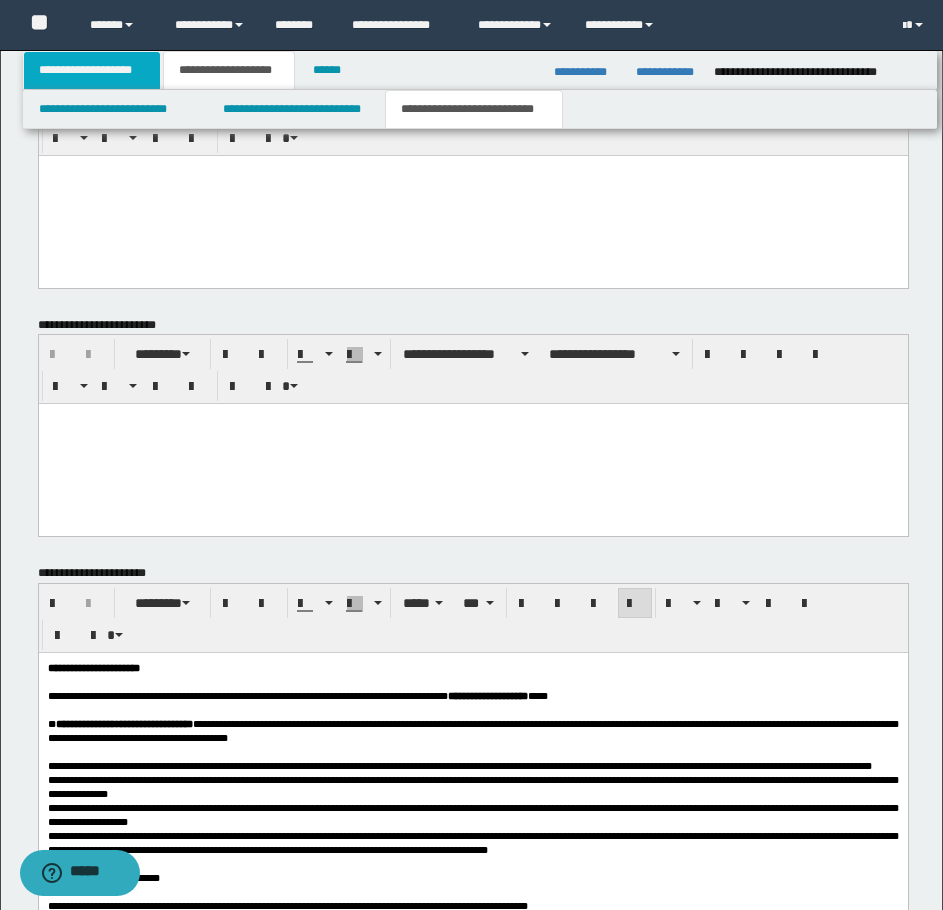 click on "**********" at bounding box center [92, 70] 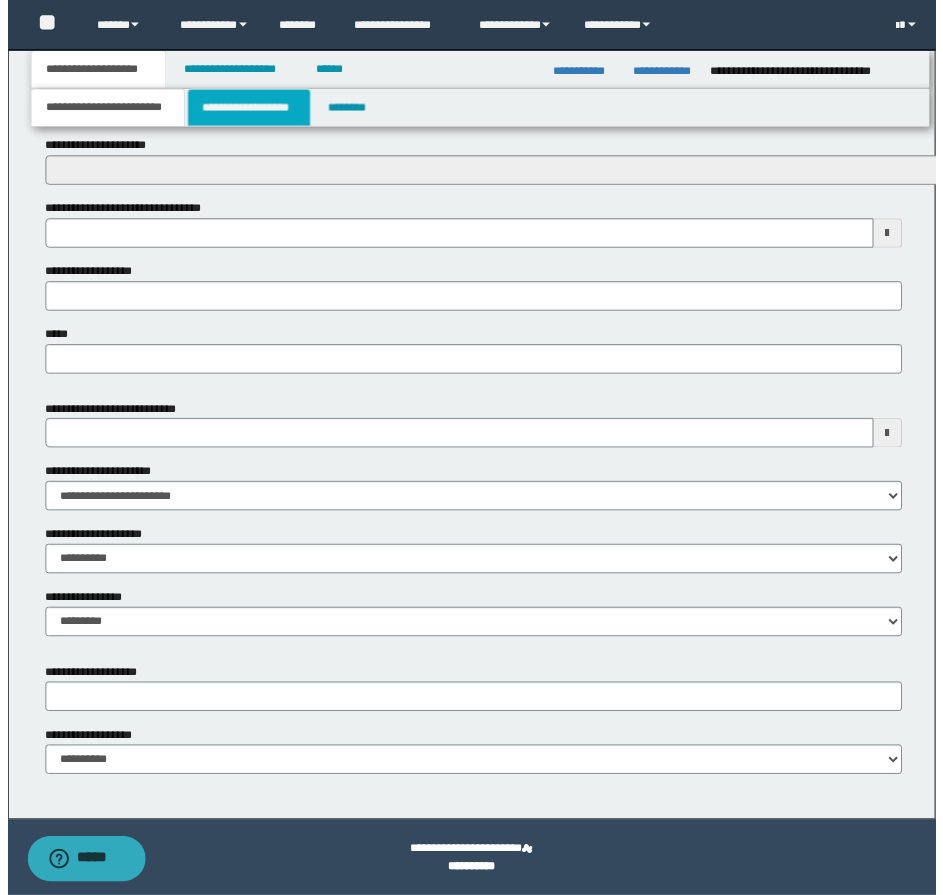 scroll, scrollTop: 750, scrollLeft: 0, axis: vertical 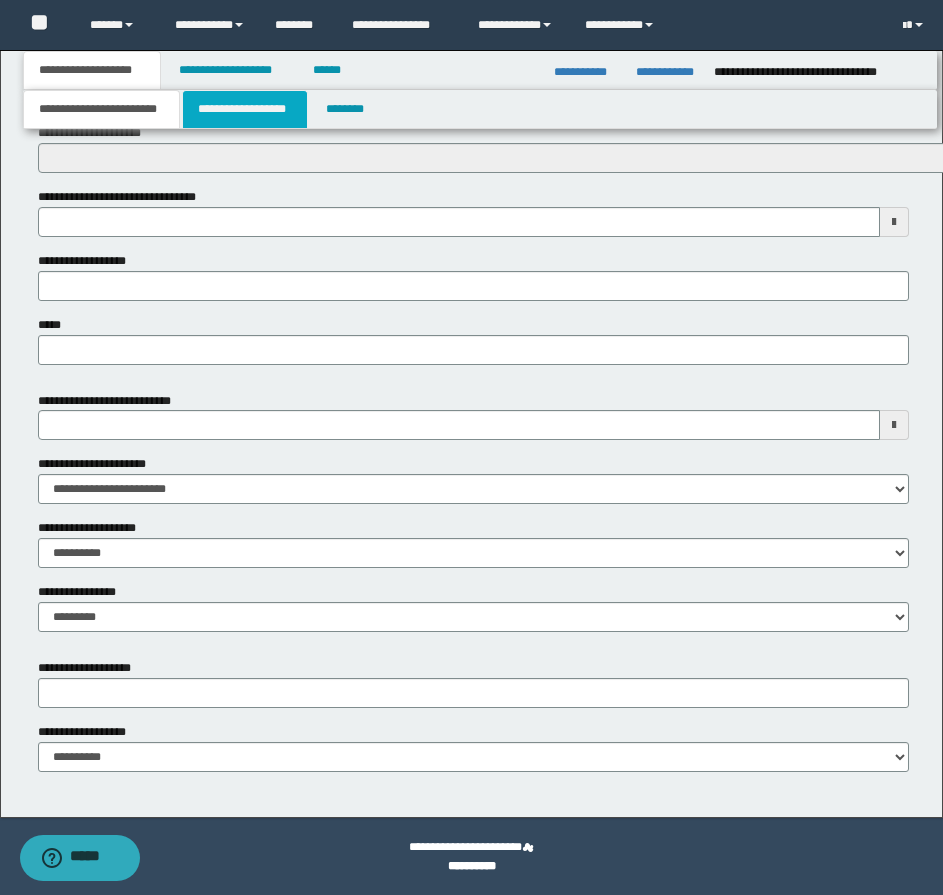 click on "**********" at bounding box center [245, 109] 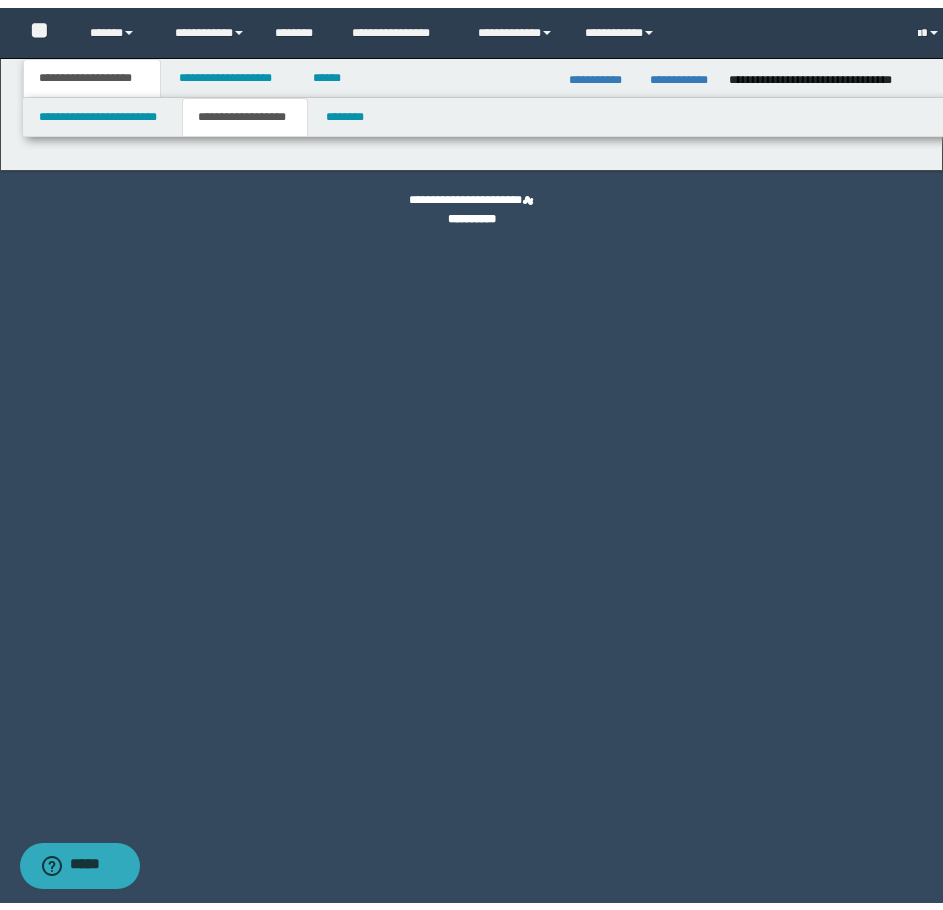 scroll, scrollTop: 0, scrollLeft: 0, axis: both 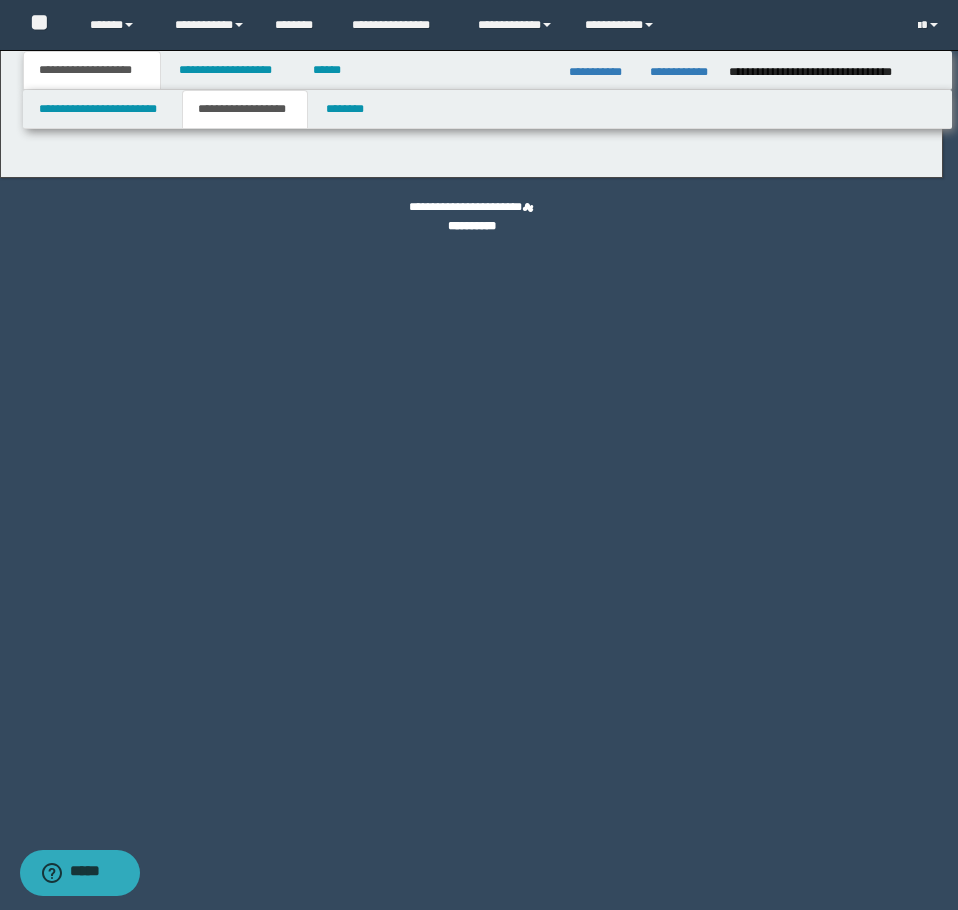 type on "********" 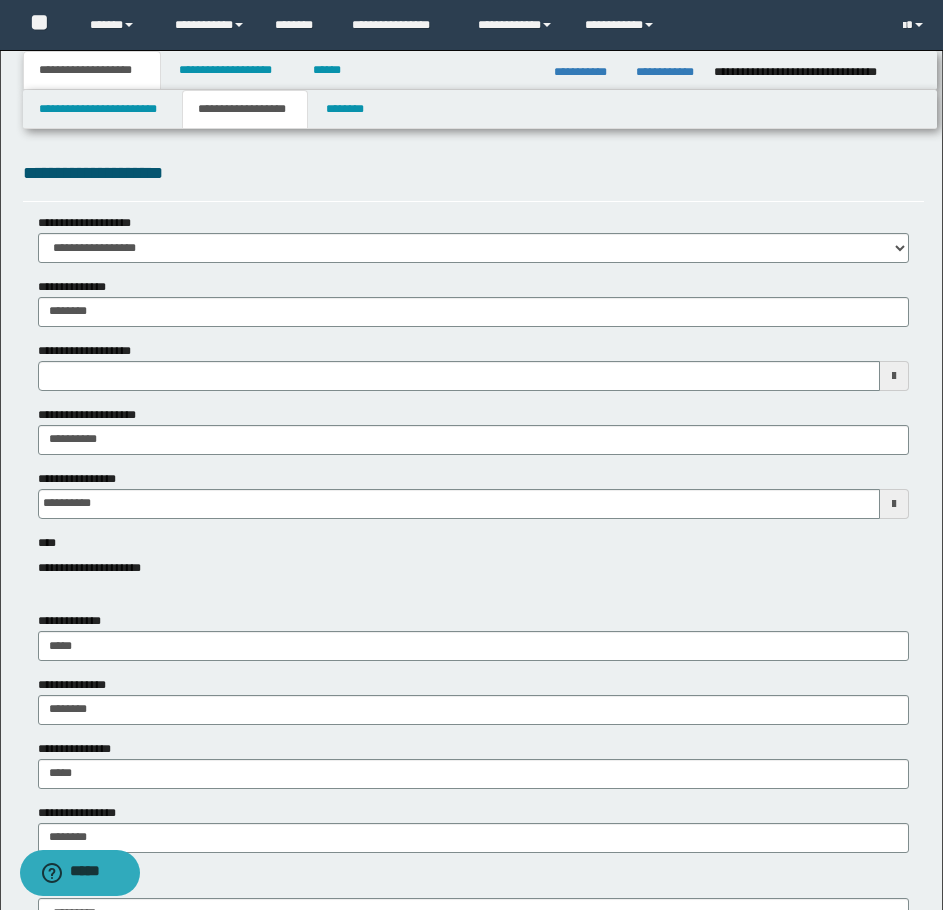 type 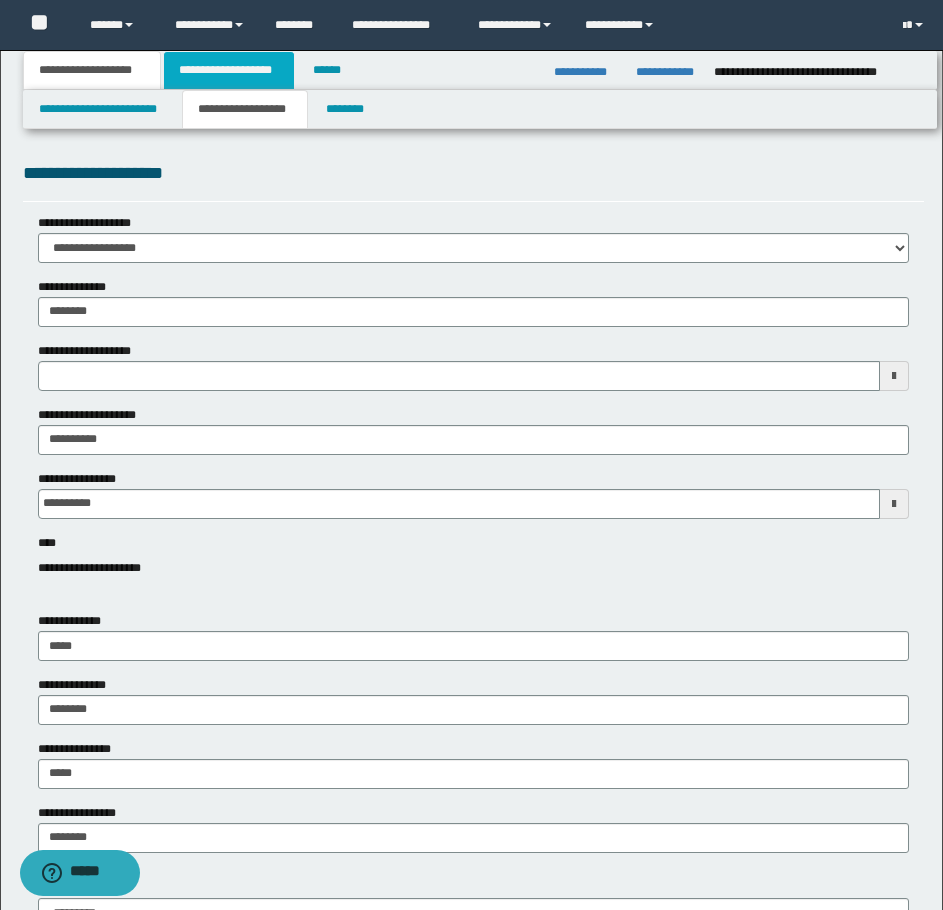 click on "**********" at bounding box center [229, 70] 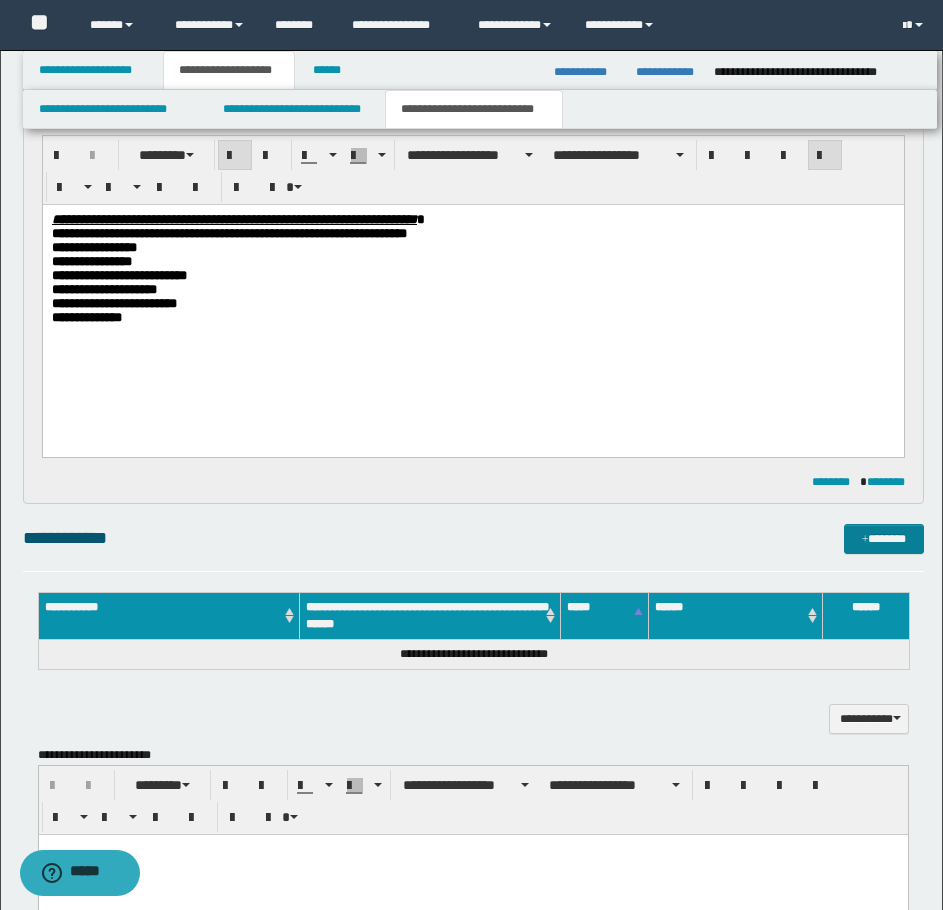 scroll, scrollTop: 800, scrollLeft: 0, axis: vertical 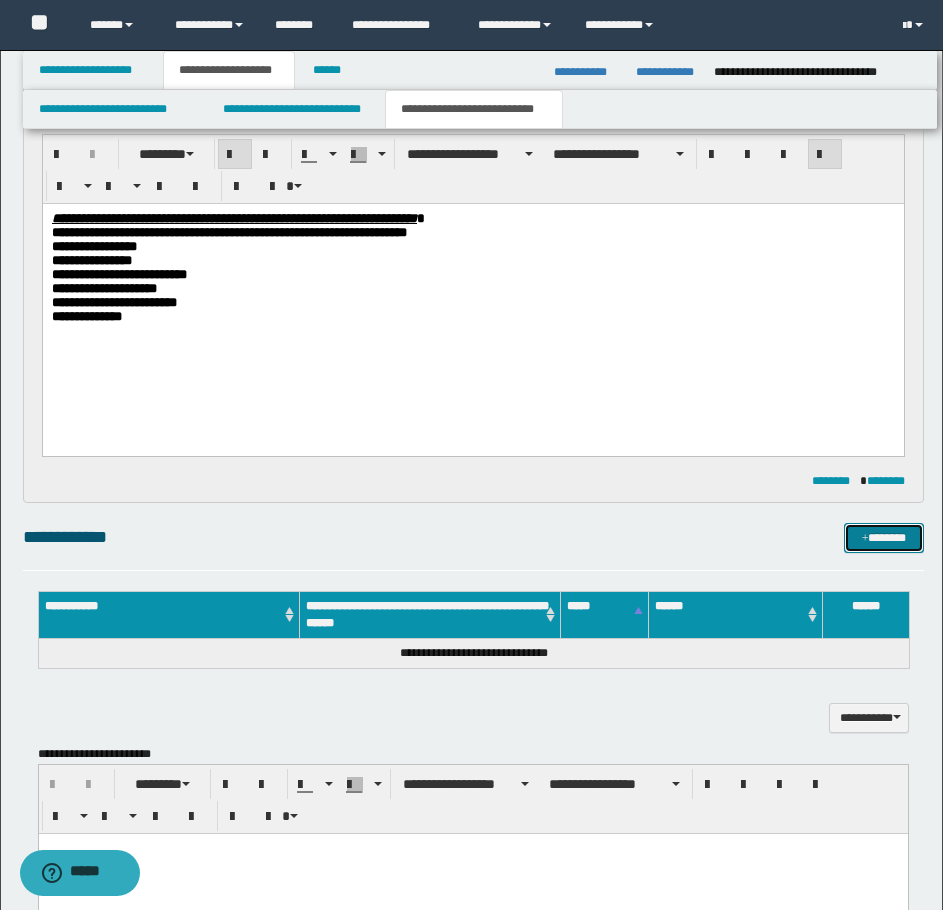 click on "*******" at bounding box center (884, 538) 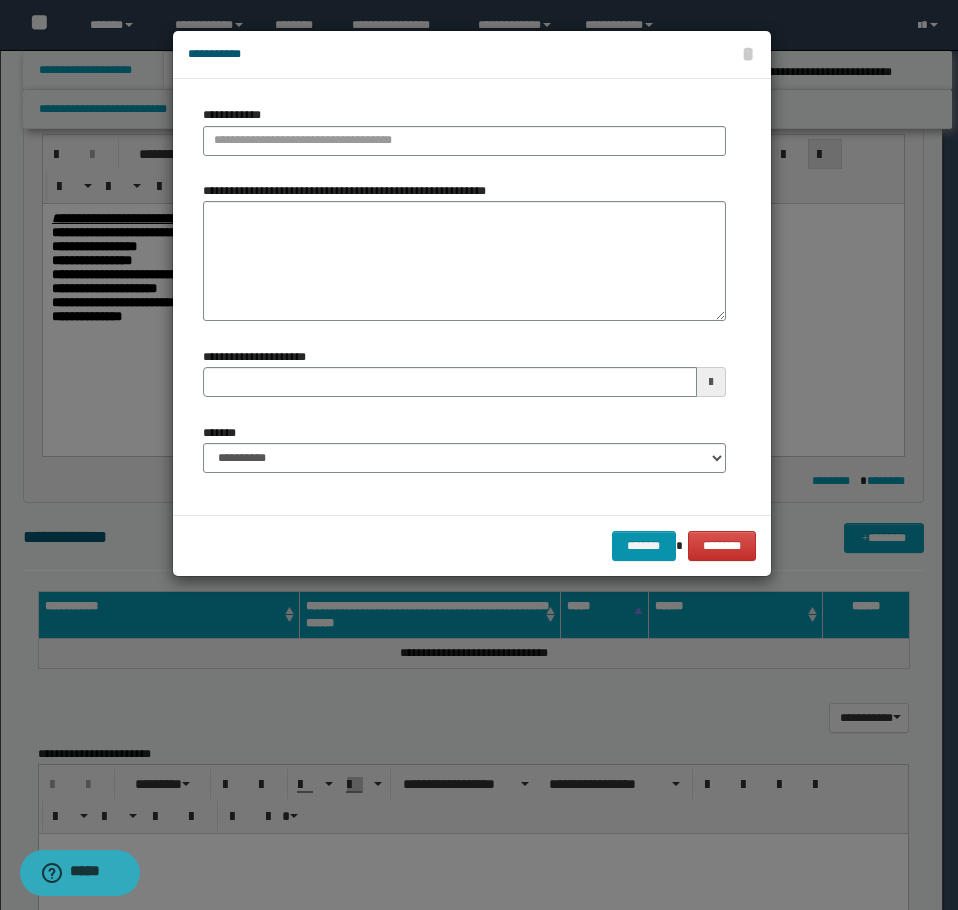 type 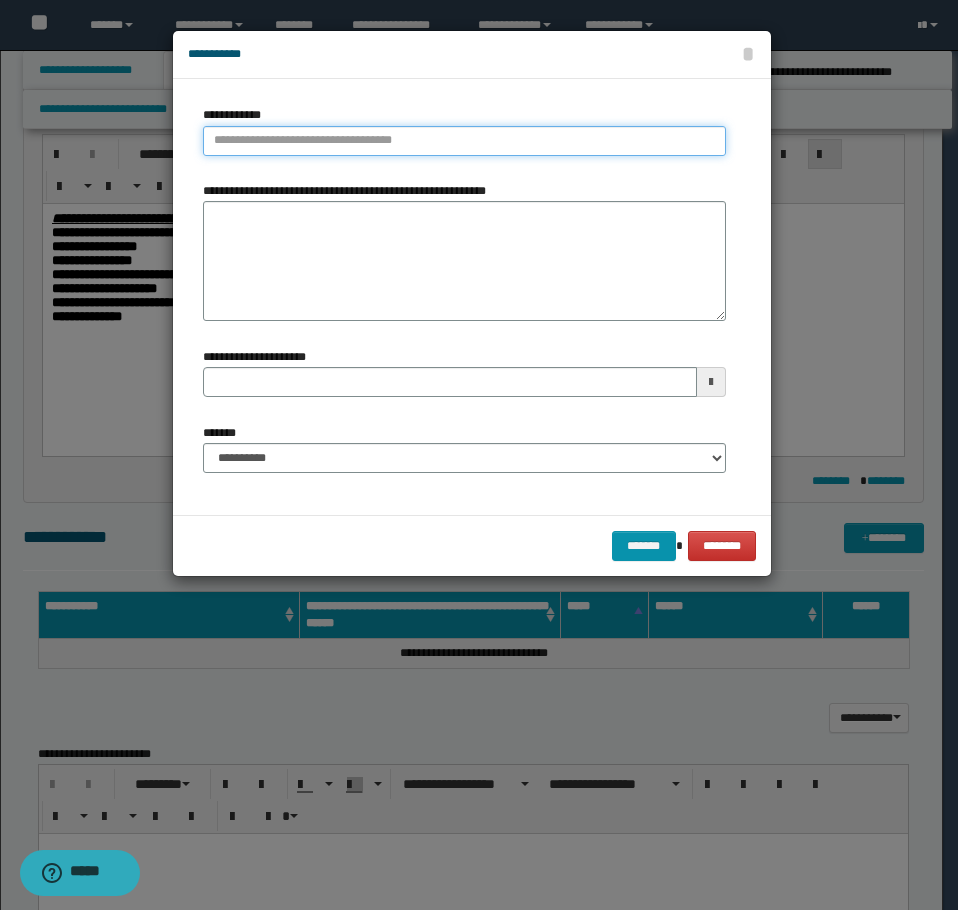 click on "**********" at bounding box center [464, 141] 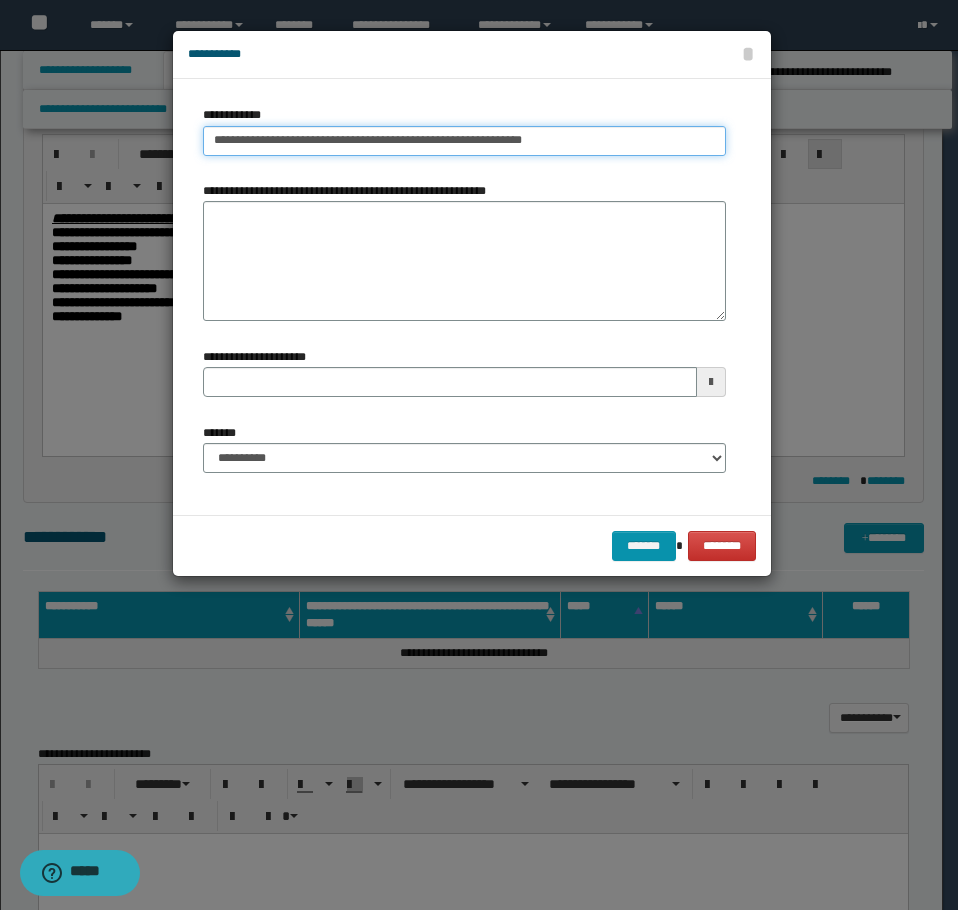 click on "**********" at bounding box center (464, 141) 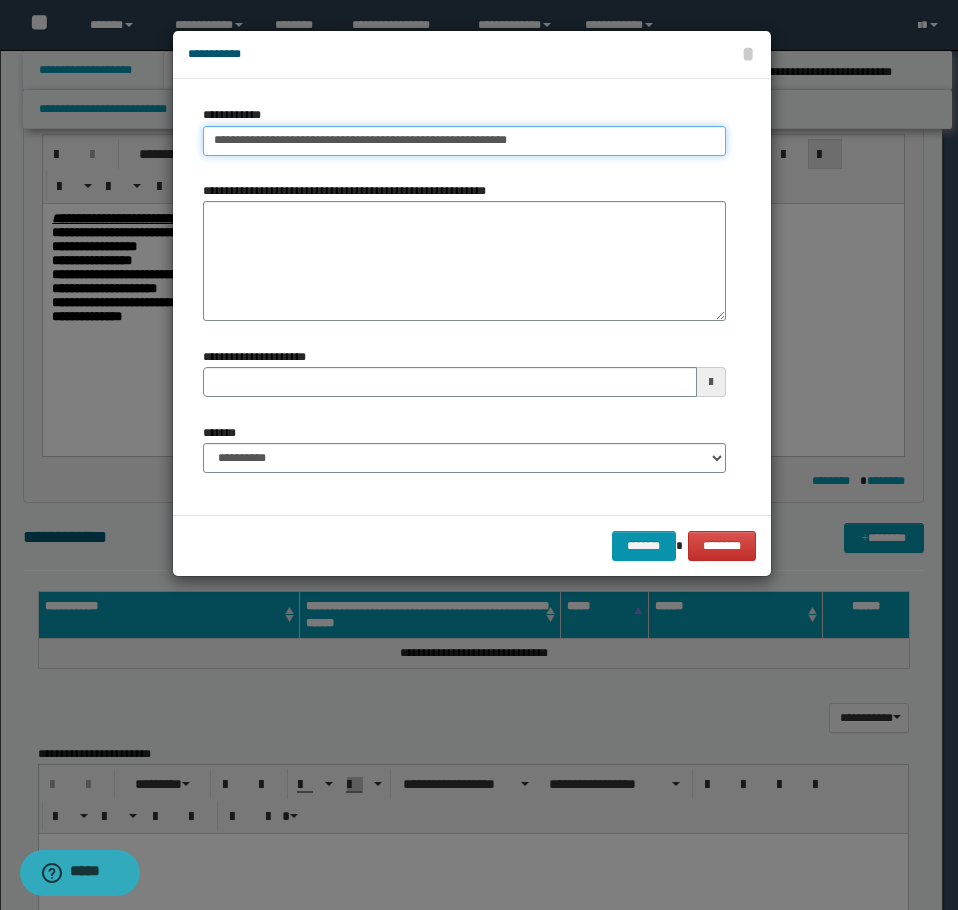 type on "**********" 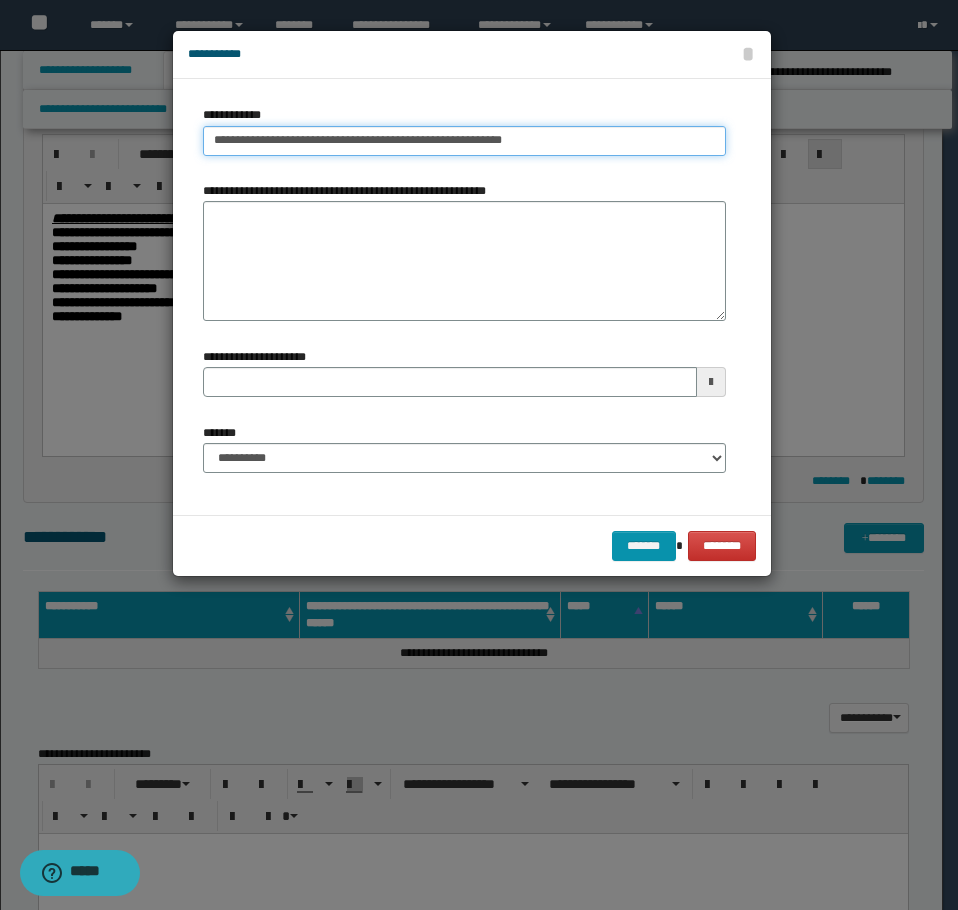 type 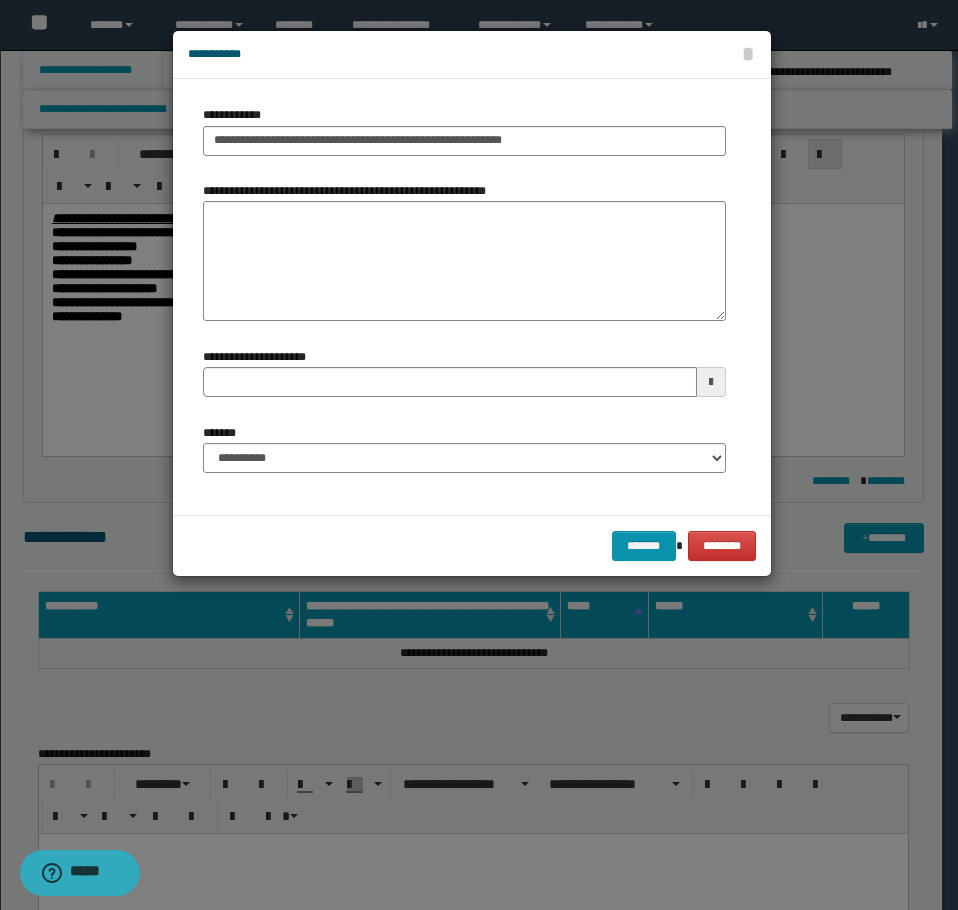 type 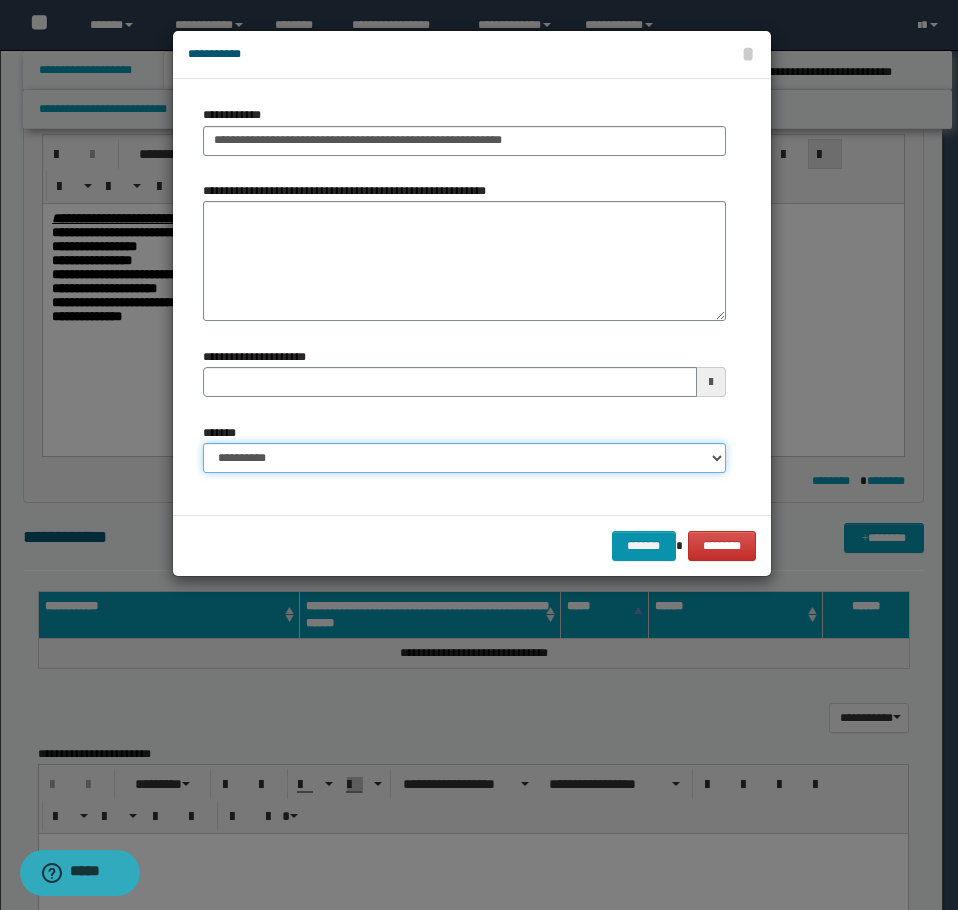 click on "**********" at bounding box center (464, 458) 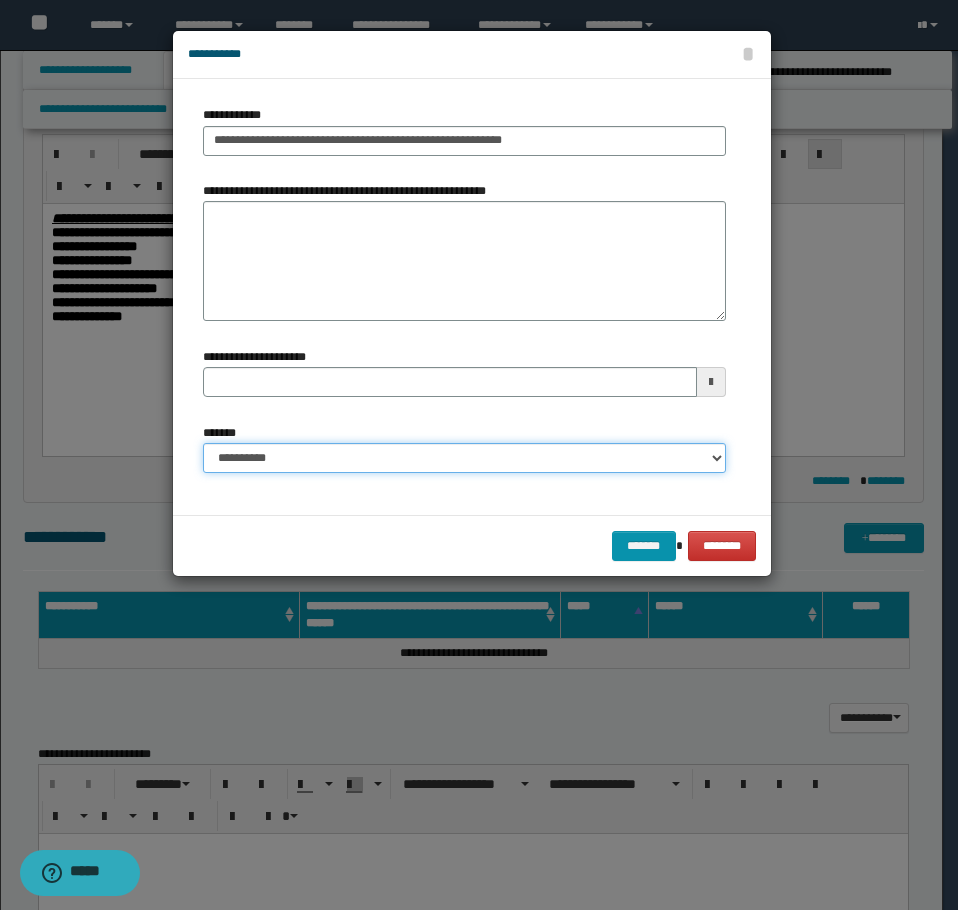 select on "*" 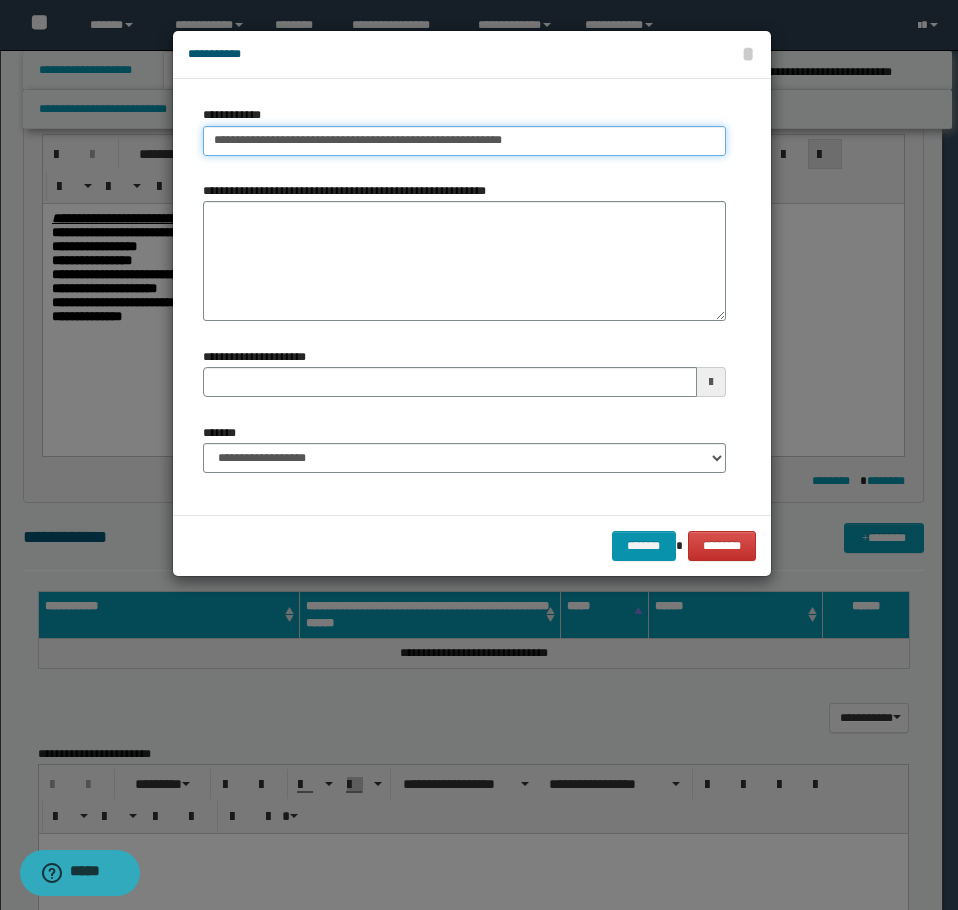 click on "**********" at bounding box center (464, 141) 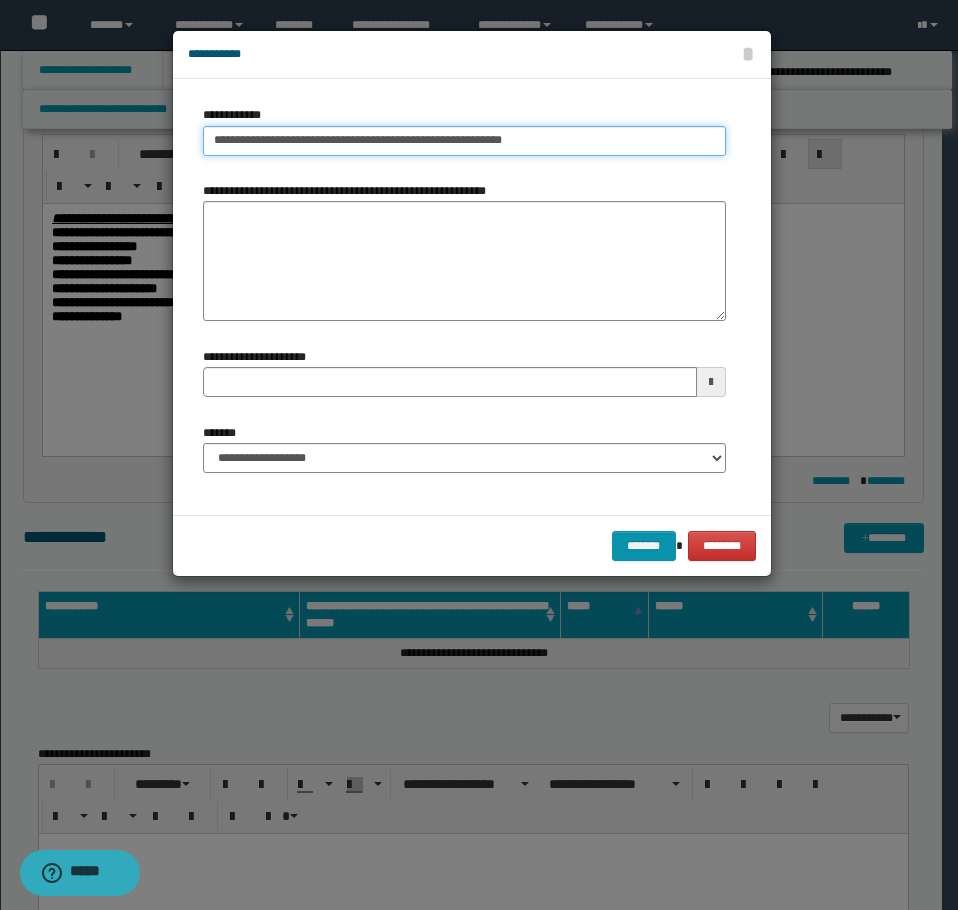 type 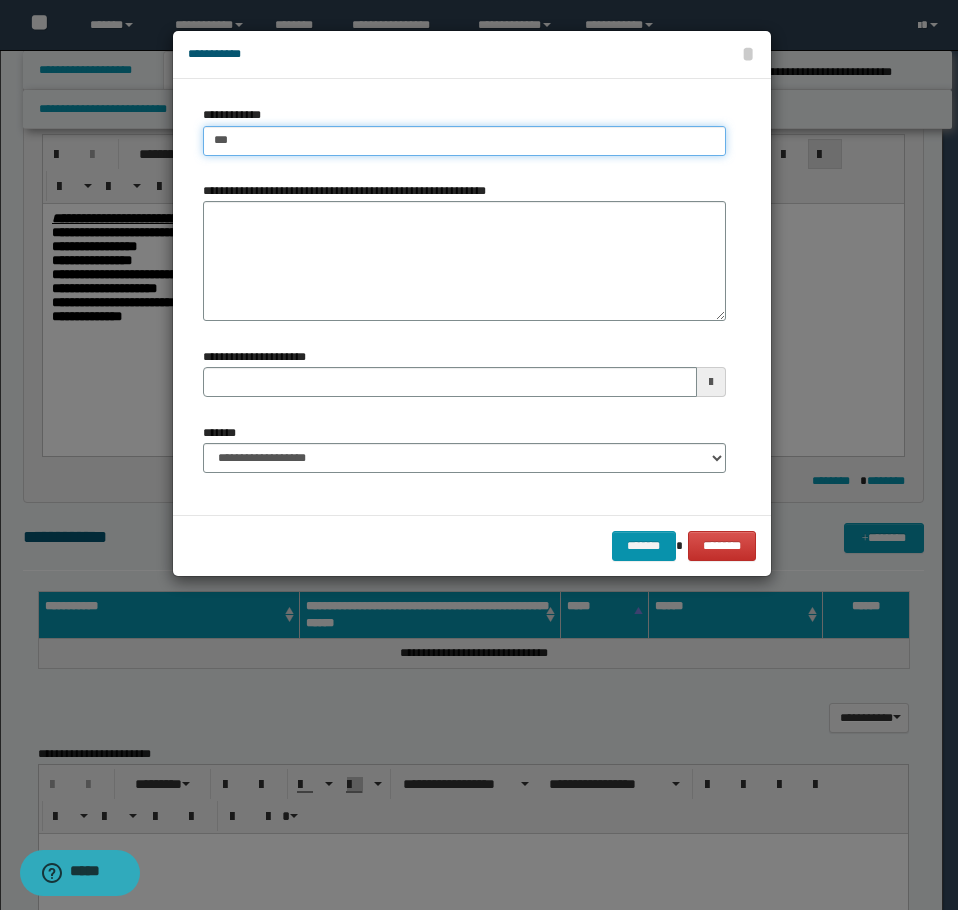 type on "****" 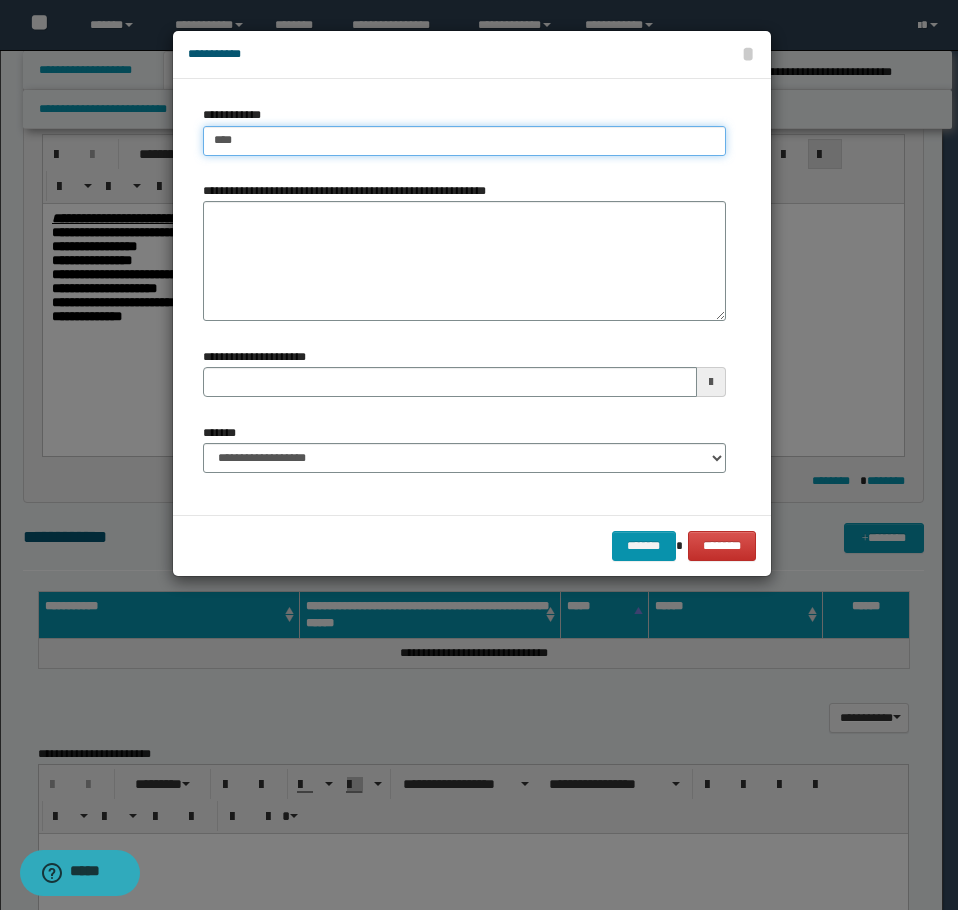 type on "****" 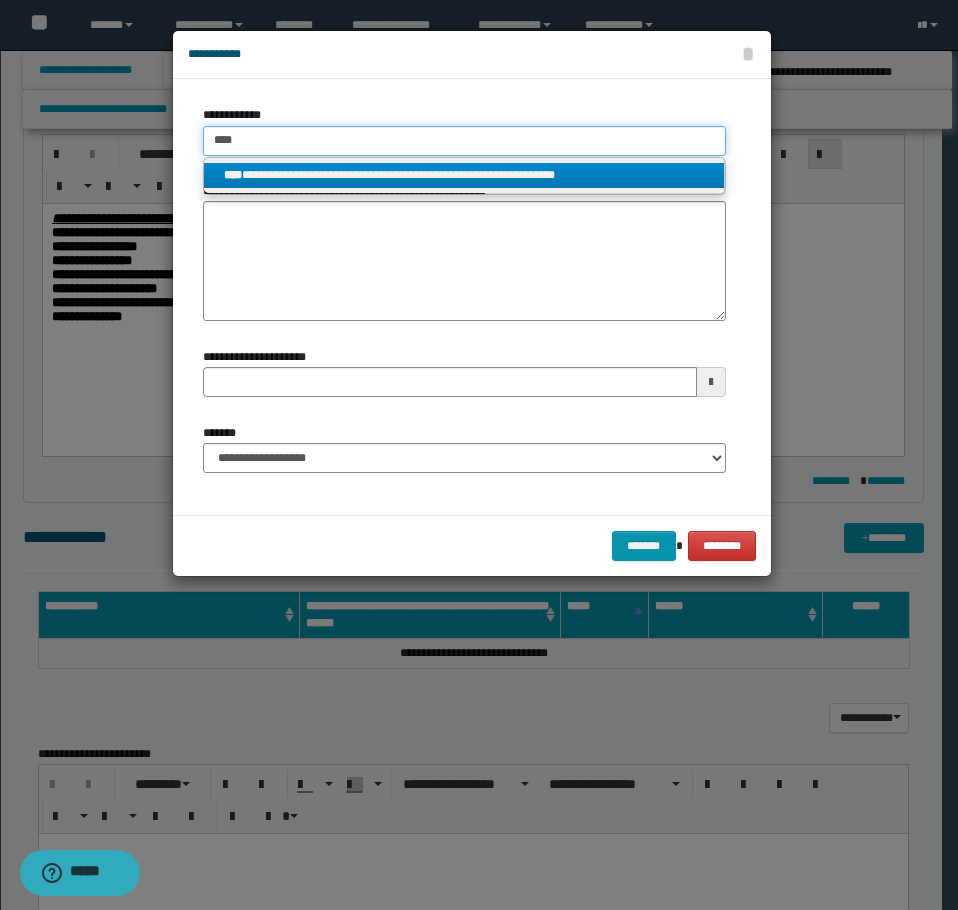 type on "****" 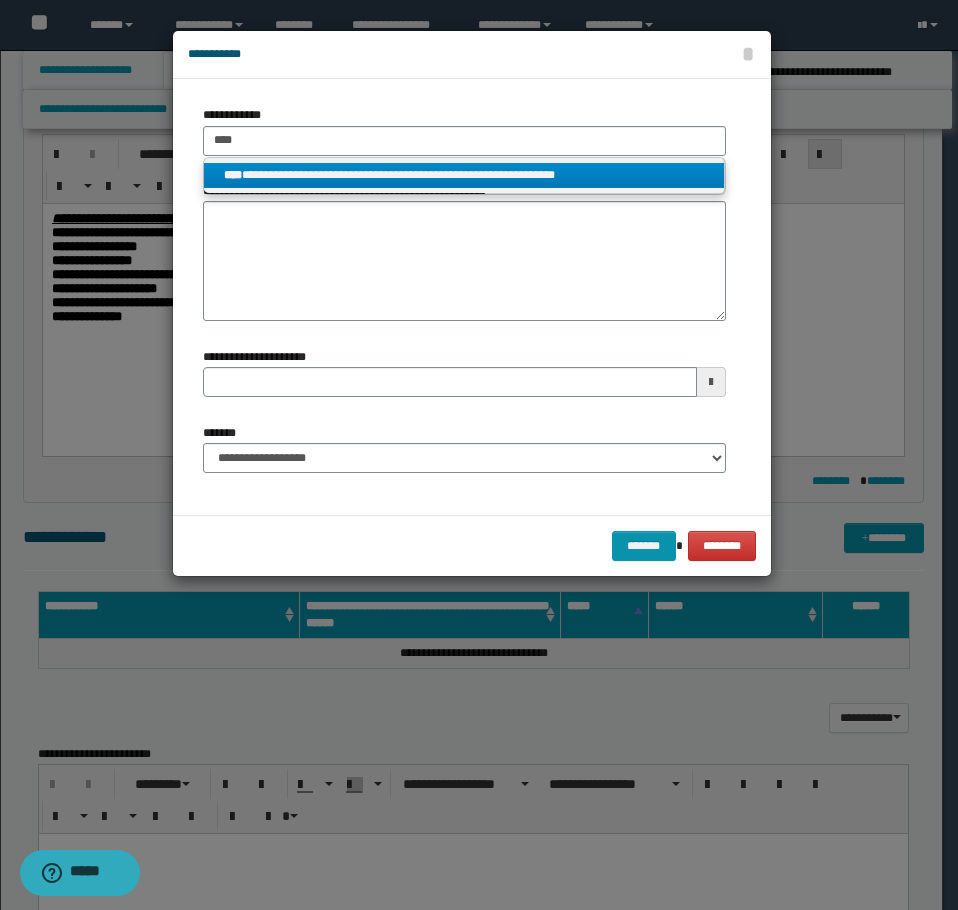 click on "**********" at bounding box center (464, 175) 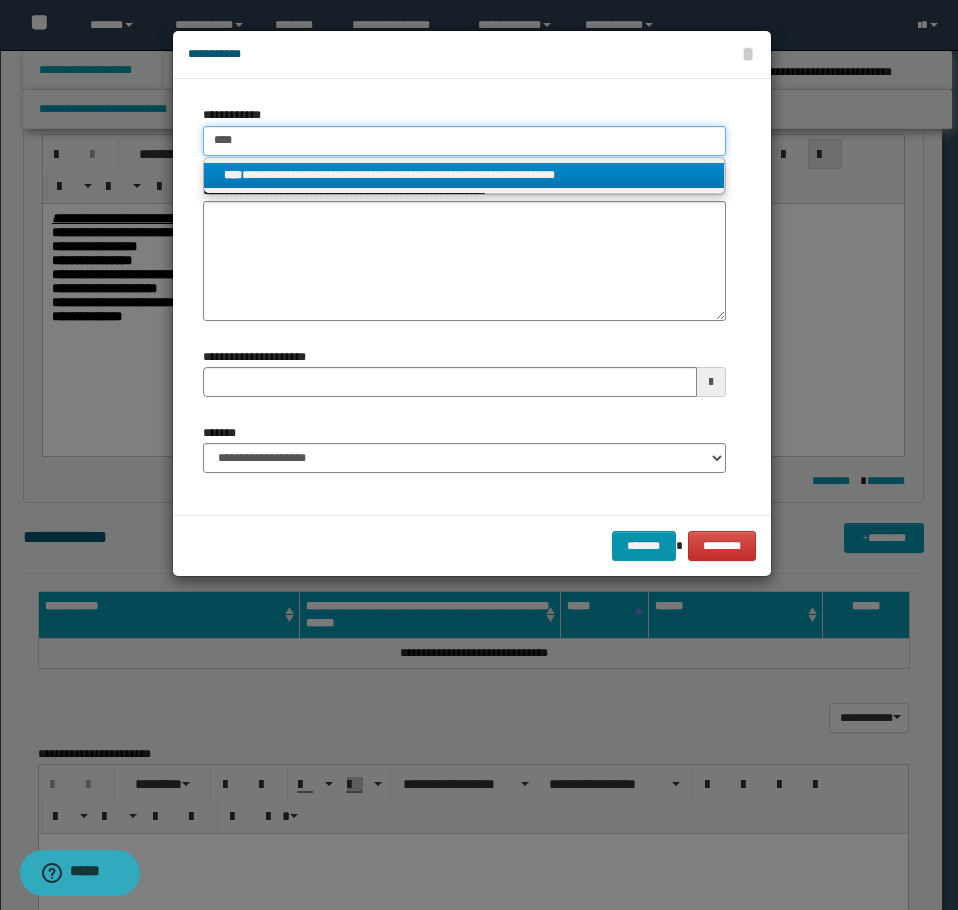 type 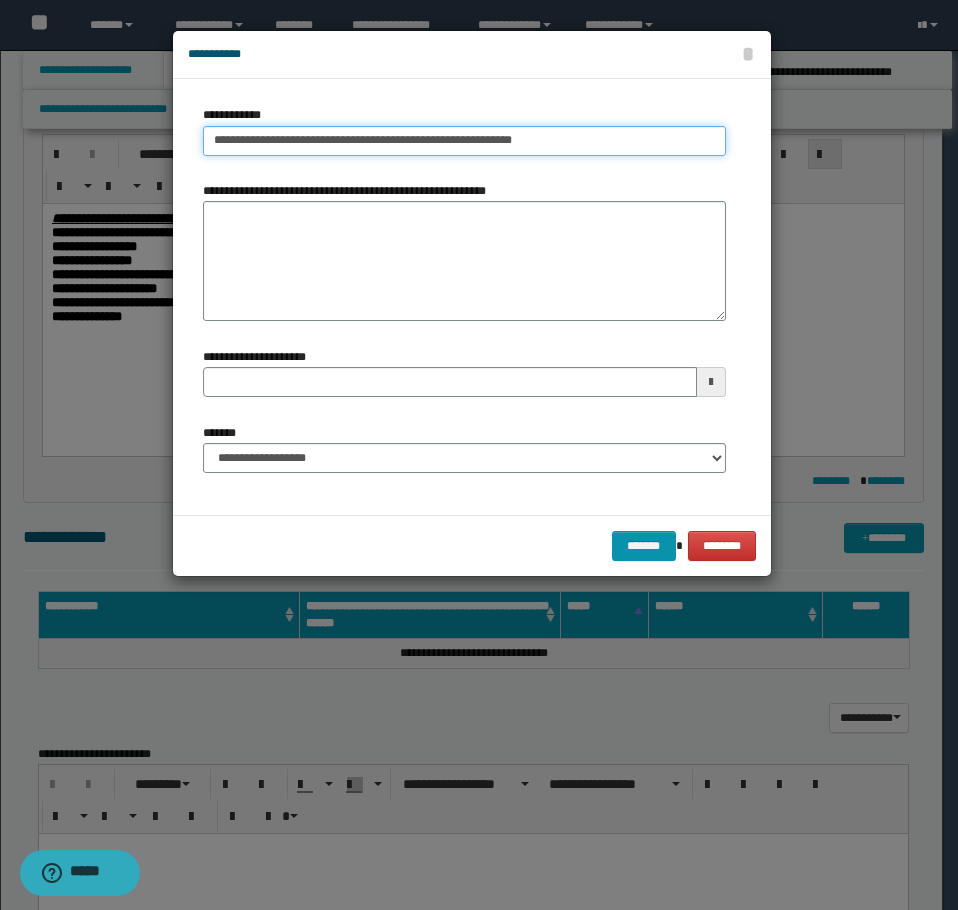 drag, startPoint x: 554, startPoint y: 140, endPoint x: -1, endPoint y: 158, distance: 555.2918 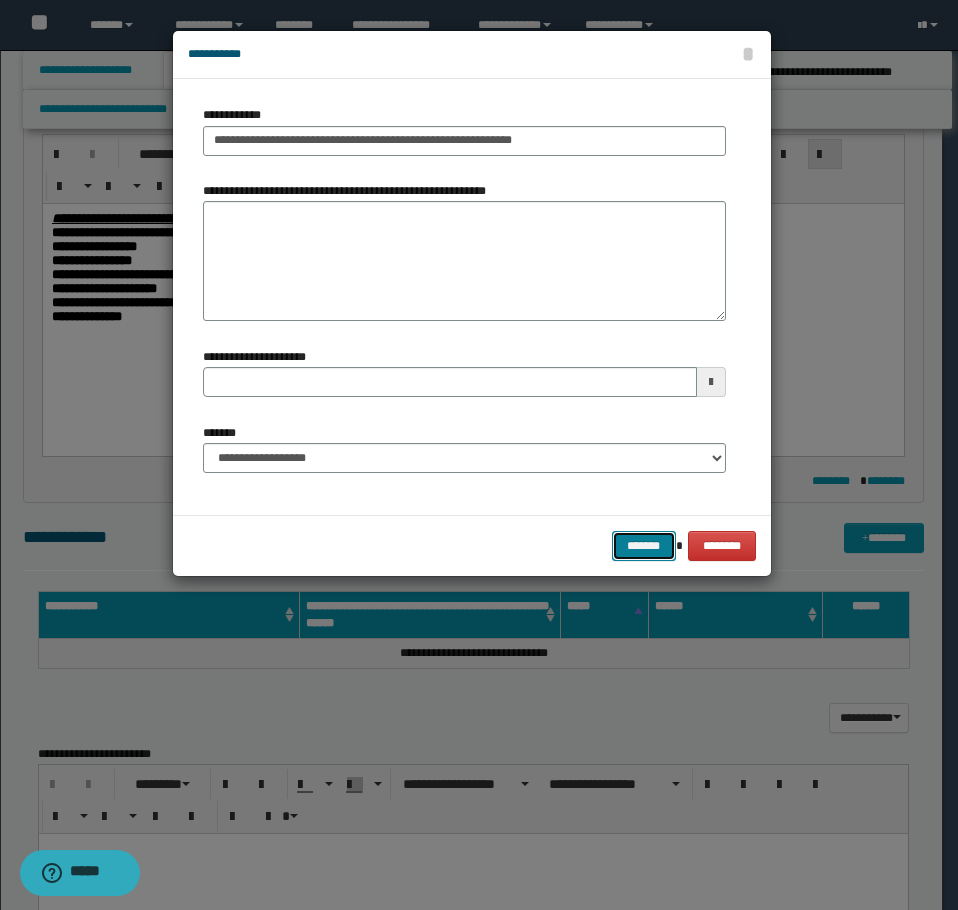 click on "*******" at bounding box center (644, 546) 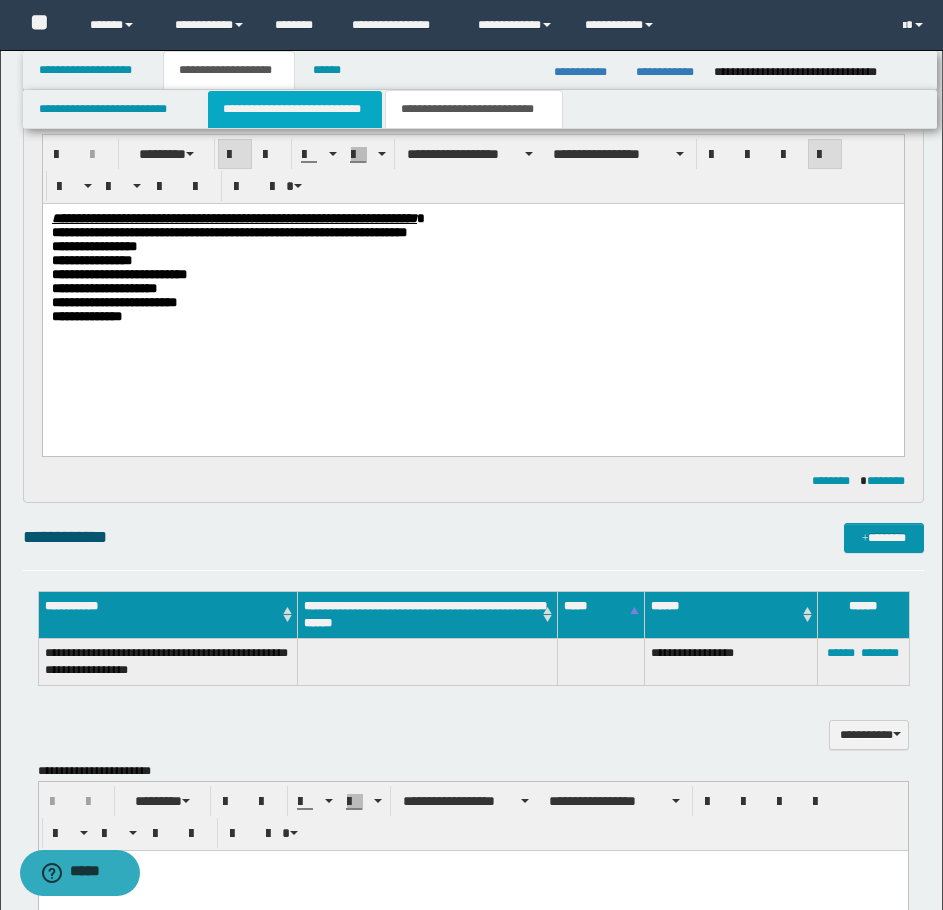 click on "**********" at bounding box center [295, 109] 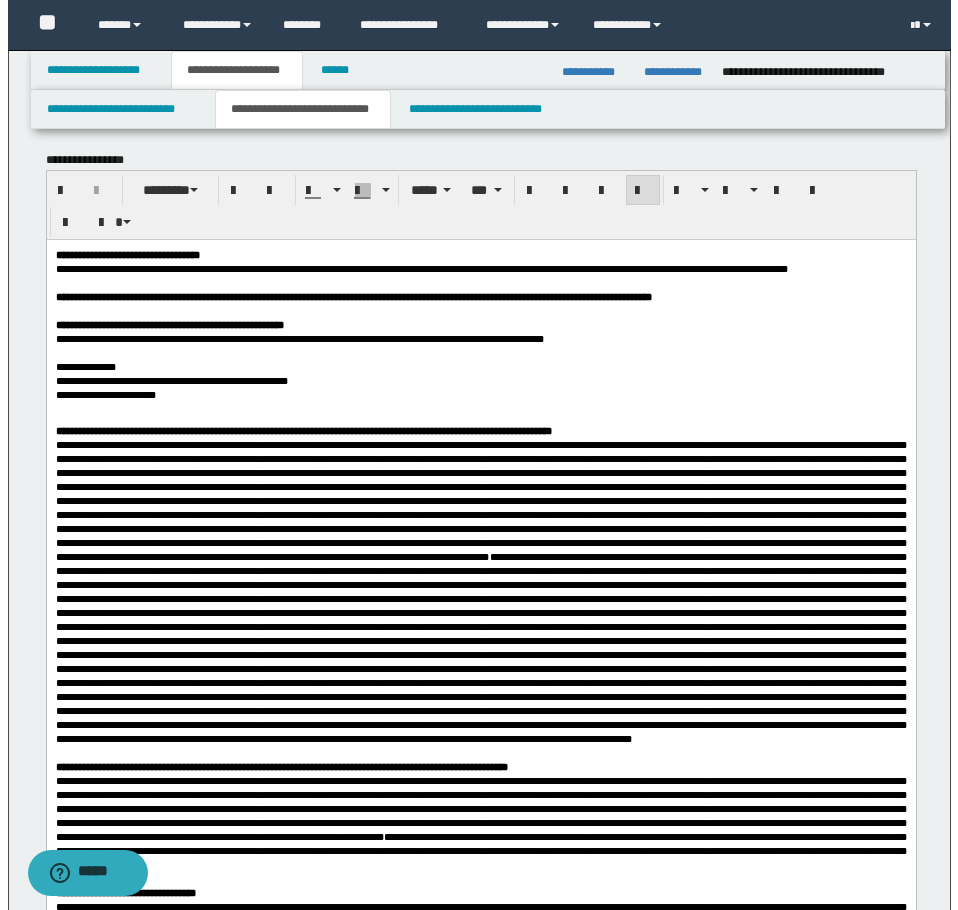 scroll, scrollTop: 0, scrollLeft: 0, axis: both 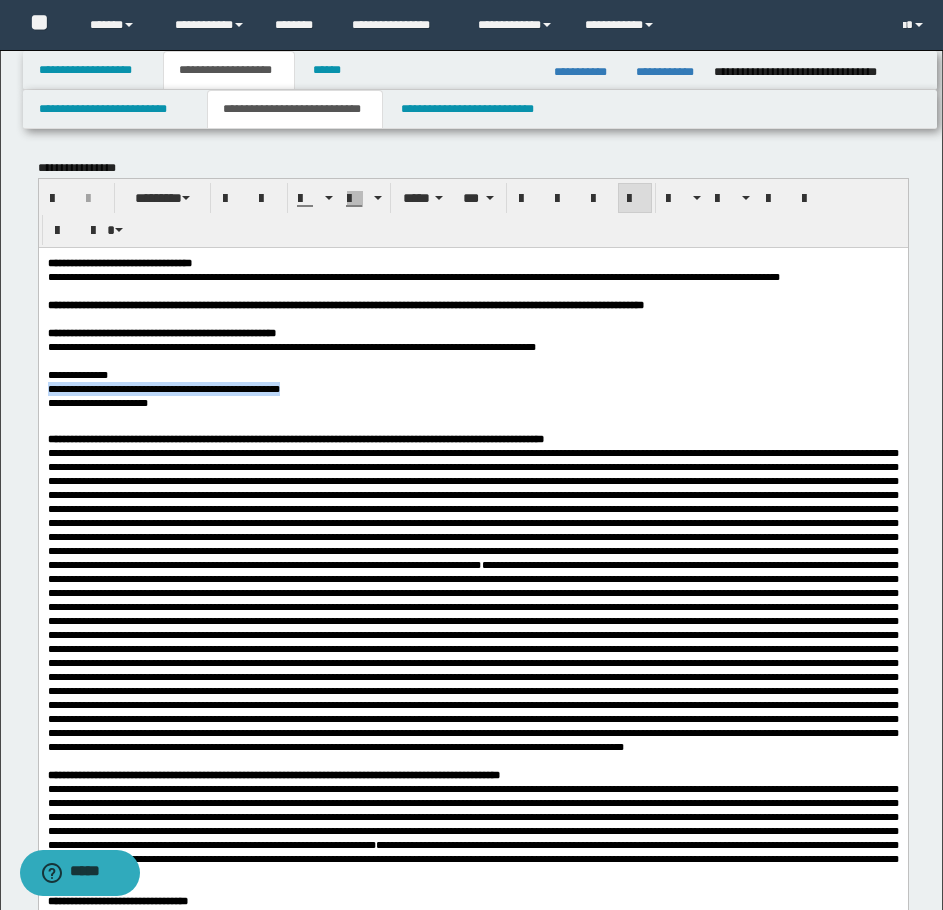 drag, startPoint x: 349, startPoint y: 417, endPoint x: 44, endPoint y: 419, distance: 305.00656 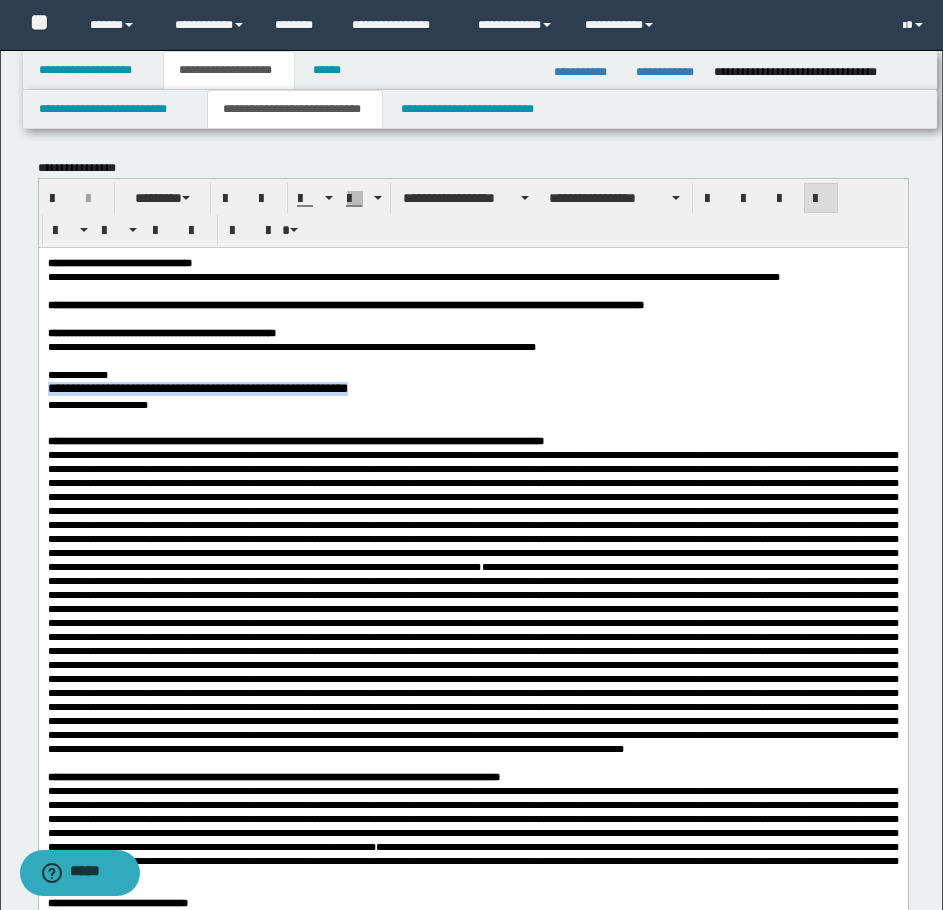 drag, startPoint x: 362, startPoint y: 422, endPoint x: 74, endPoint y: 629, distance: 354.6731 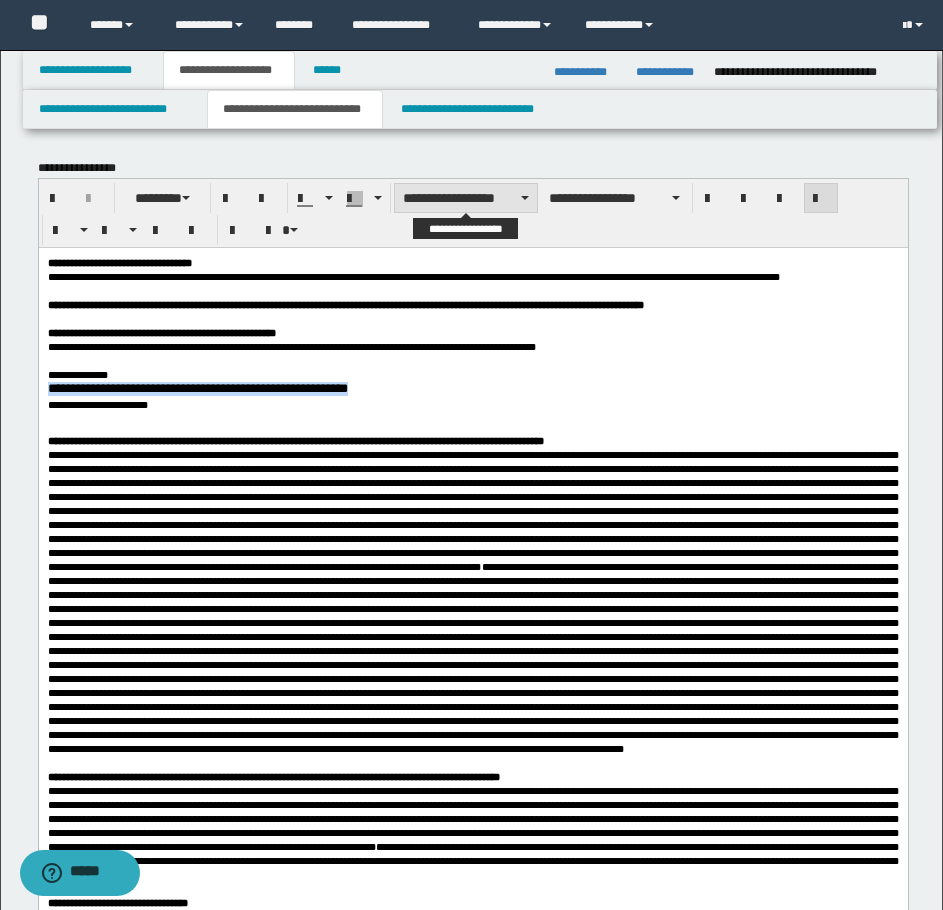 click on "**********" at bounding box center (466, 198) 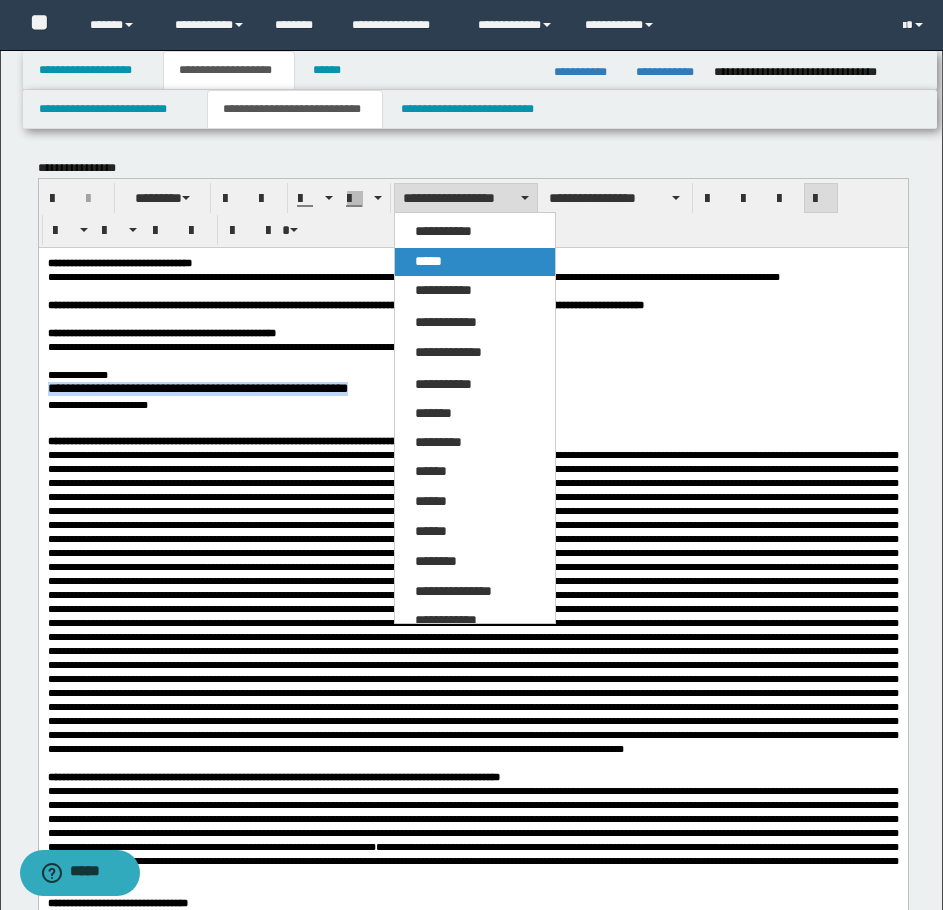 click on "*****" at bounding box center (428, 261) 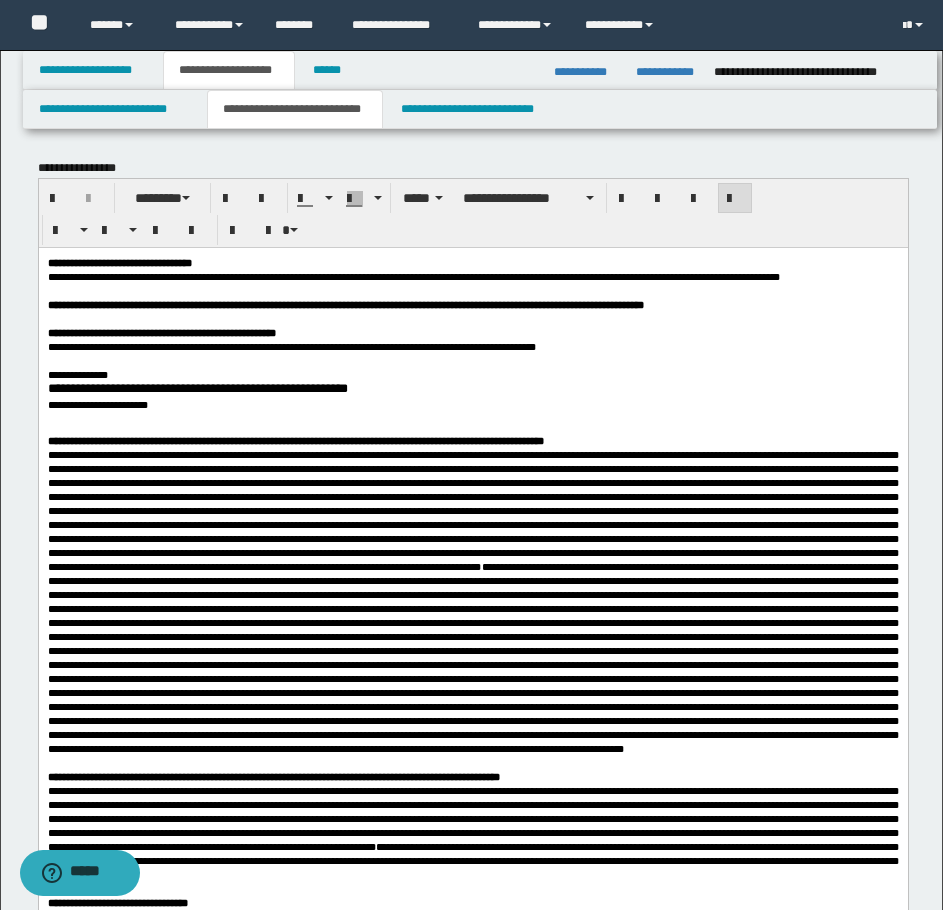 click on "**********" at bounding box center [473, 213] 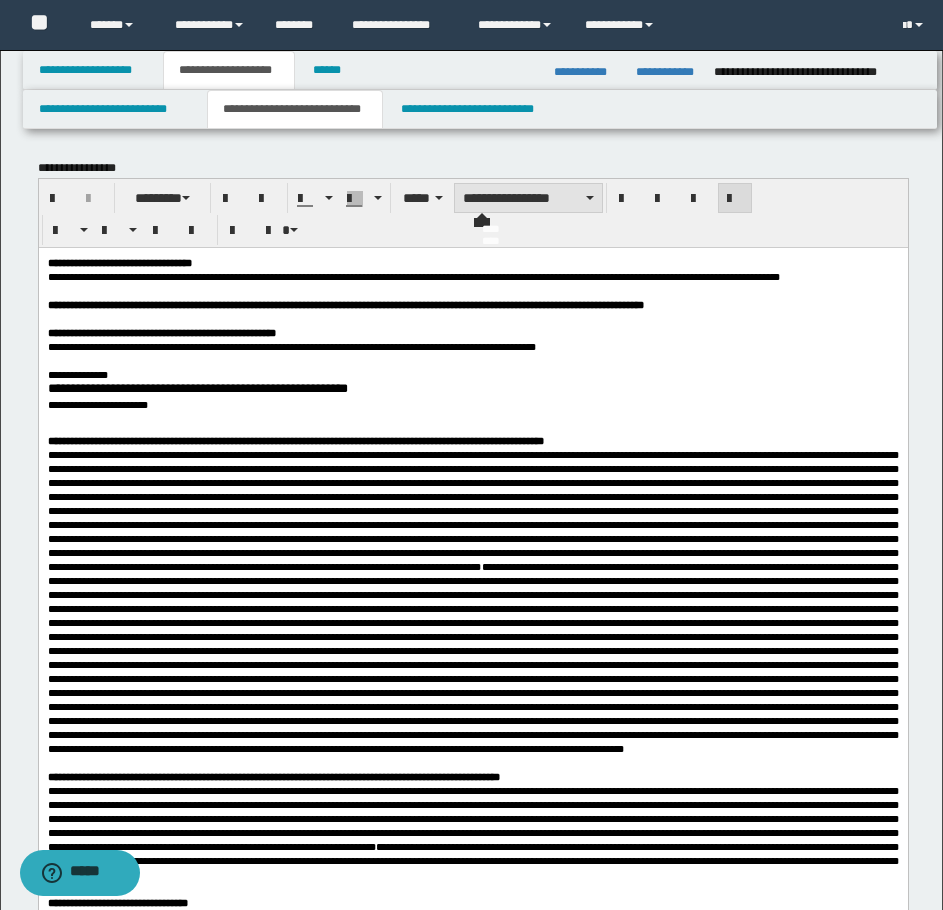 click on "**********" at bounding box center (528, 198) 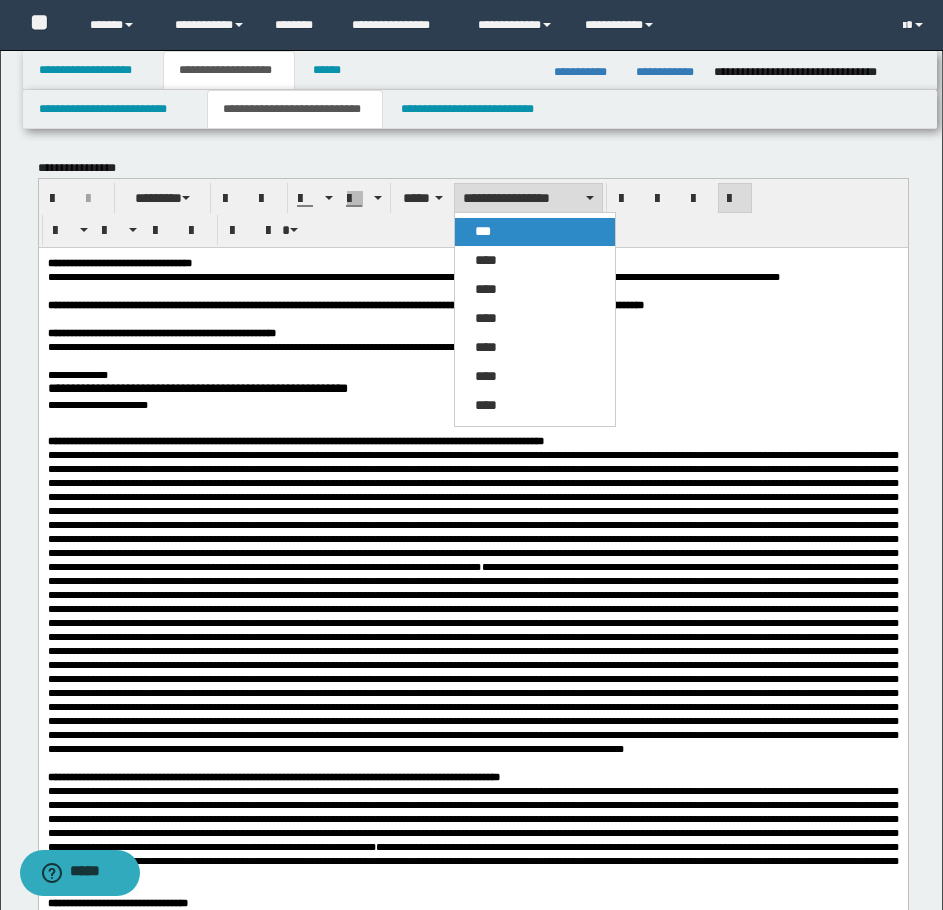 click on "***" at bounding box center (535, 232) 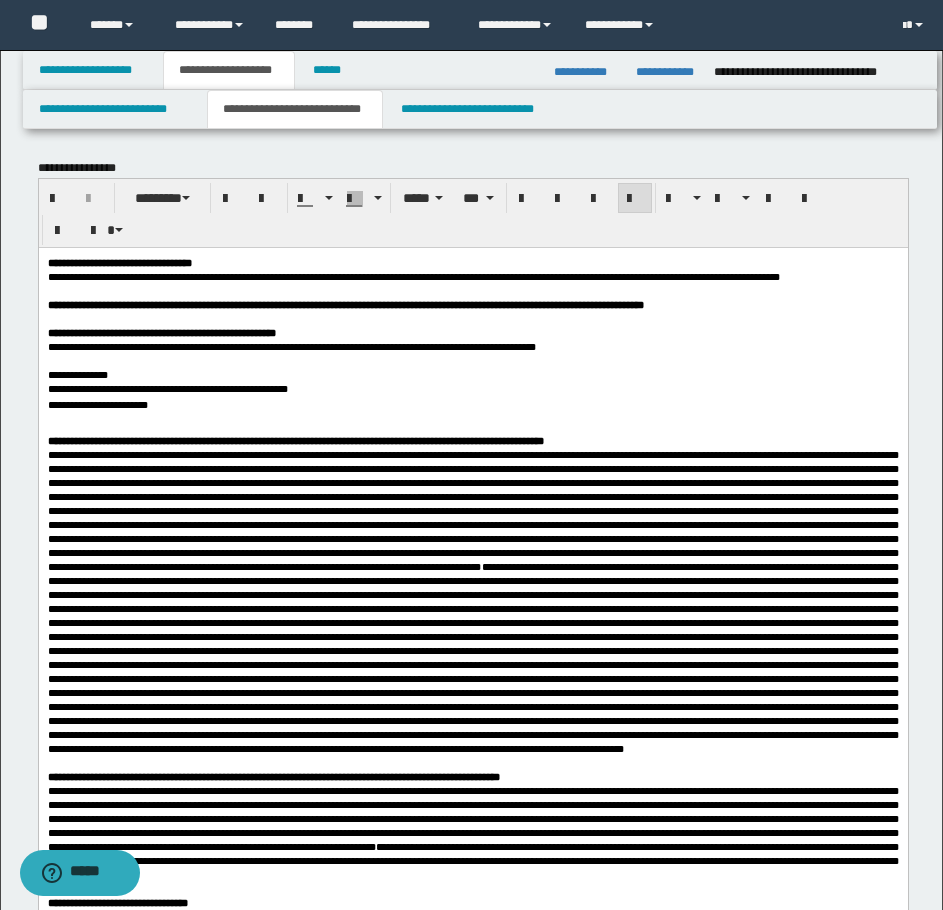 click on "**********" at bounding box center (472, 389) 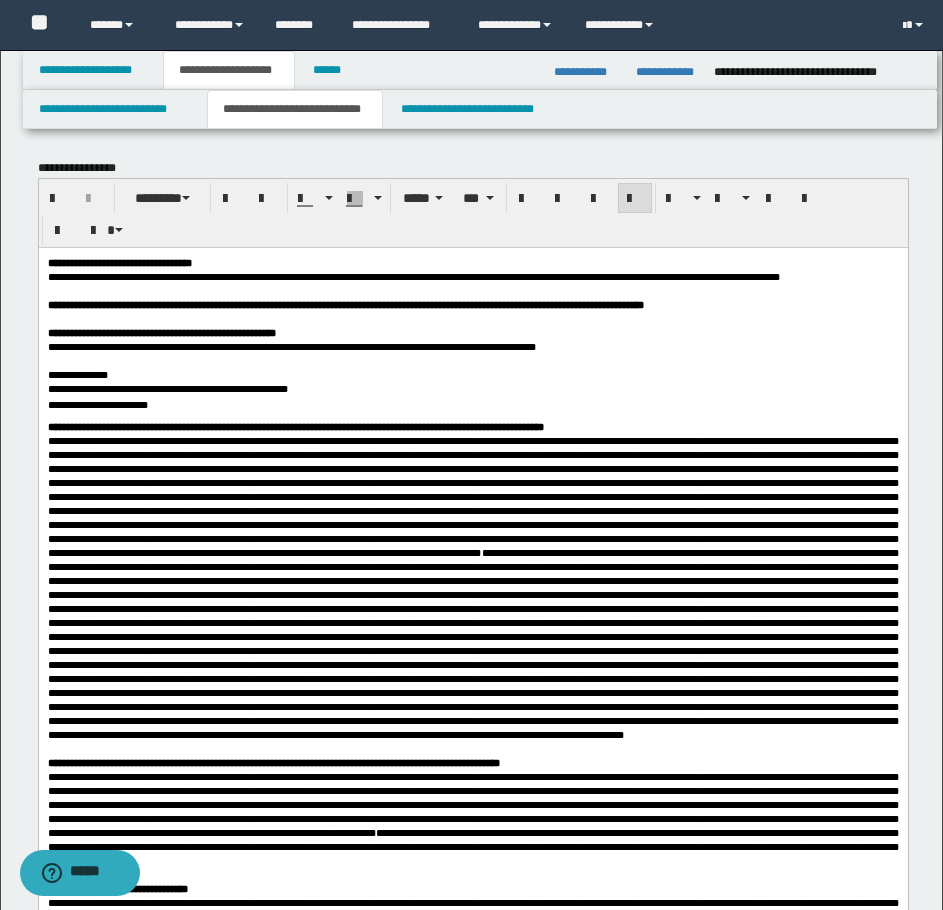 drag, startPoint x: 486, startPoint y: 406, endPoint x: 460, endPoint y: 377, distance: 38.948685 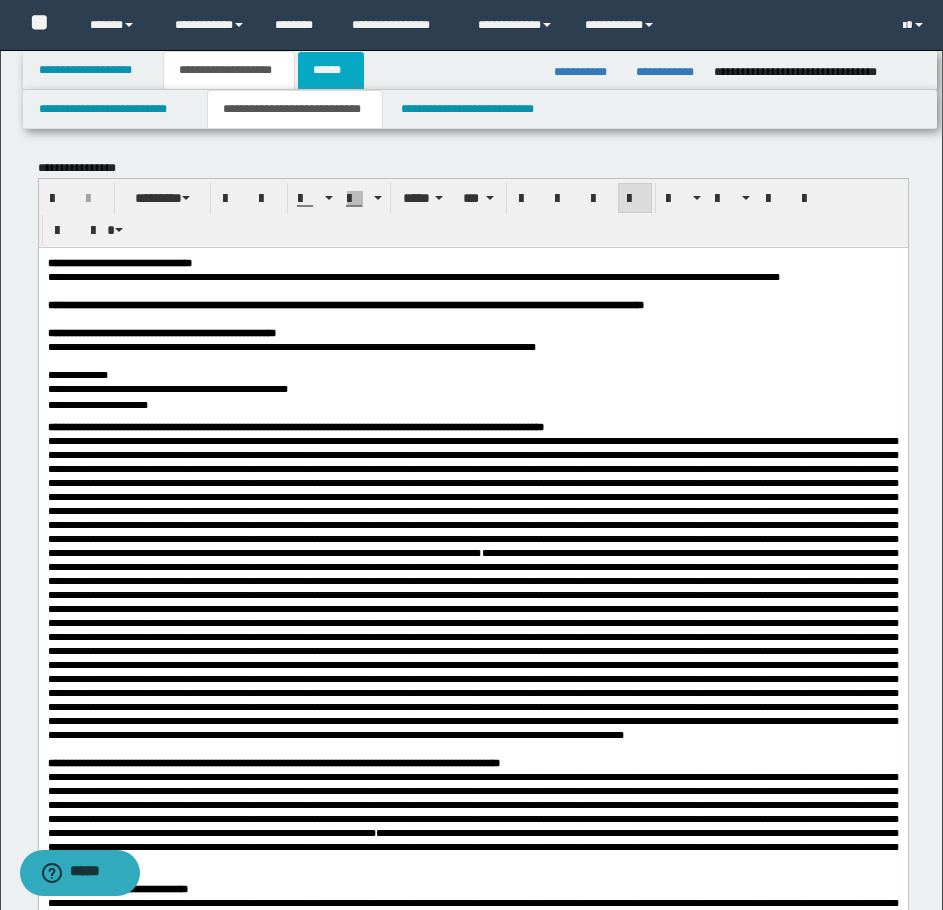 click on "******" at bounding box center [331, 70] 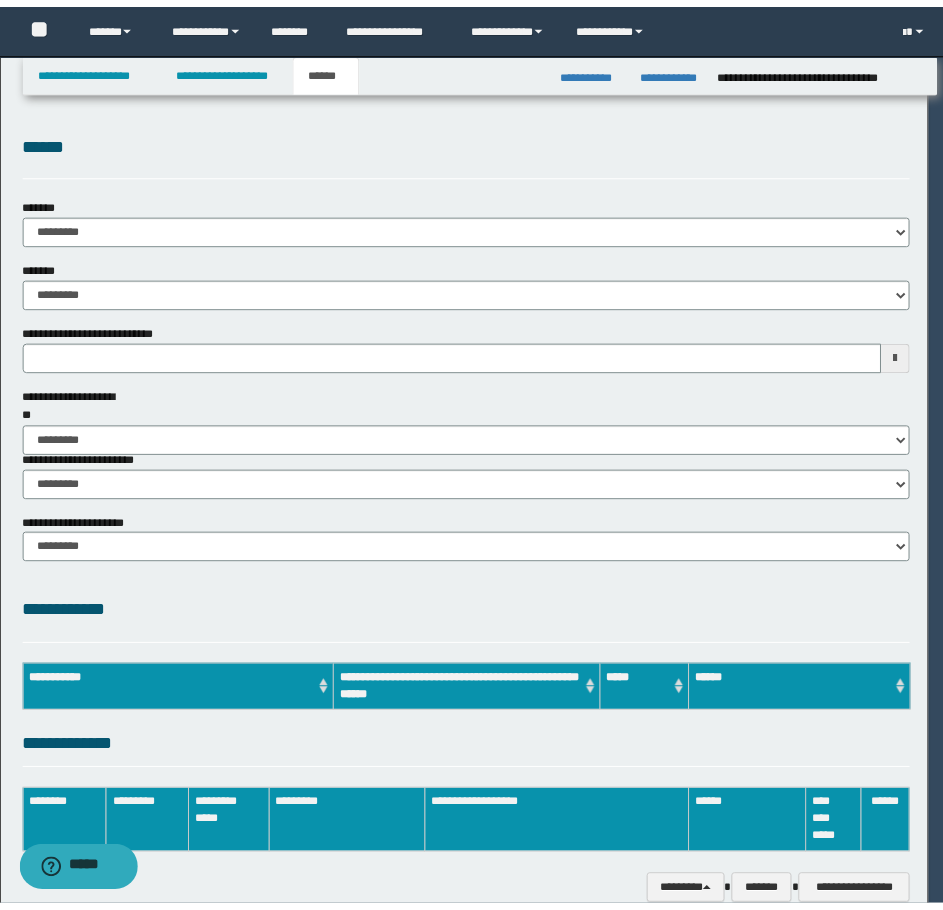 scroll, scrollTop: 0, scrollLeft: 0, axis: both 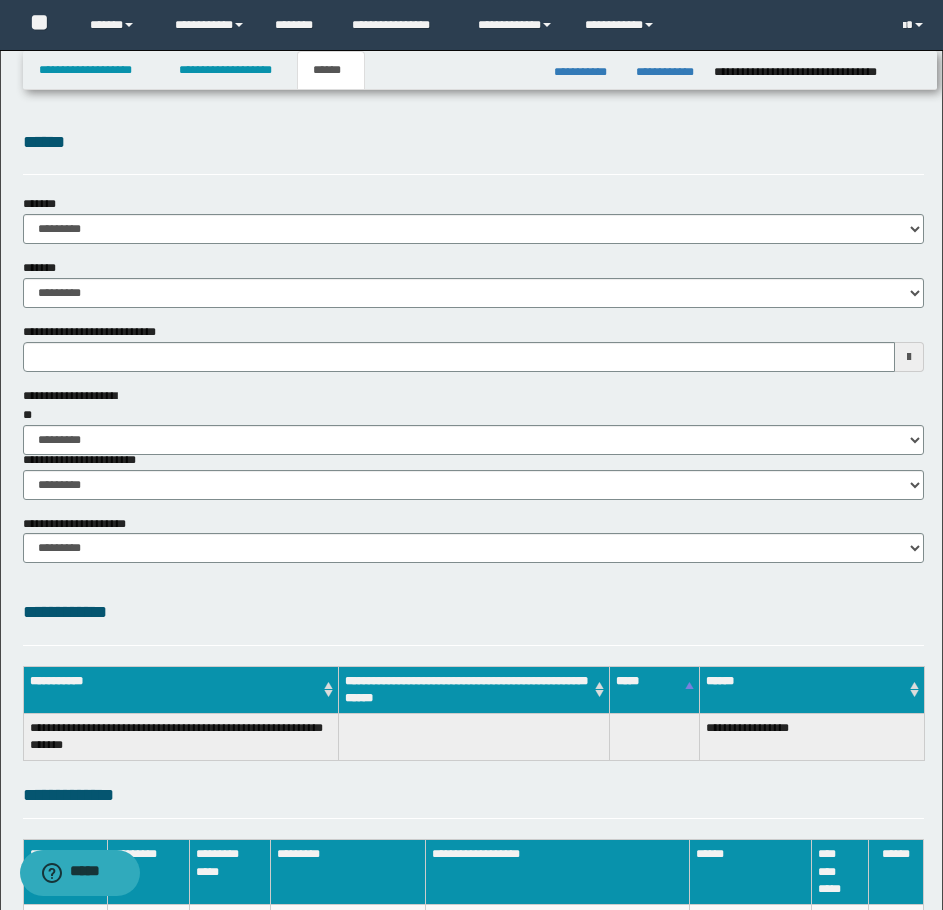 type 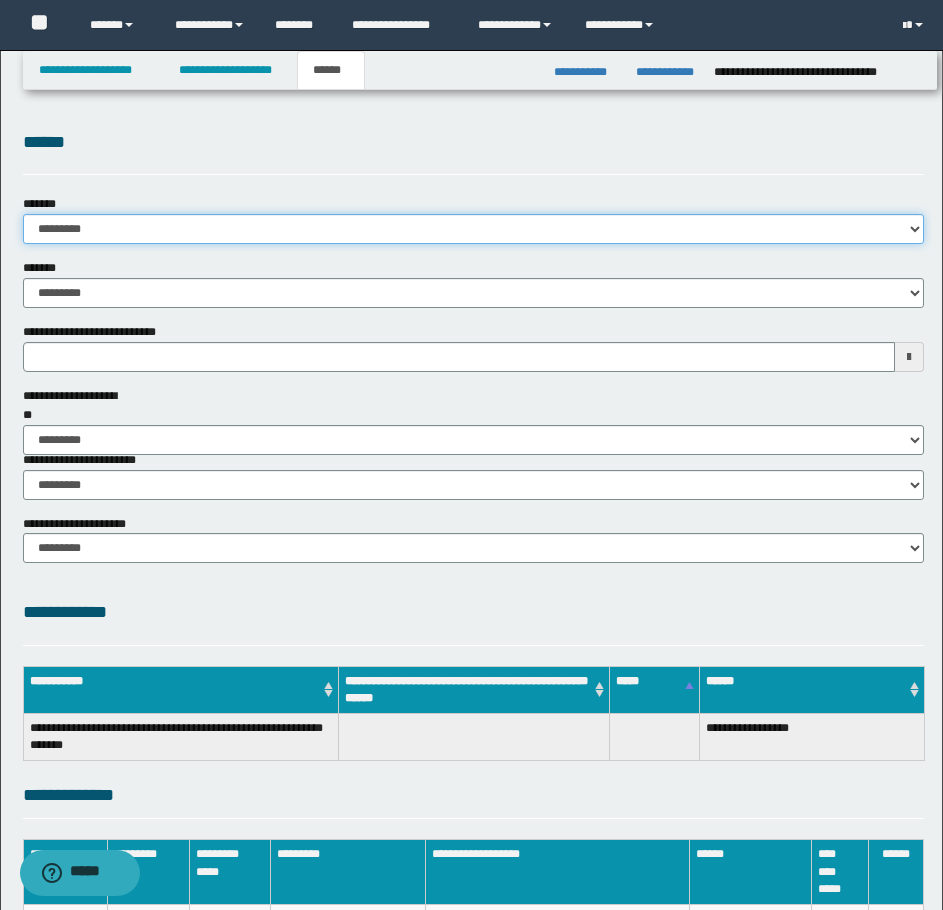 click on "**********" at bounding box center (473, 229) 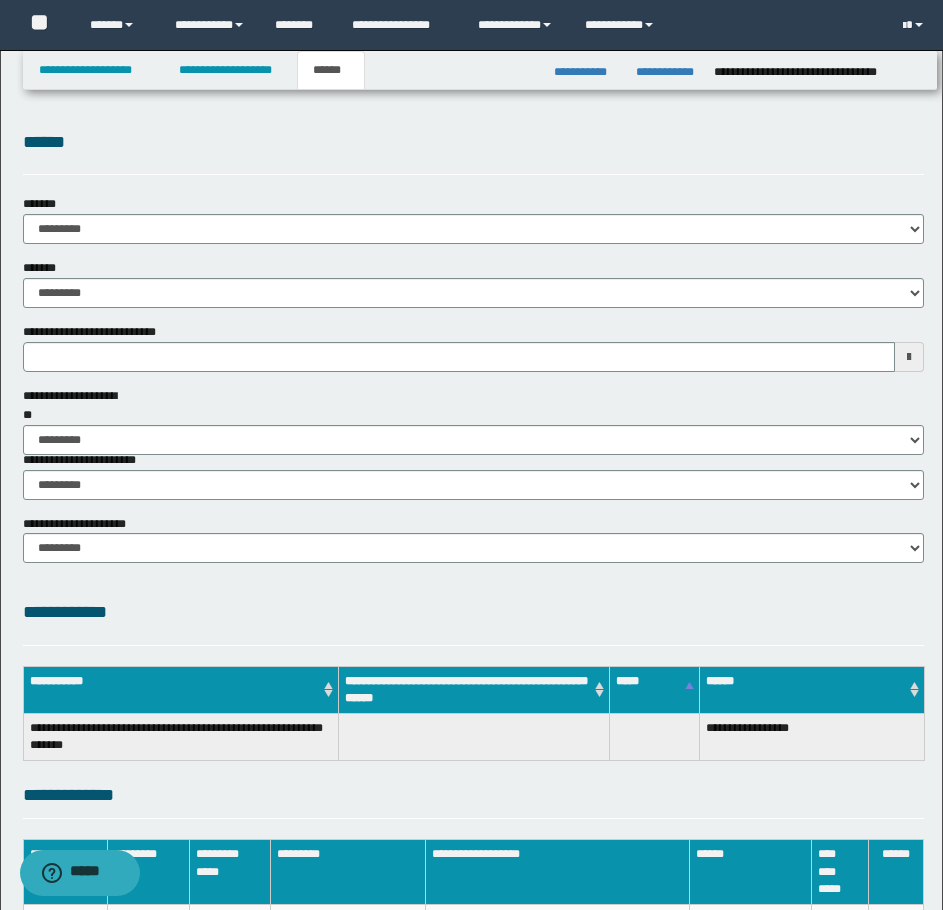 click on "**********" at bounding box center (473, 283) 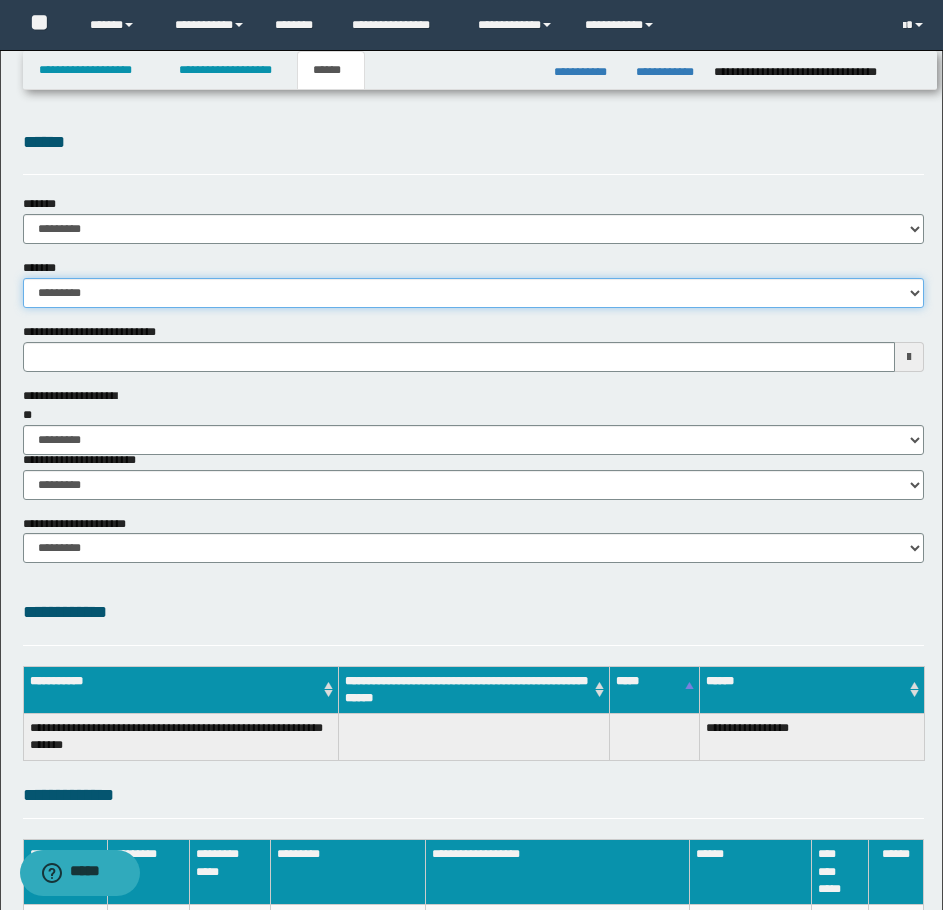 click on "**********" at bounding box center (473, 293) 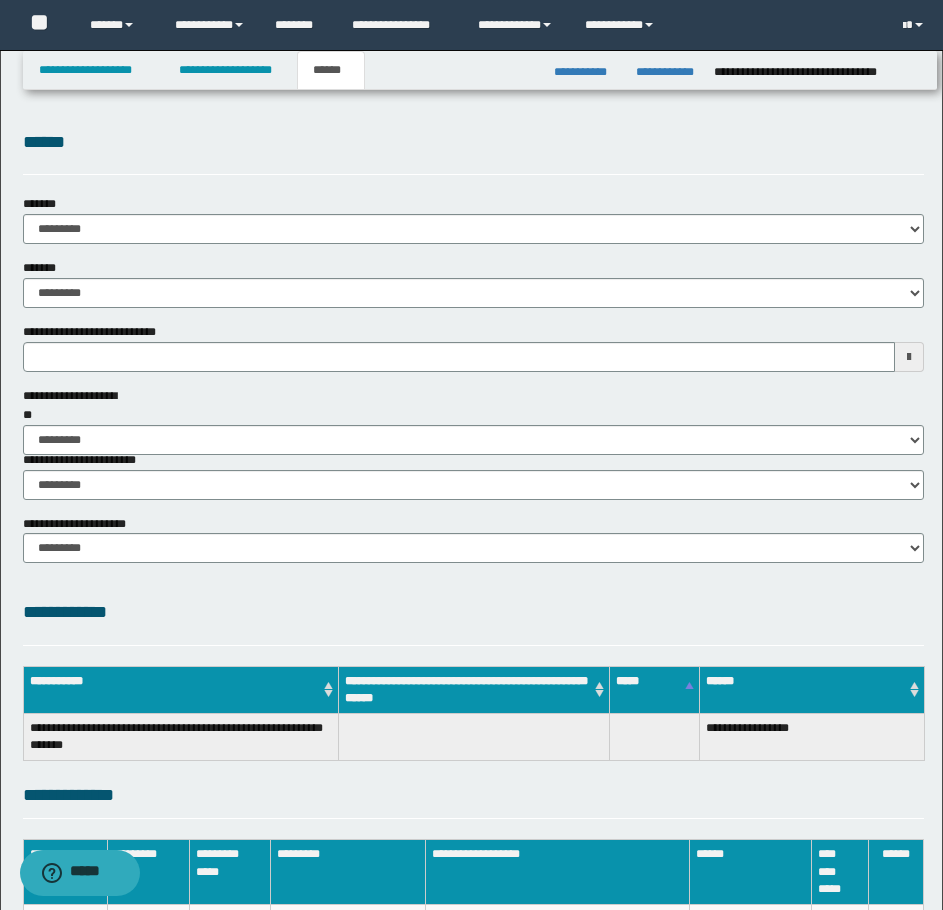 click on "******" at bounding box center (473, 151) 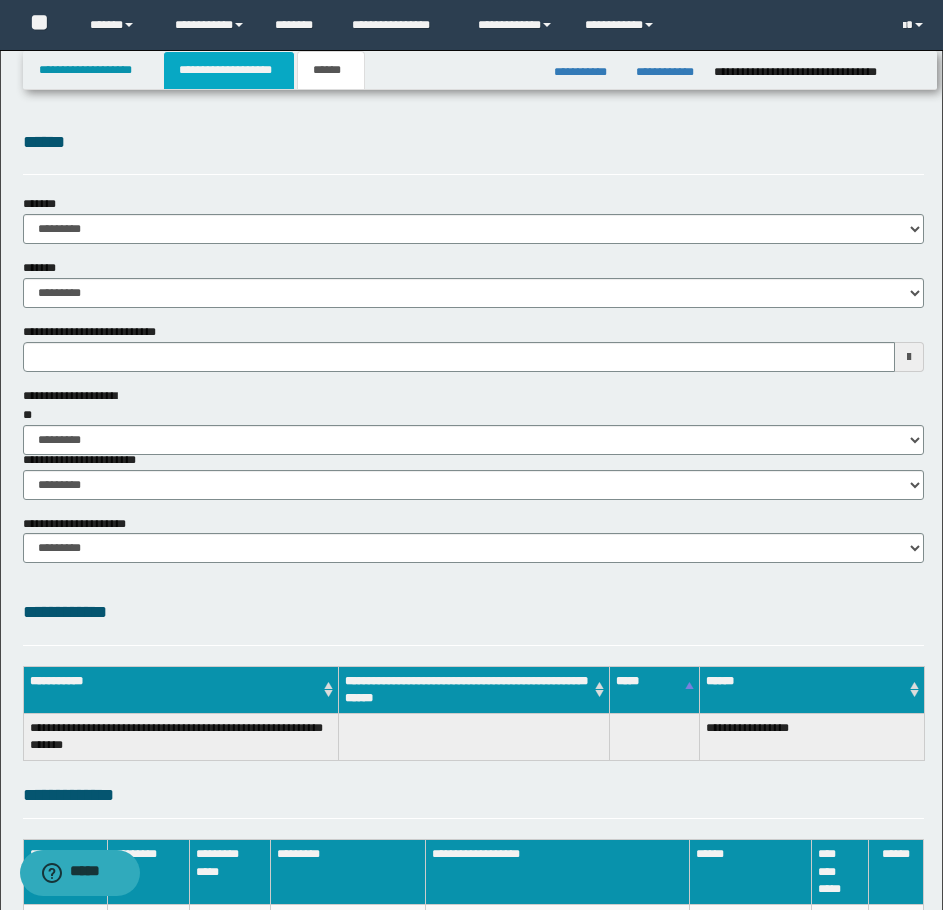 click on "**********" at bounding box center [229, 70] 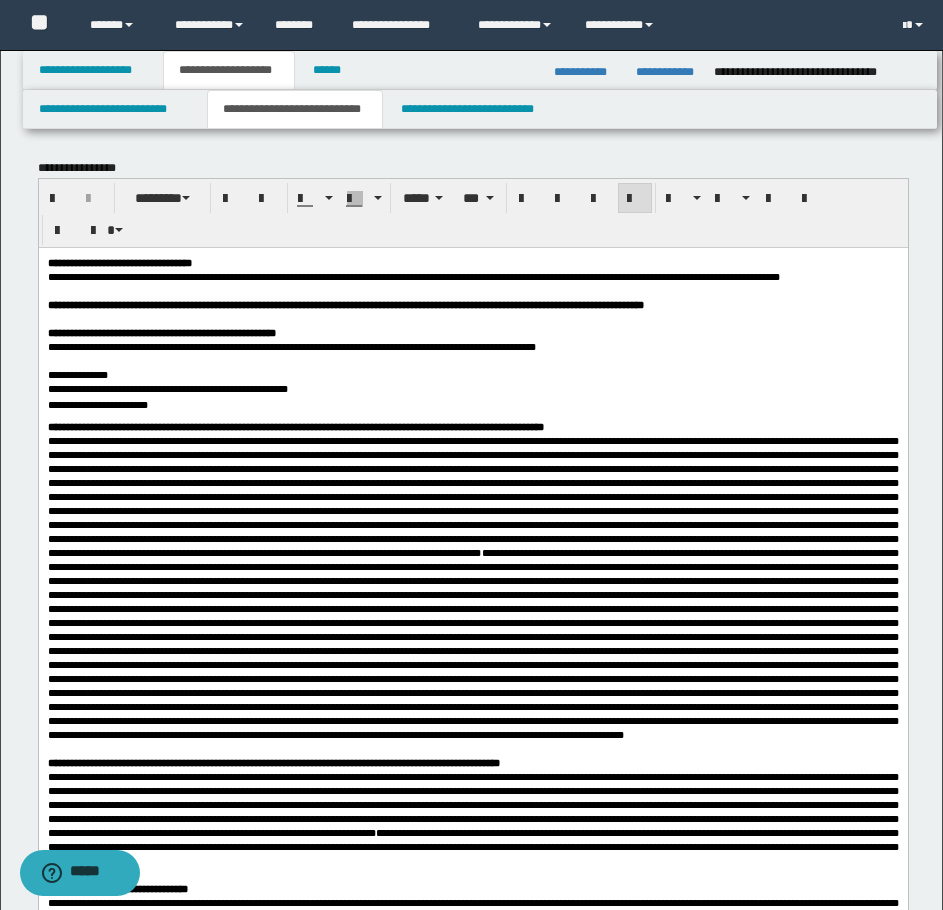 click on "**********" at bounding box center [291, 346] 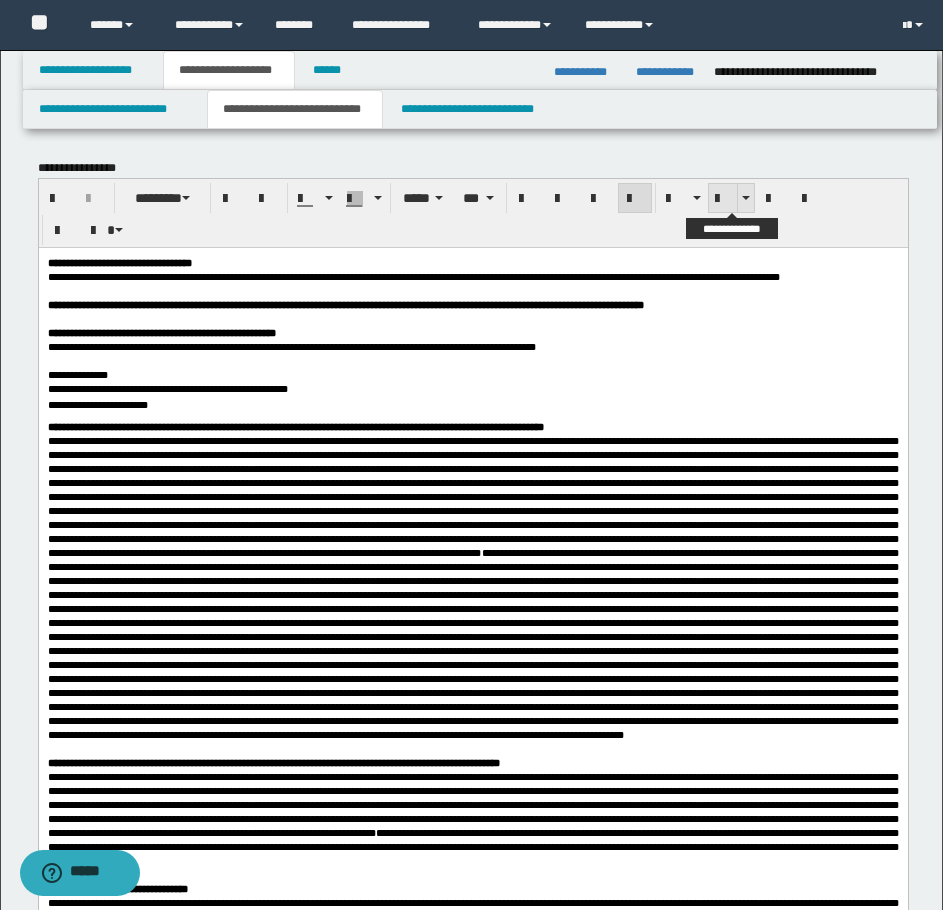 click at bounding box center [723, 199] 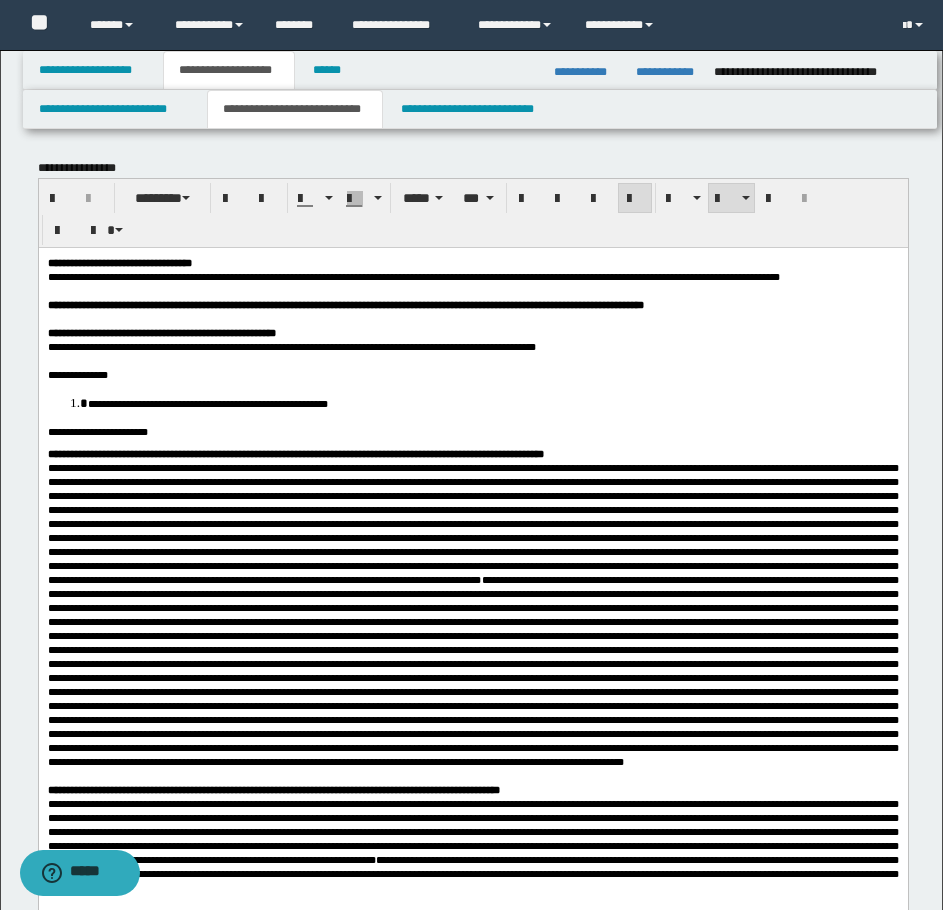 click at bounding box center [472, 523] 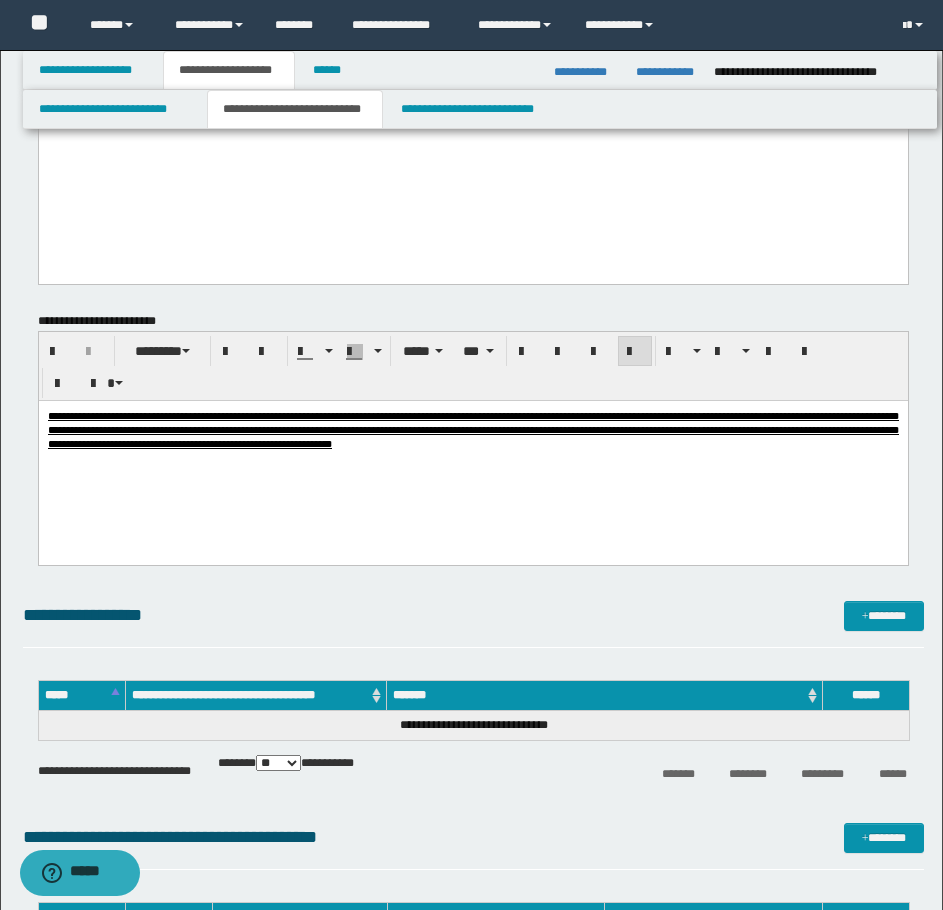 scroll, scrollTop: 1200, scrollLeft: 0, axis: vertical 